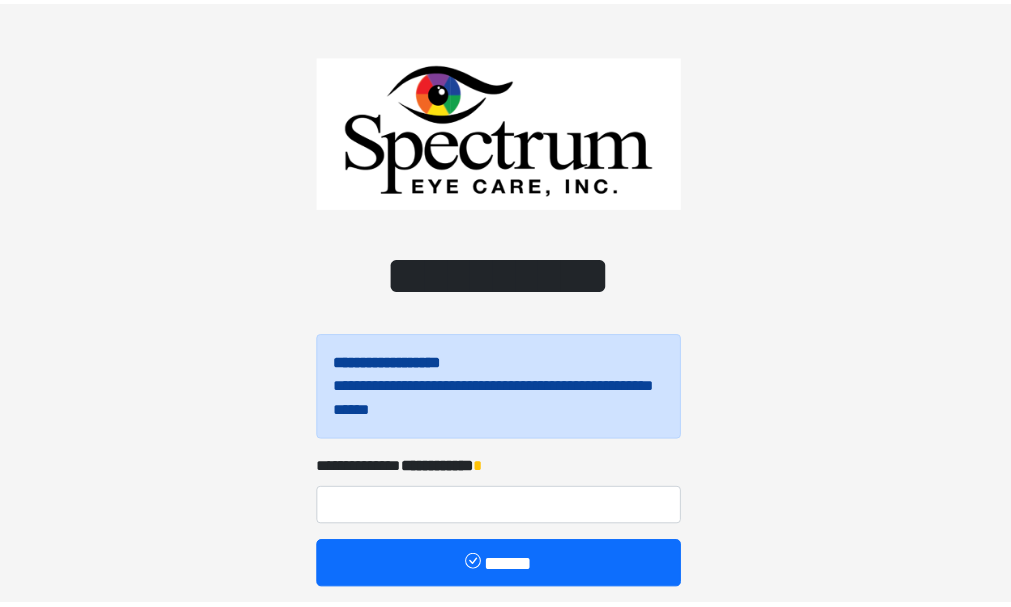scroll, scrollTop: 0, scrollLeft: 0, axis: both 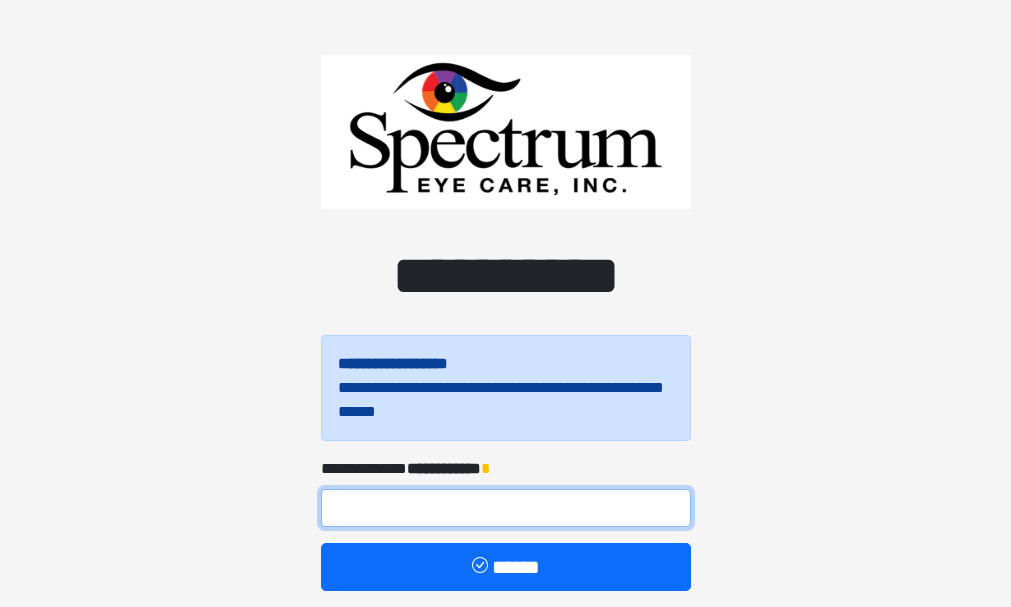 click at bounding box center (506, 508) 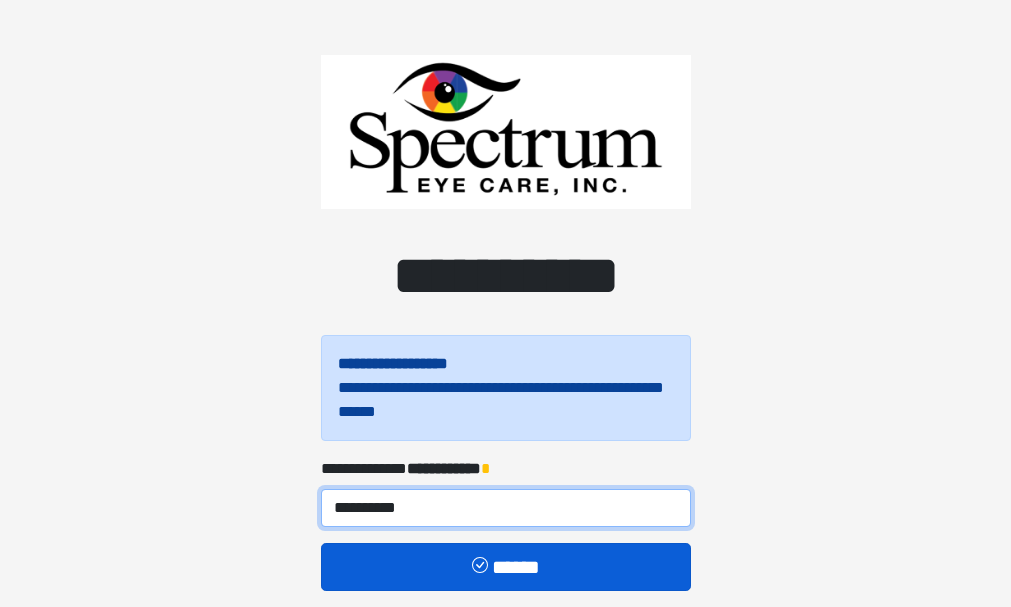 type on "**********" 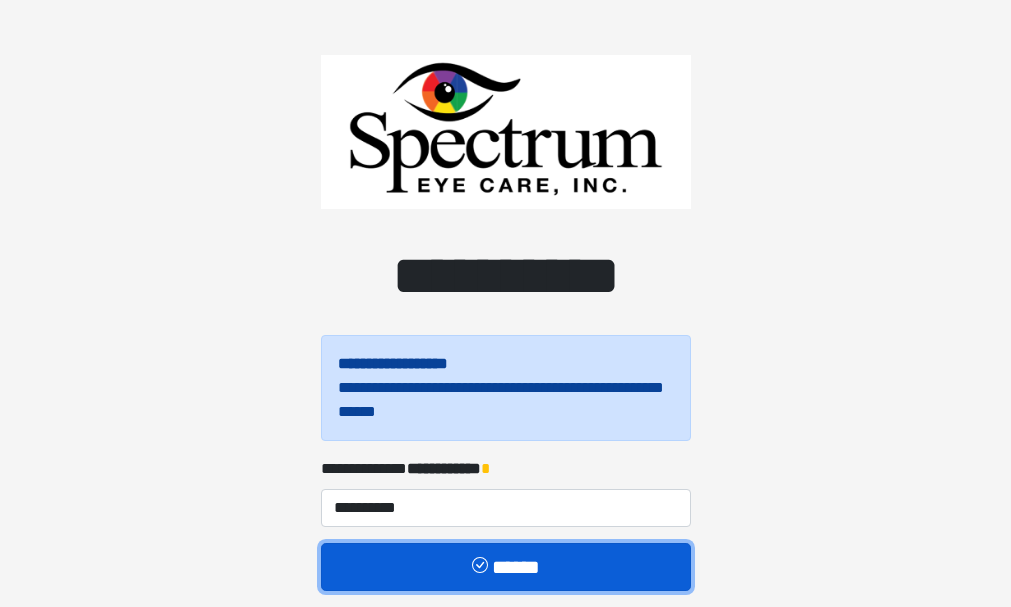 click on "******" at bounding box center (506, 567) 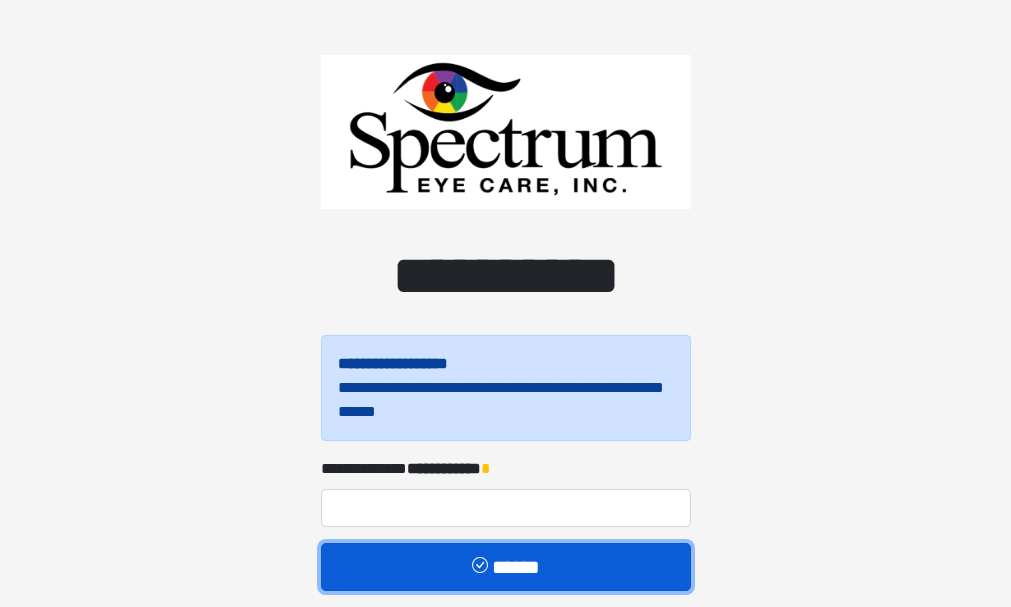 type 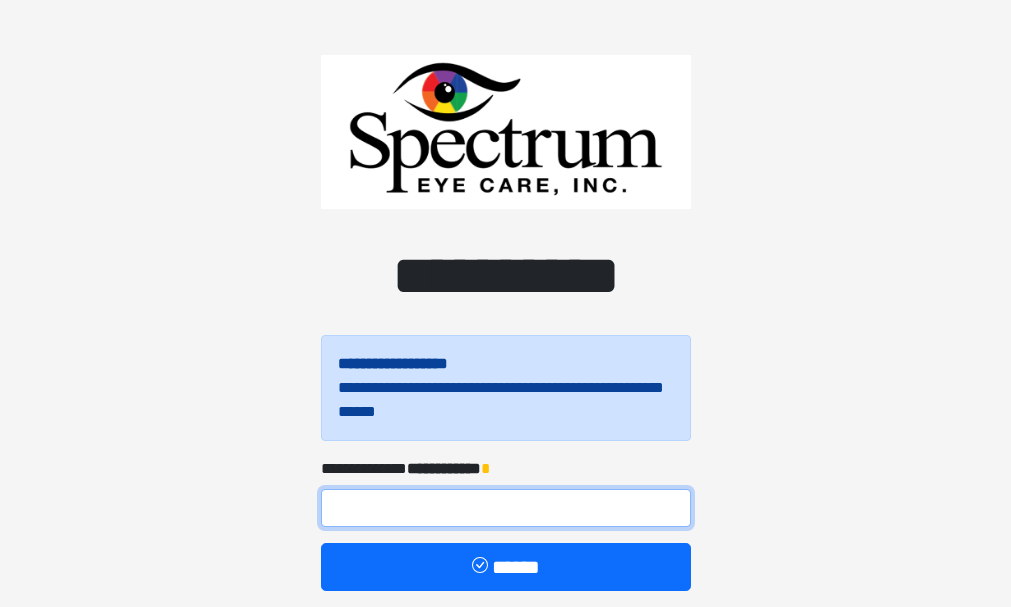 click at bounding box center (506, 508) 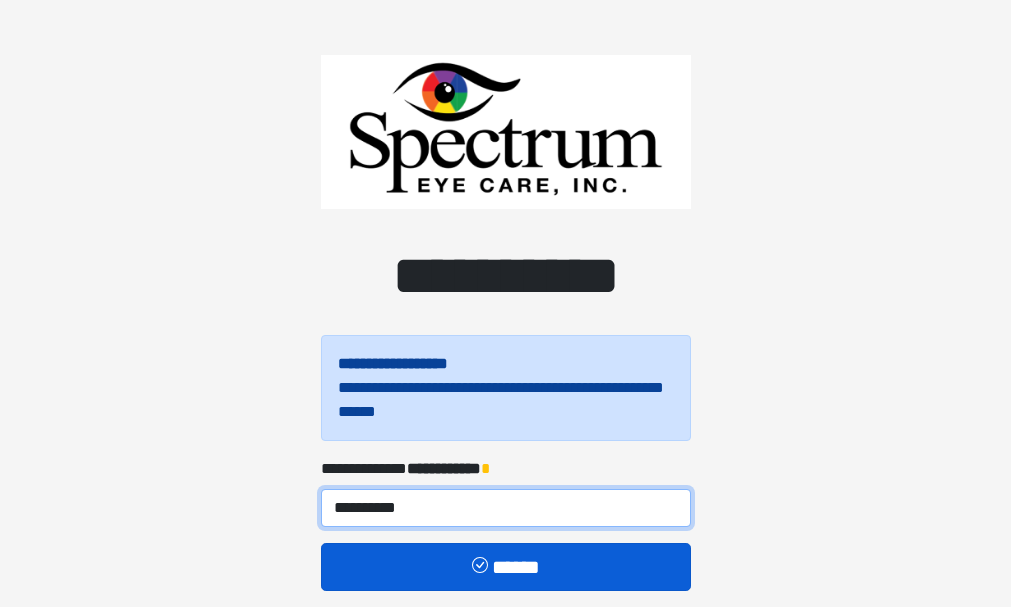 type on "**********" 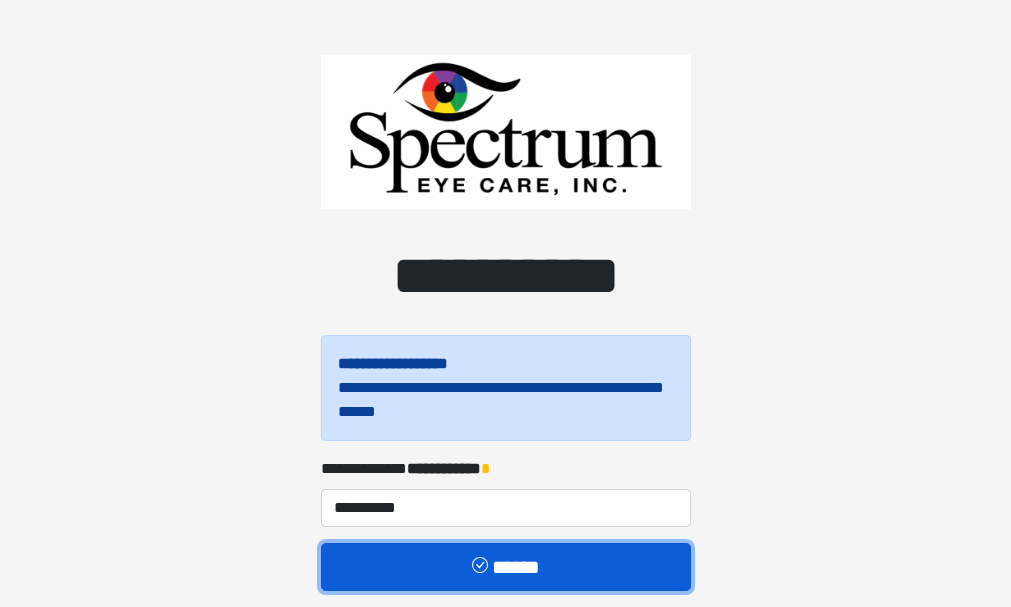 click on "******" at bounding box center [506, 567] 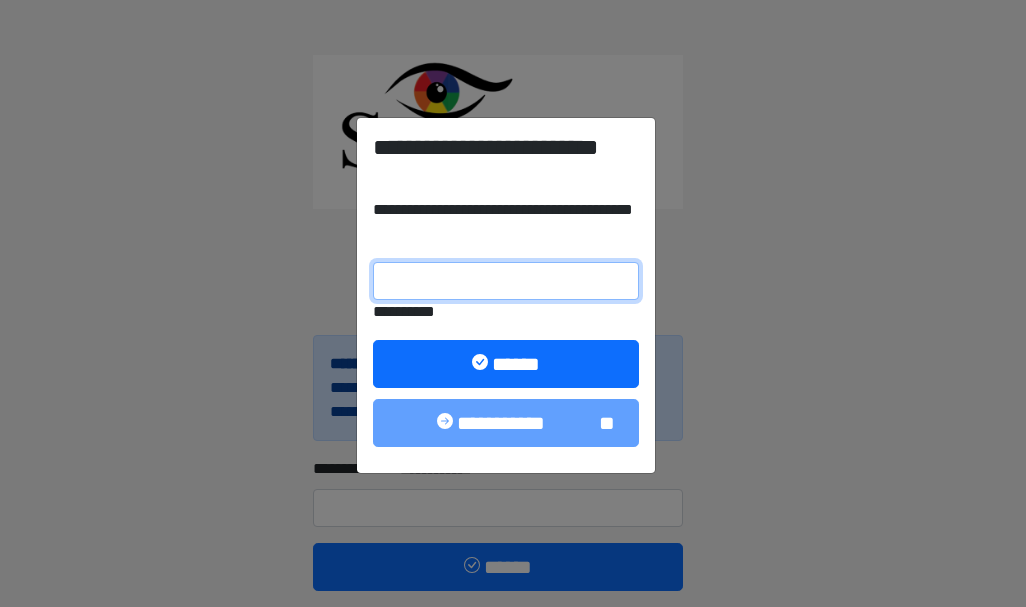 click on "**********" at bounding box center [506, 281] 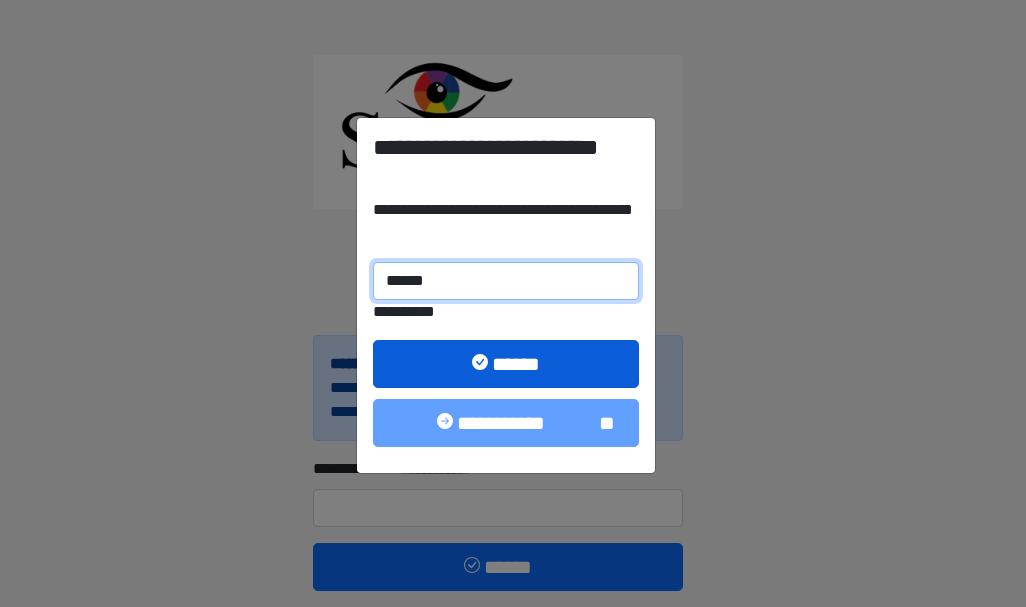 type on "******" 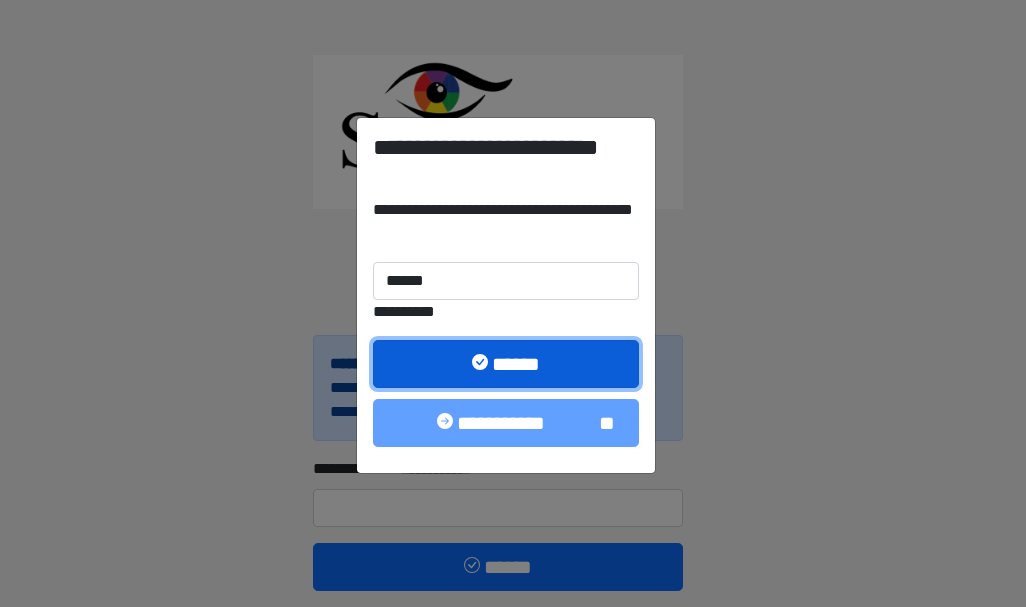 click on "******" at bounding box center (506, 364) 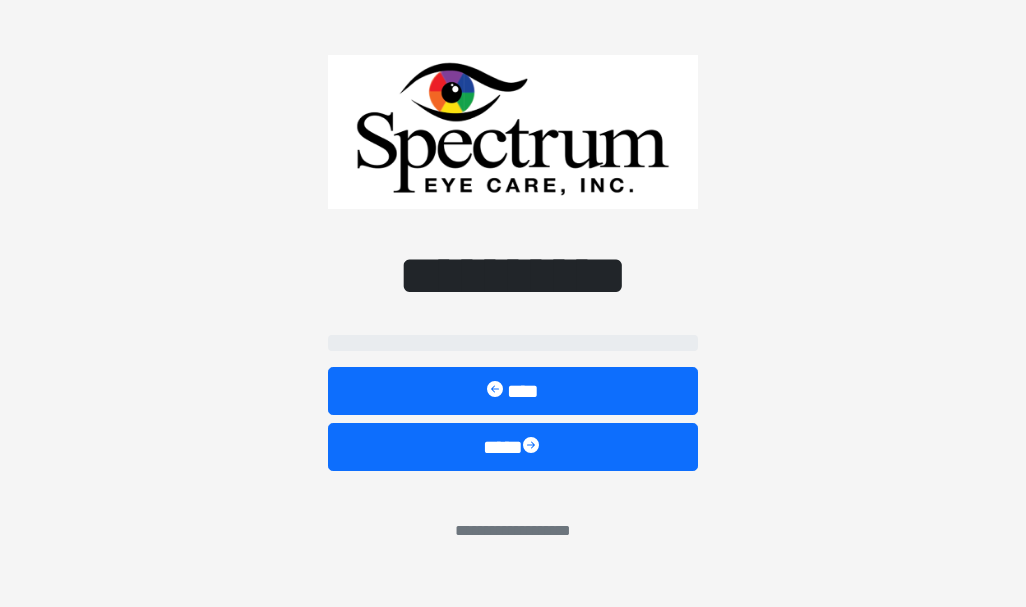 select on "**" 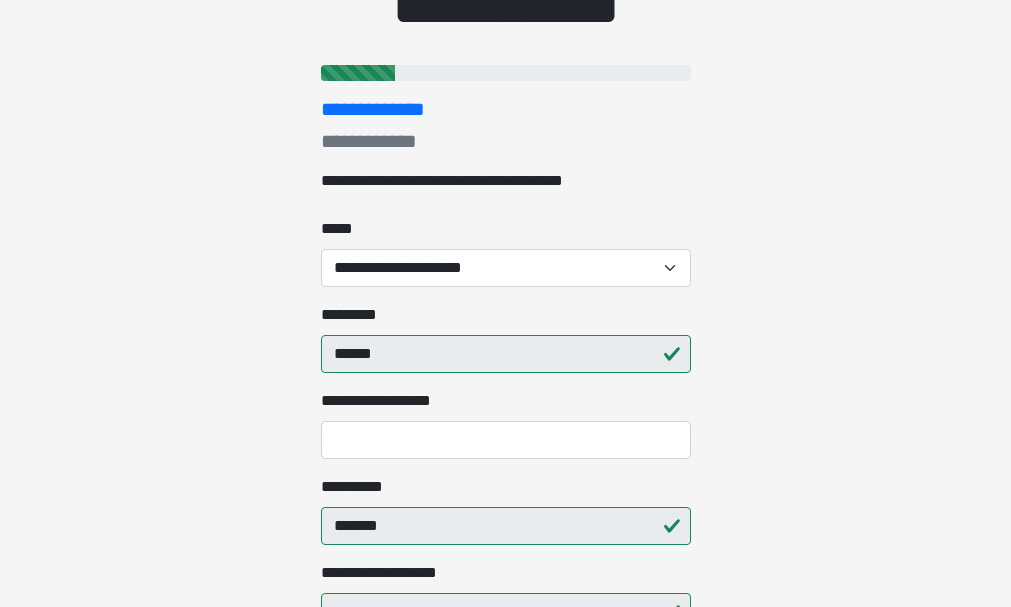 scroll, scrollTop: 287, scrollLeft: 0, axis: vertical 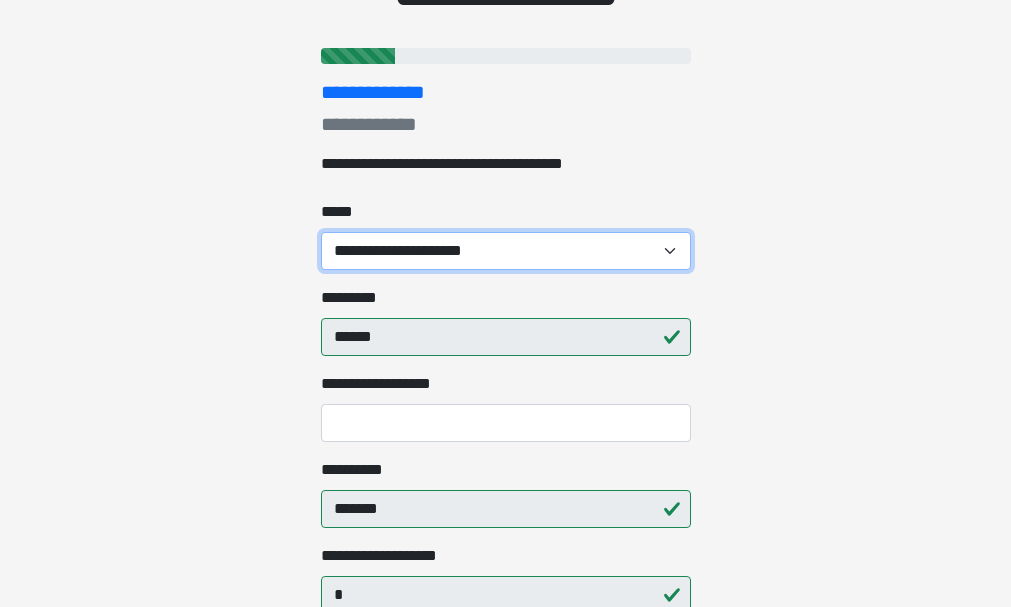 click on "**********" at bounding box center [506, 251] 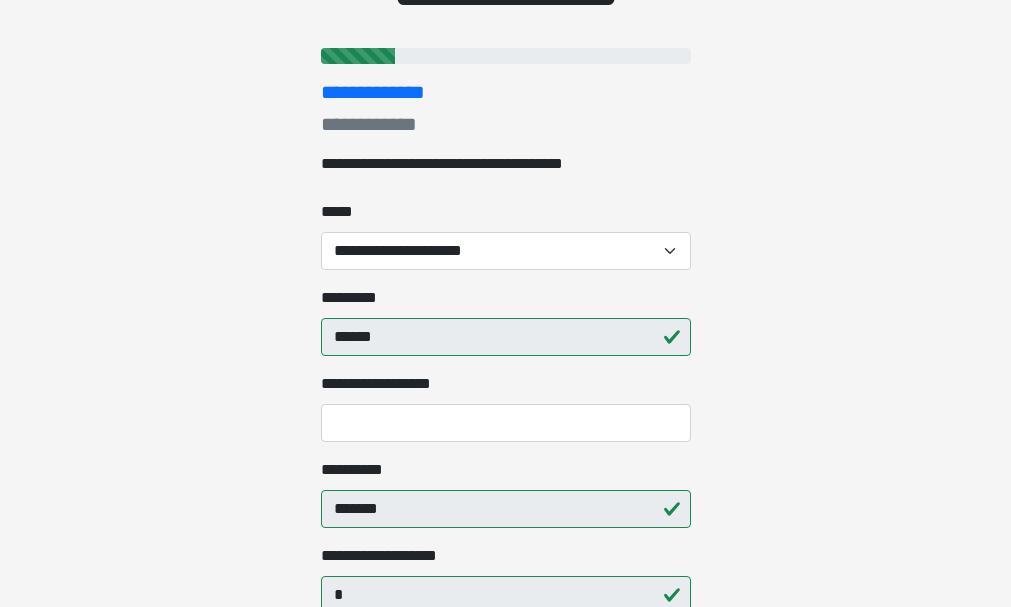 click on "**********" at bounding box center [506, 2074] 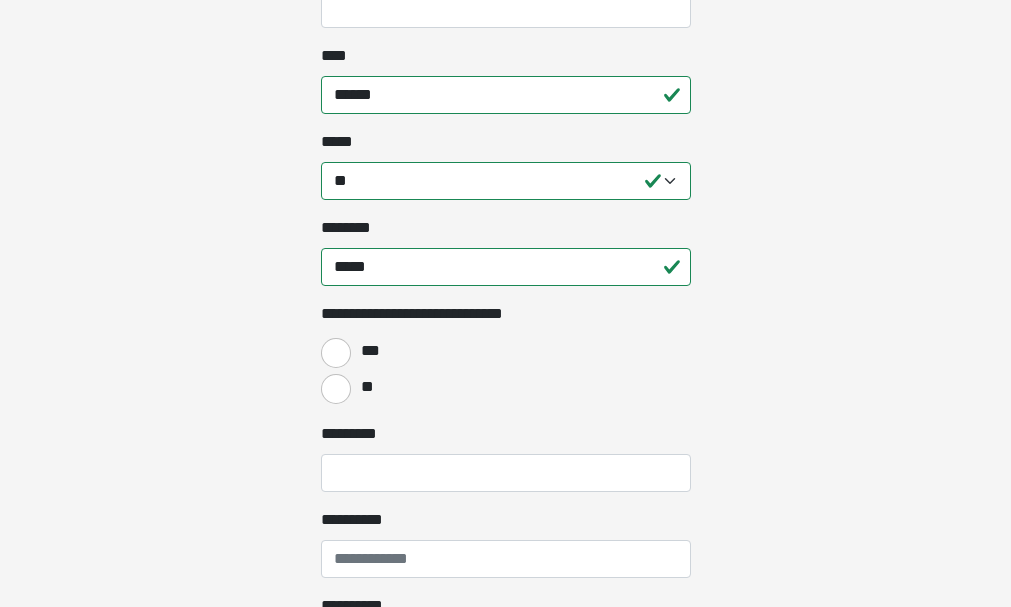 scroll, scrollTop: 1222, scrollLeft: 0, axis: vertical 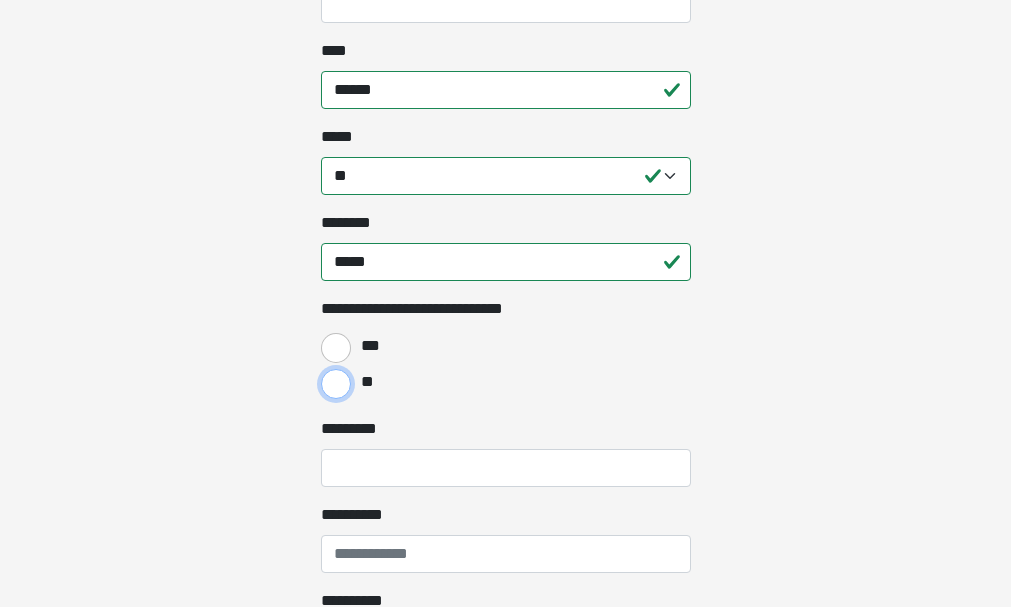 click on "**" at bounding box center [336, 384] 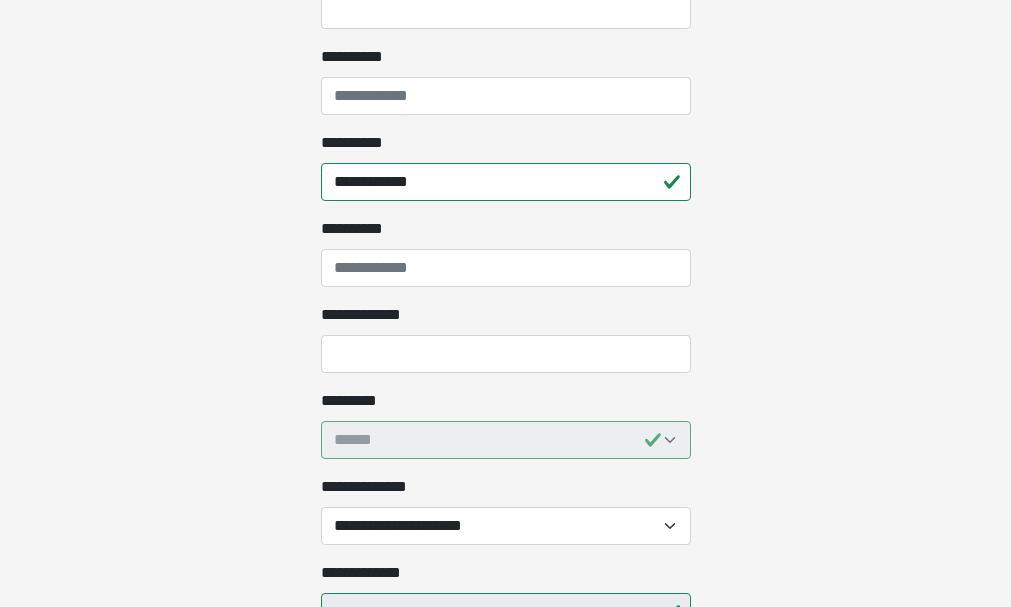 scroll, scrollTop: 1713, scrollLeft: 0, axis: vertical 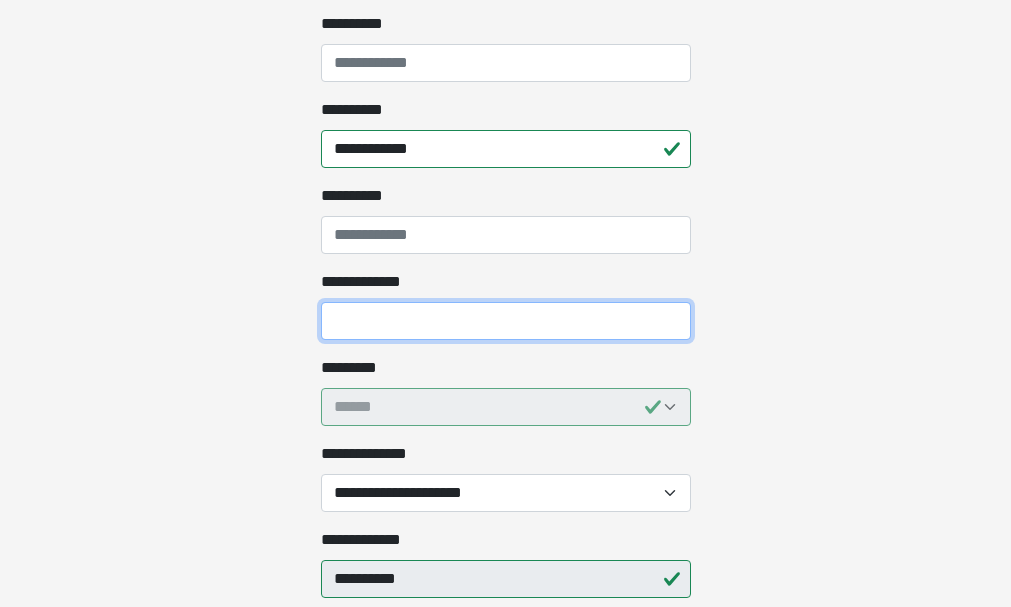 click on "**********" at bounding box center [506, 321] 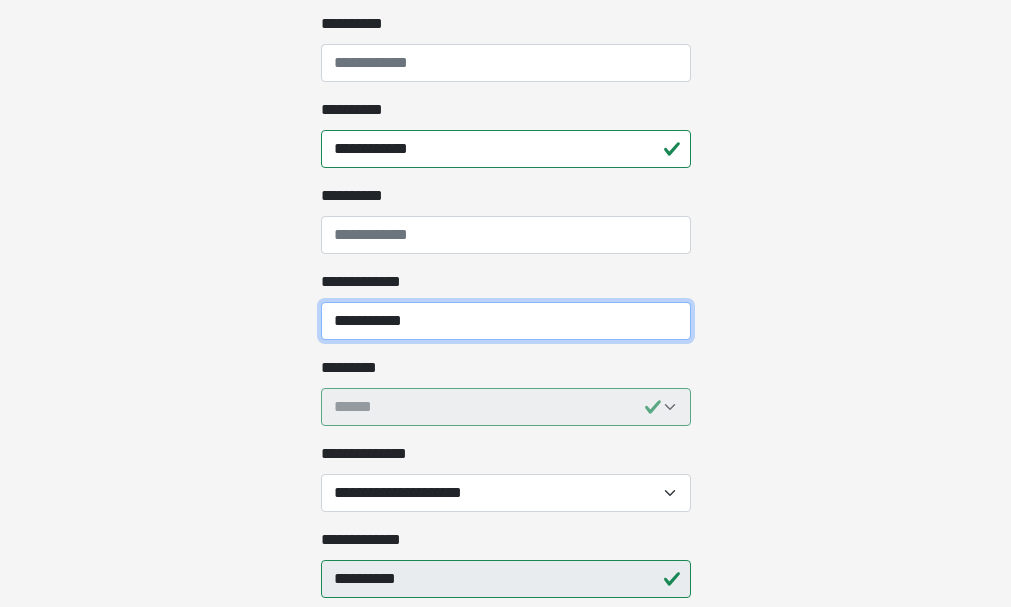 type on "**********" 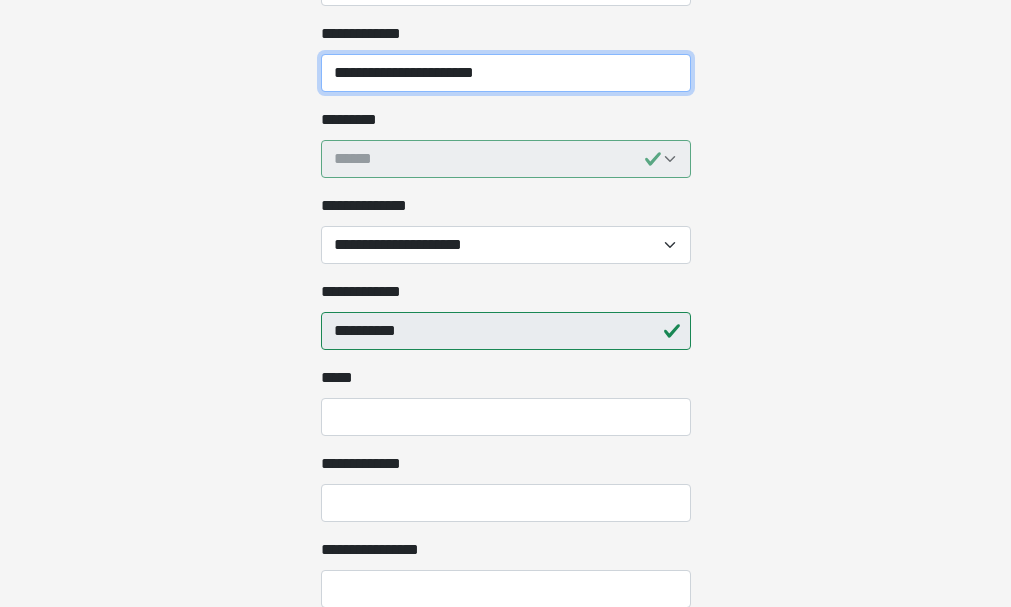 scroll, scrollTop: 1962, scrollLeft: 0, axis: vertical 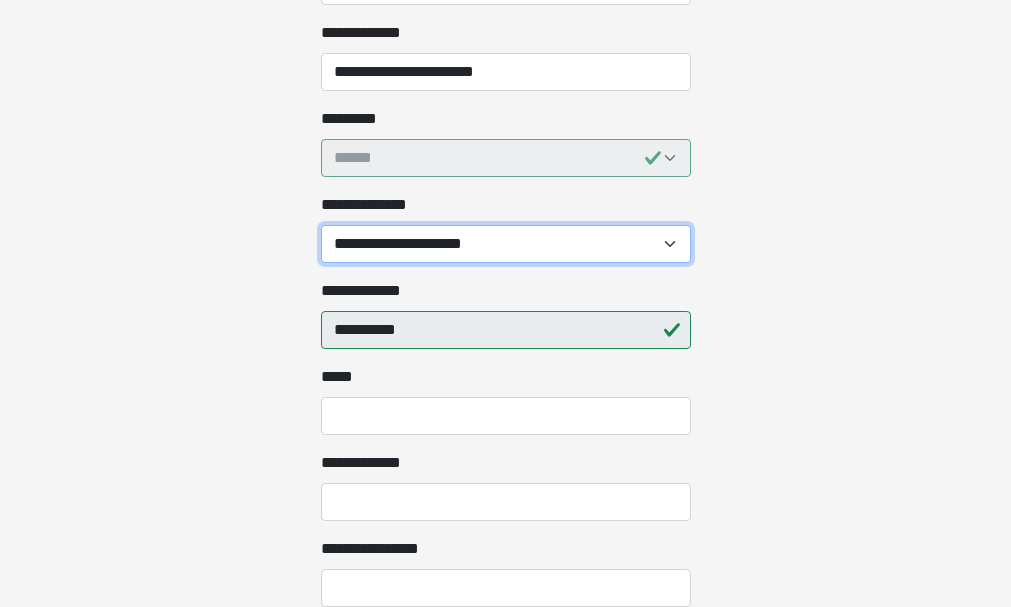 click on "**********" at bounding box center [506, 244] 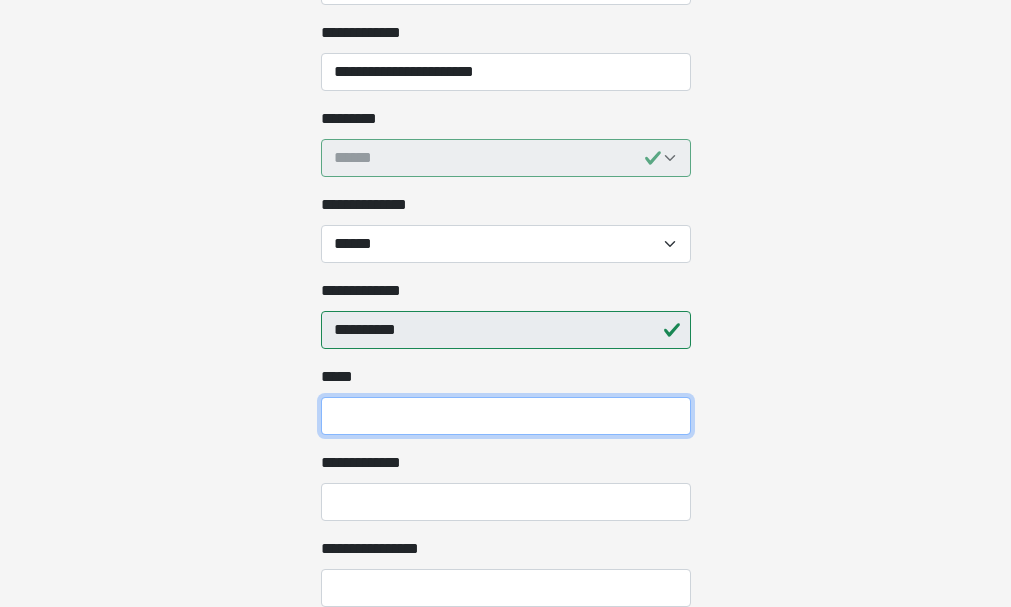 click on "*** *" at bounding box center (506, 416) 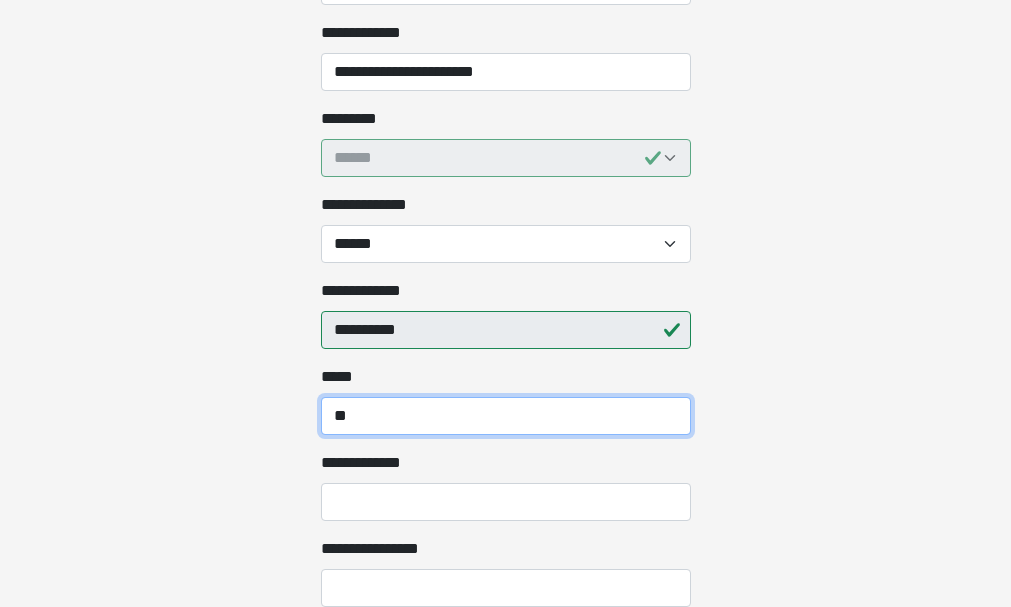 type on "*" 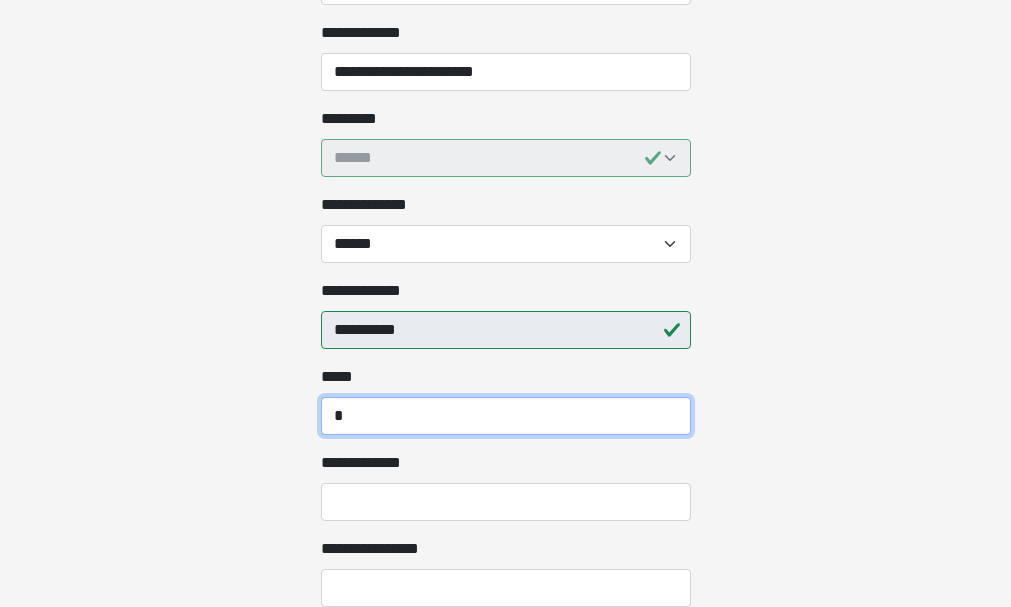 type on "*" 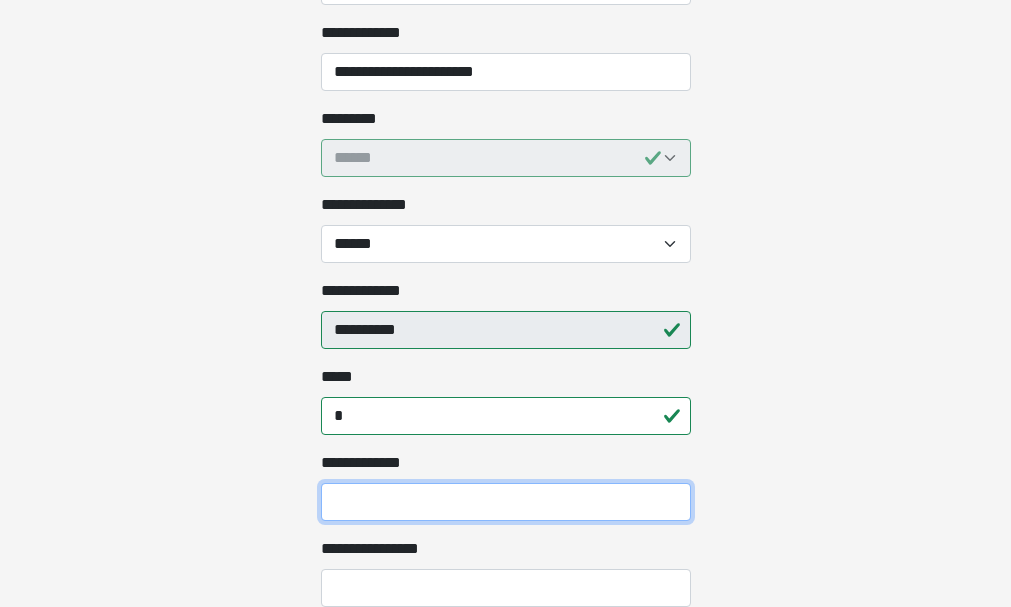 click on "**********" at bounding box center [506, 502] 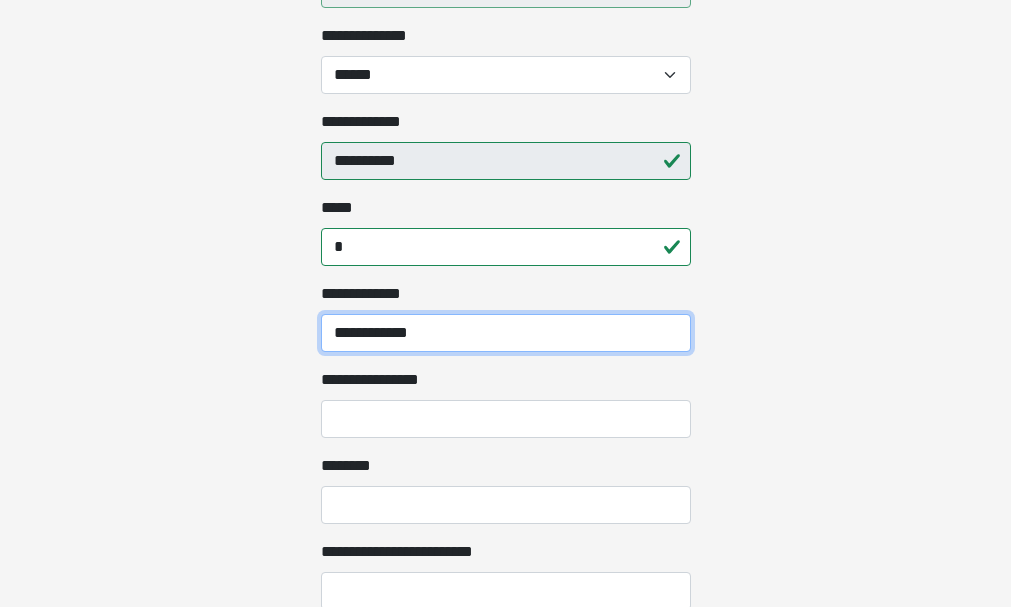 scroll, scrollTop: 2155, scrollLeft: 0, axis: vertical 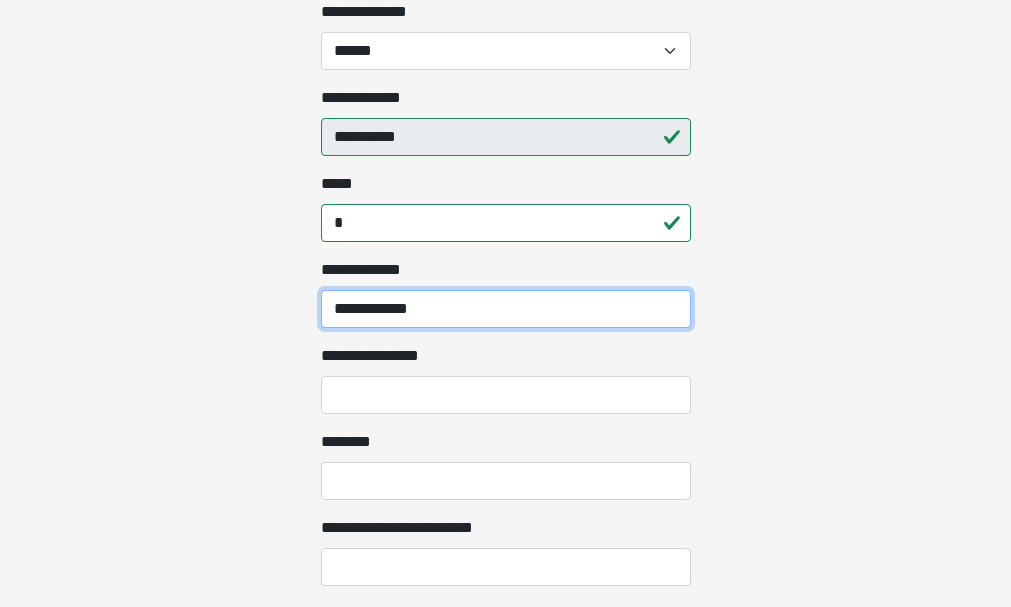 click on "**********" at bounding box center [506, 309] 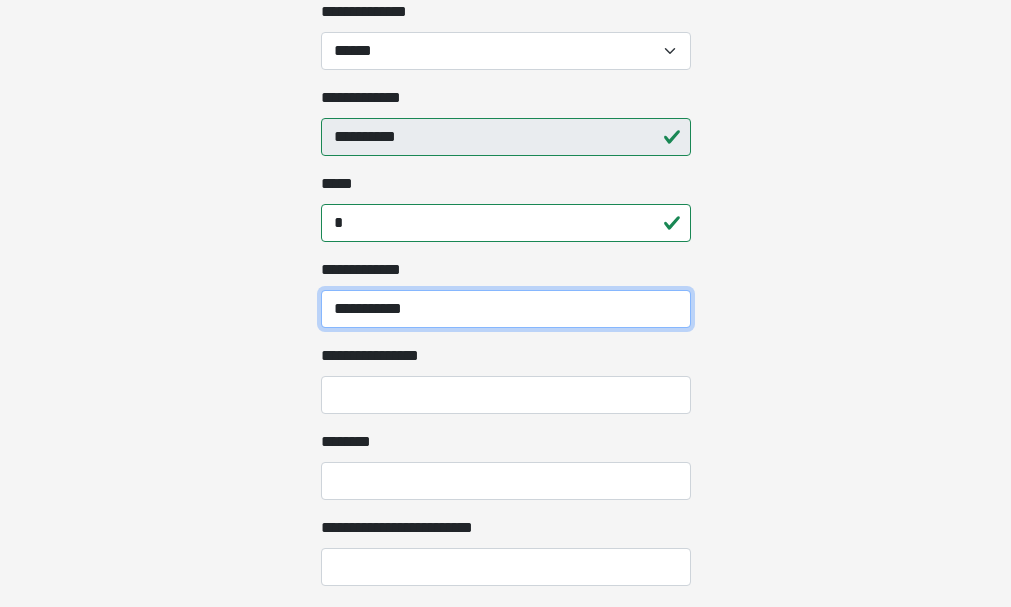 type on "**********" 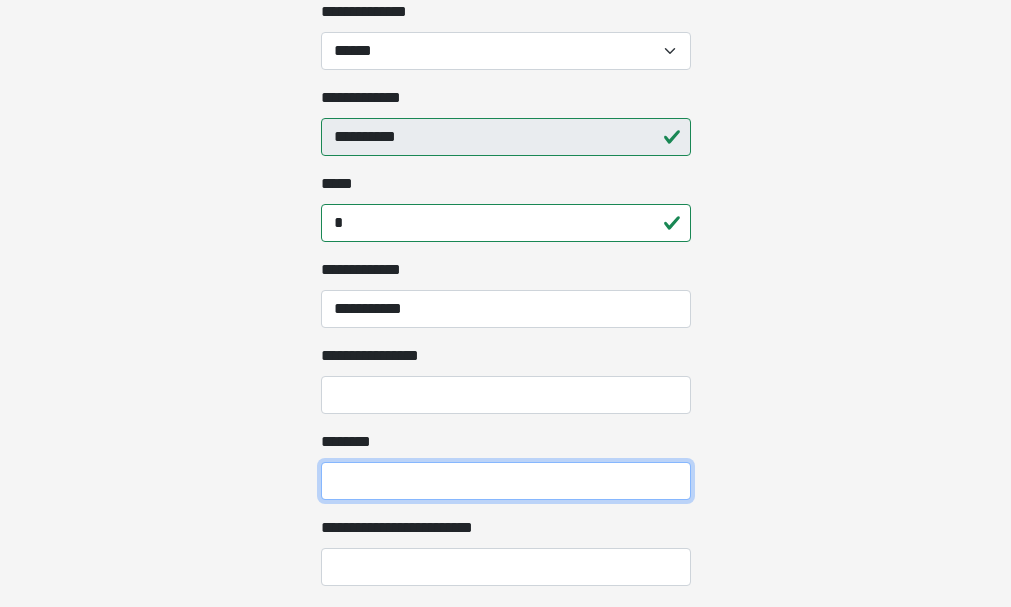 click on "********" at bounding box center (506, 481) 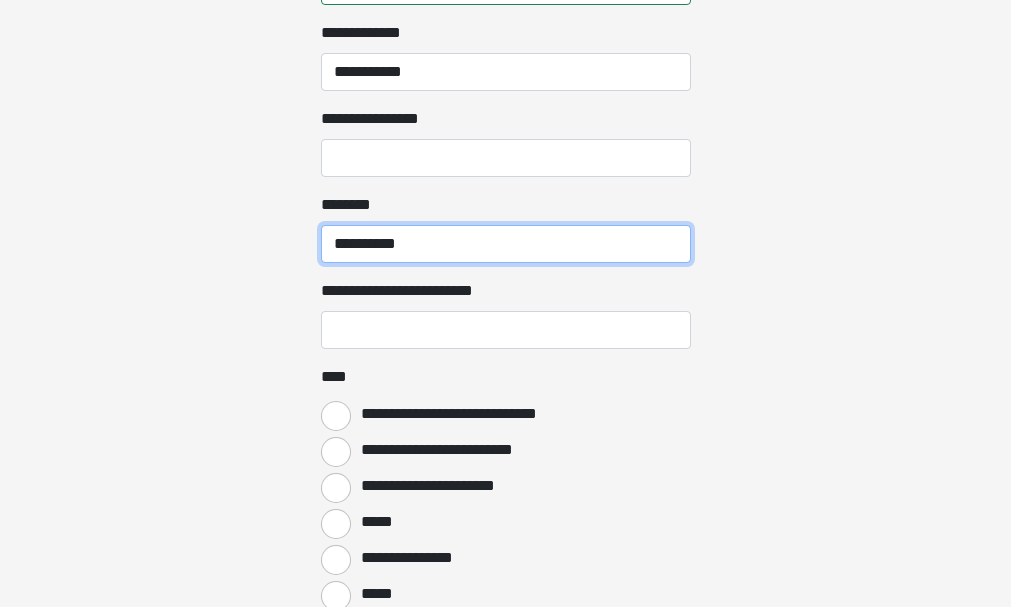 scroll, scrollTop: 2400, scrollLeft: 0, axis: vertical 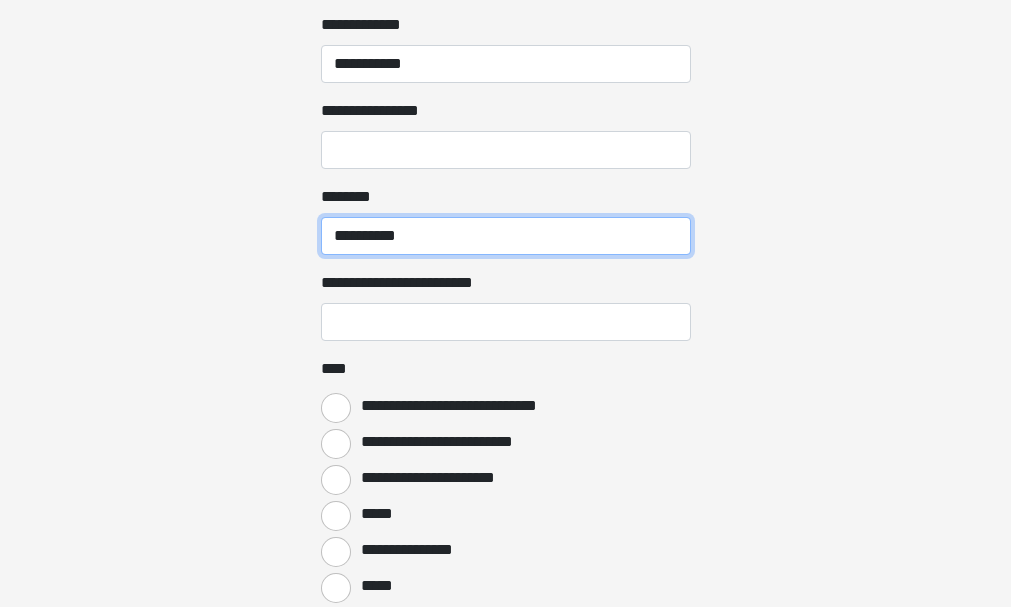 type on "**********" 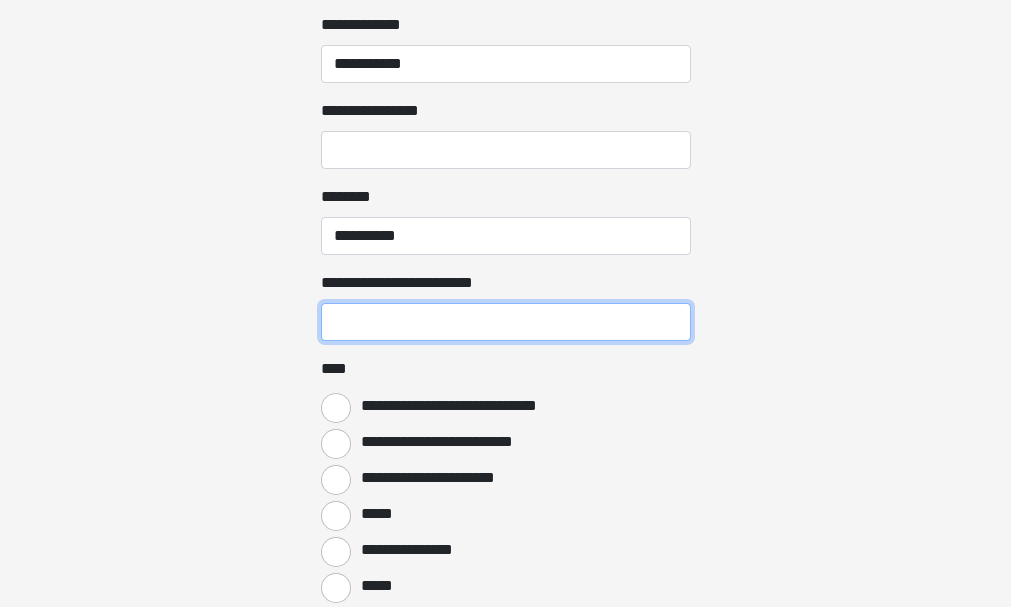 click on "**********" at bounding box center (506, 322) 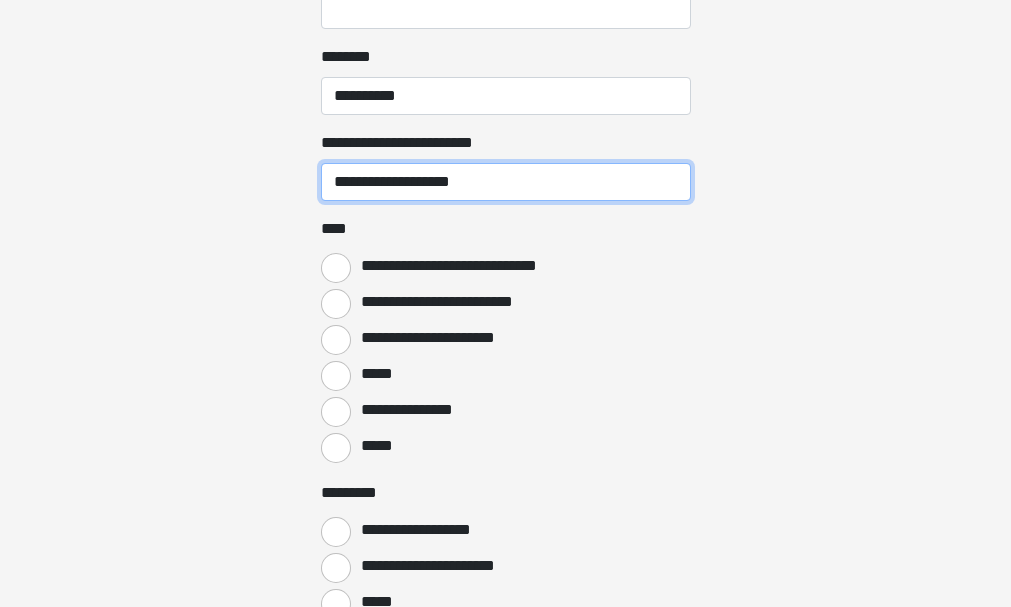 scroll, scrollTop: 2542, scrollLeft: 0, axis: vertical 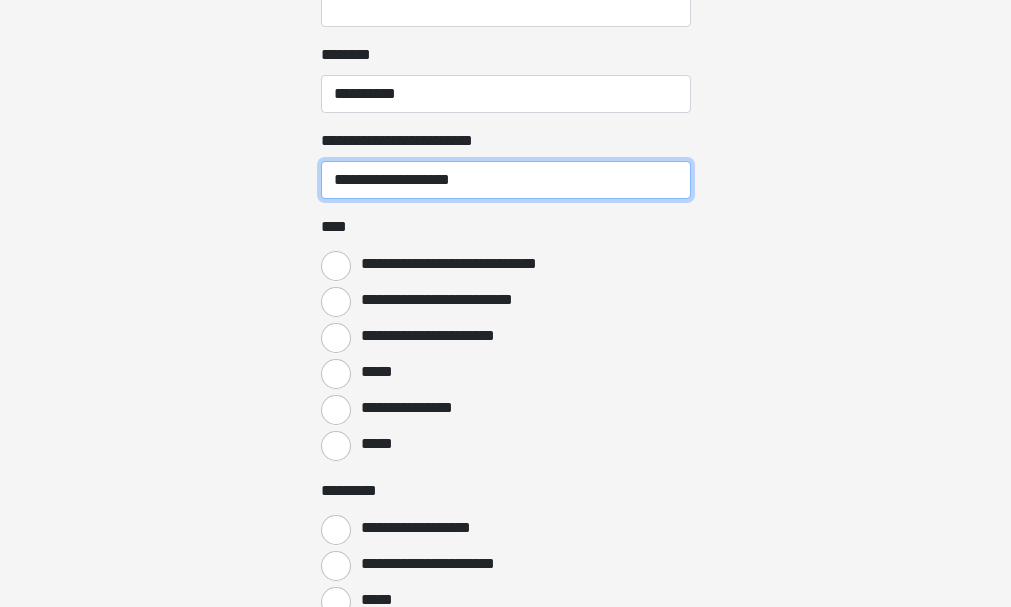 type on "**********" 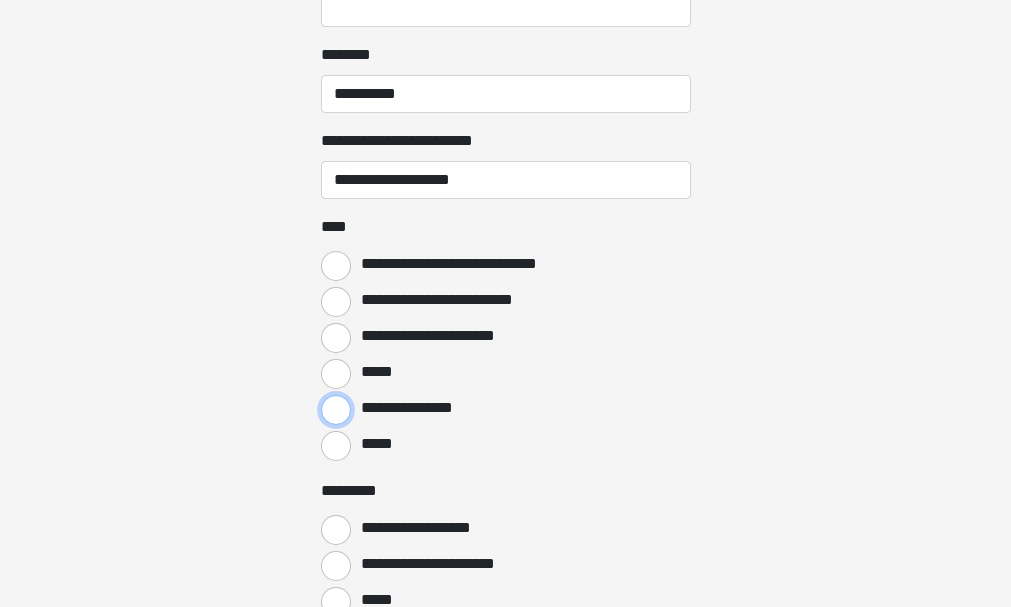 click on "**********" at bounding box center (336, 410) 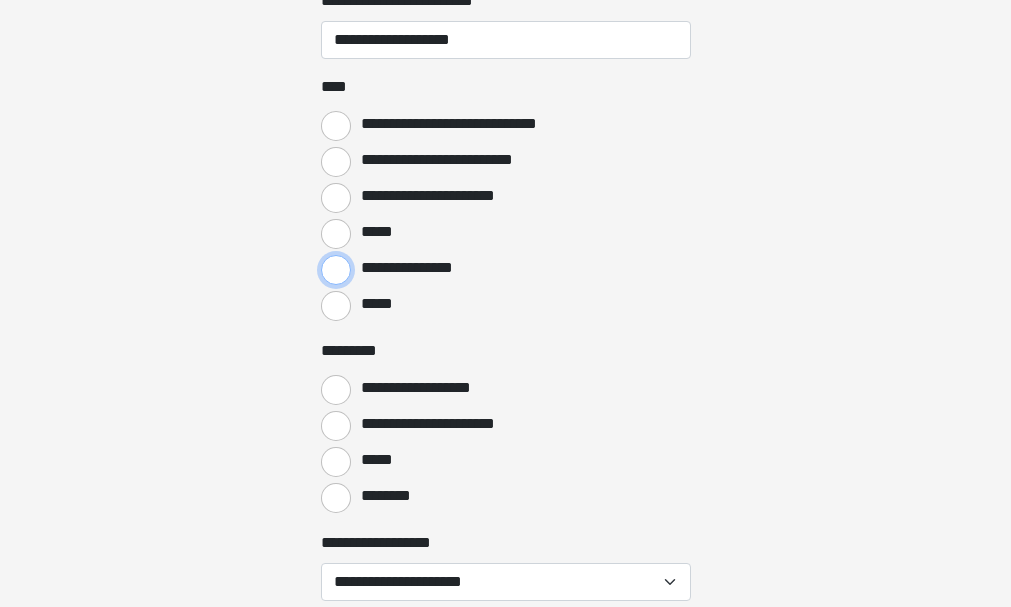 scroll, scrollTop: 2702, scrollLeft: 0, axis: vertical 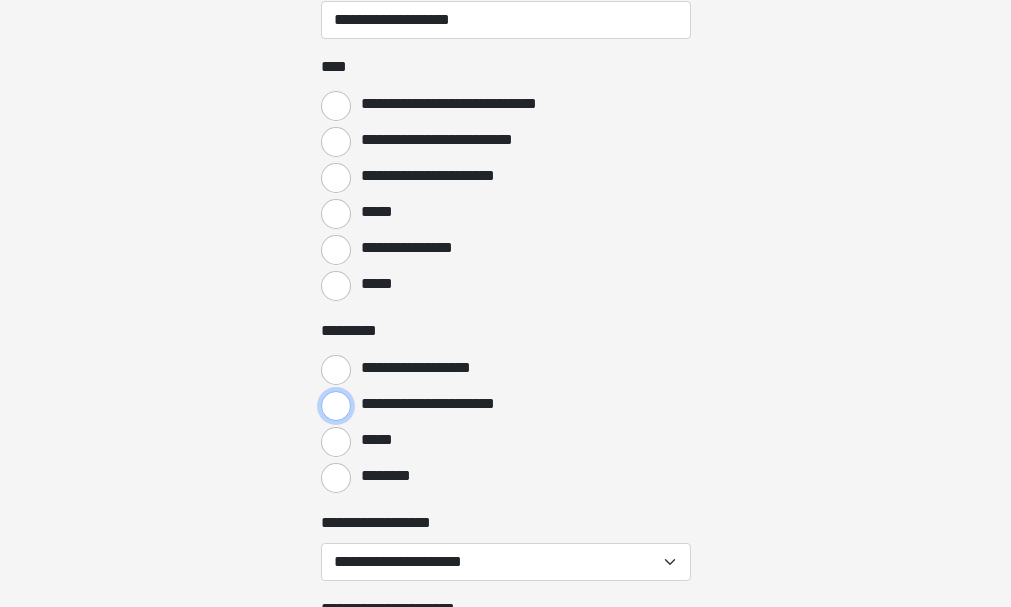 click on "**********" at bounding box center (336, 406) 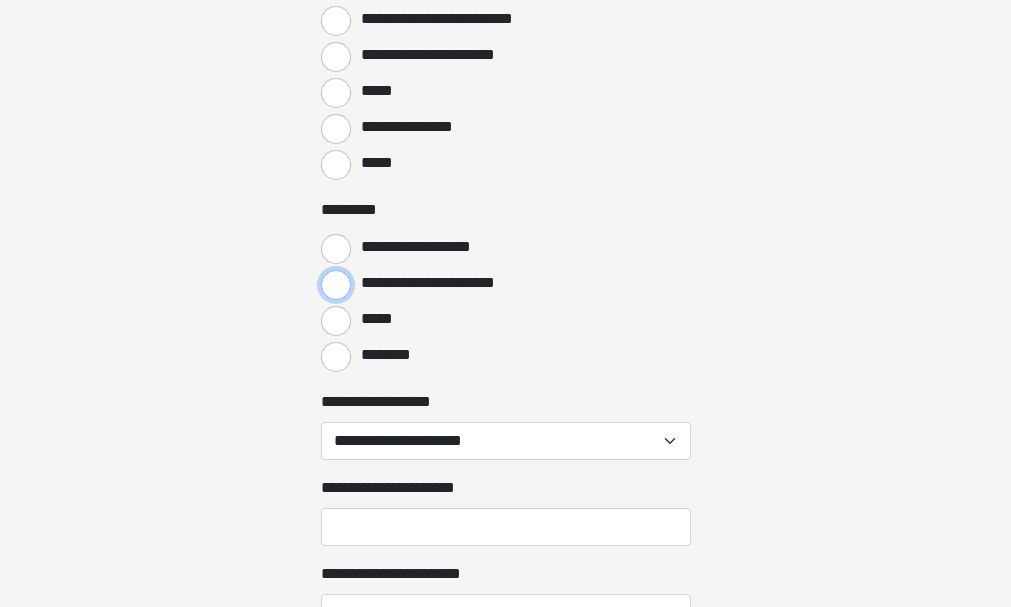 scroll, scrollTop: 2836, scrollLeft: 0, axis: vertical 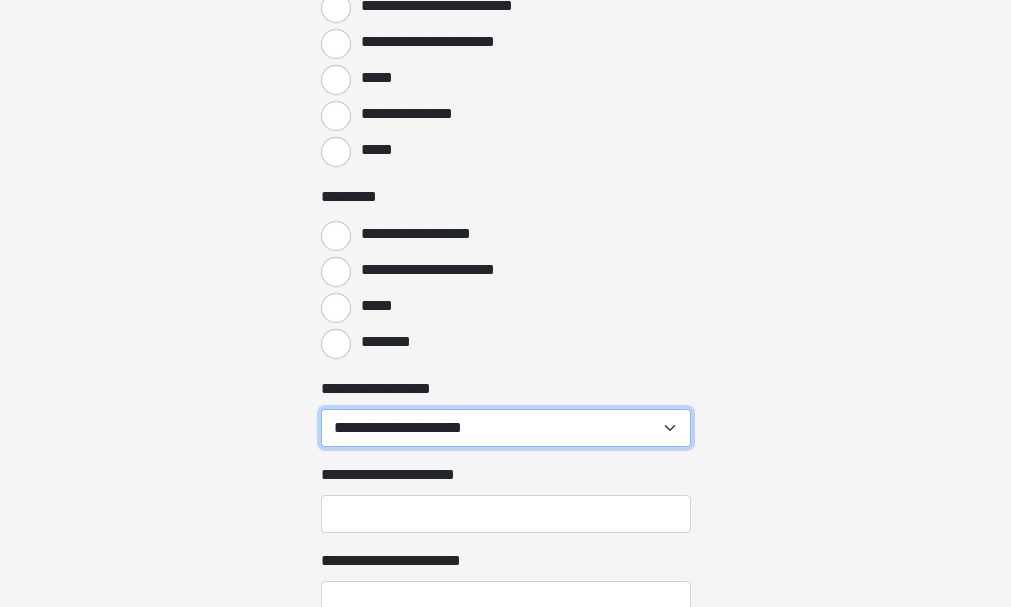 click on "**********" at bounding box center (506, 428) 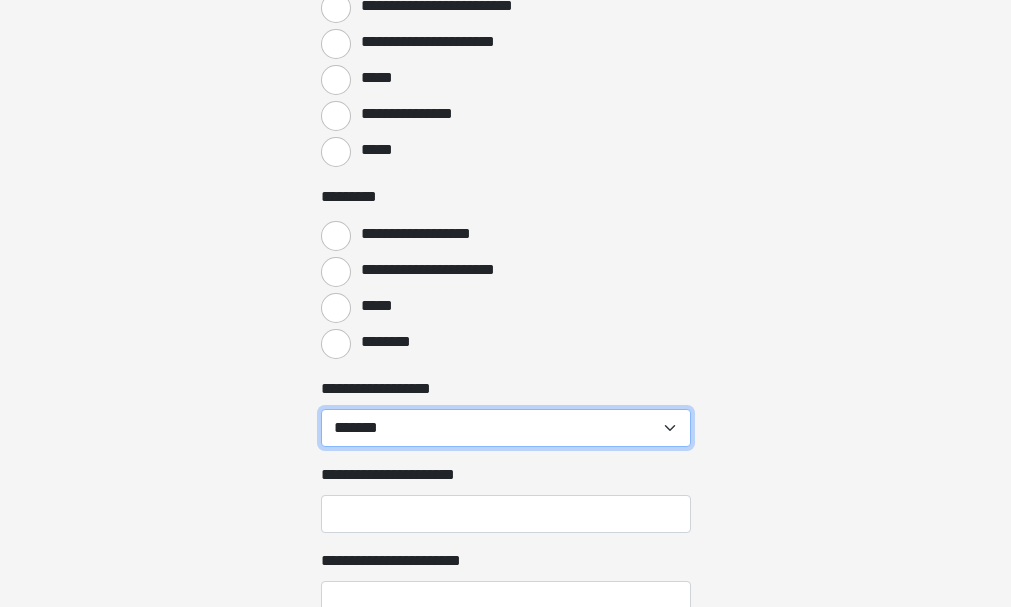 click on "**********" at bounding box center (506, 428) 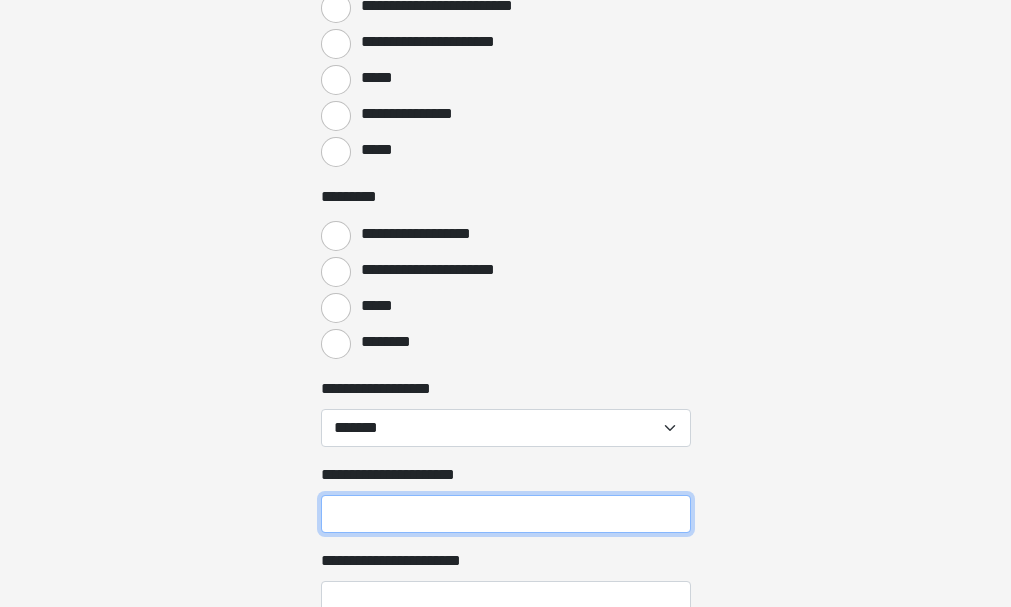 click on "**********" at bounding box center [506, 514] 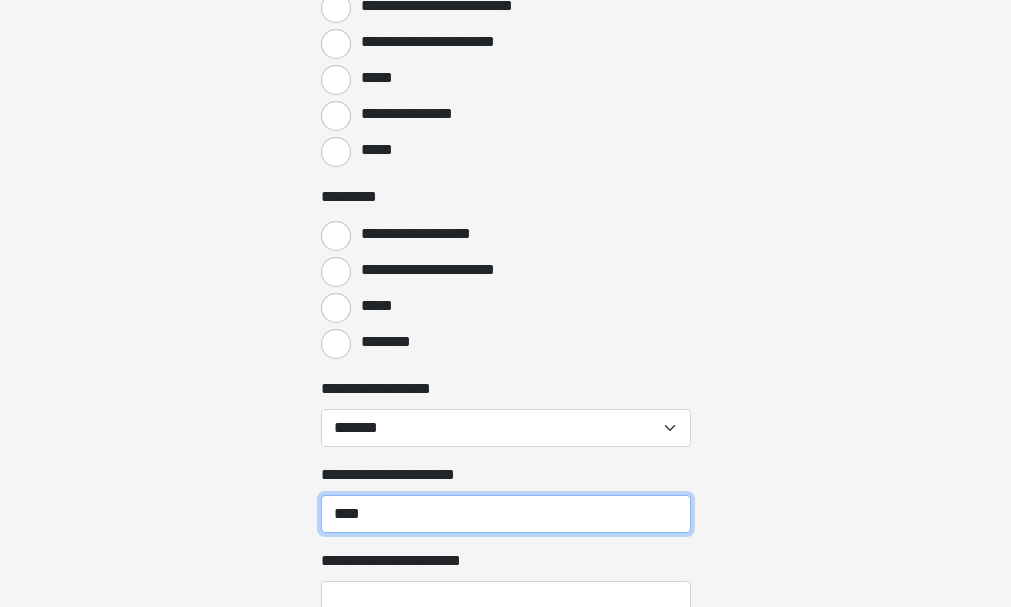 type on "**********" 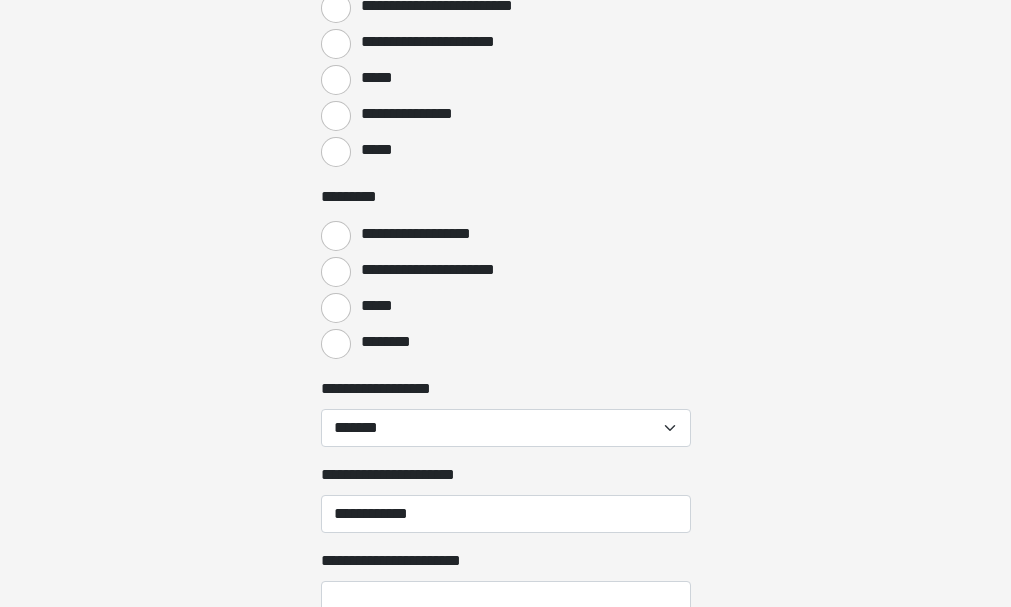 click on "**********" at bounding box center [506, -475] 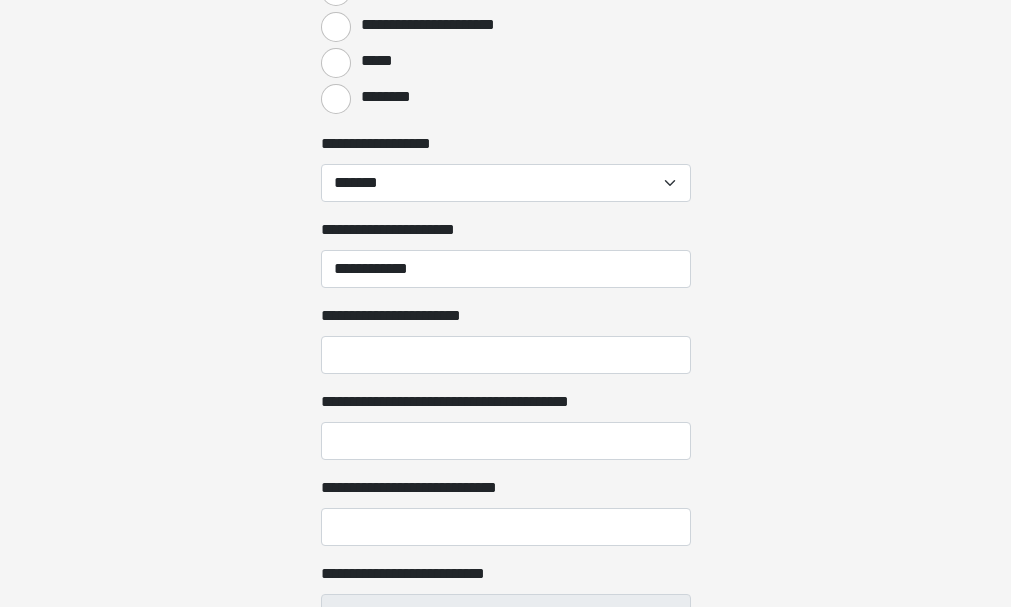 scroll, scrollTop: 3082, scrollLeft: 0, axis: vertical 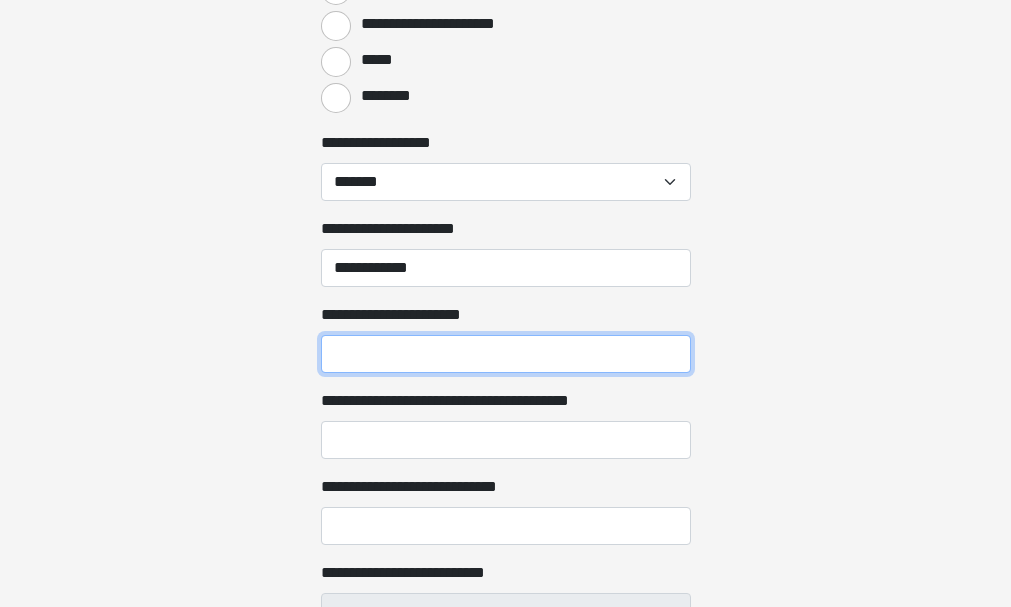 click on "**********" at bounding box center (506, 354) 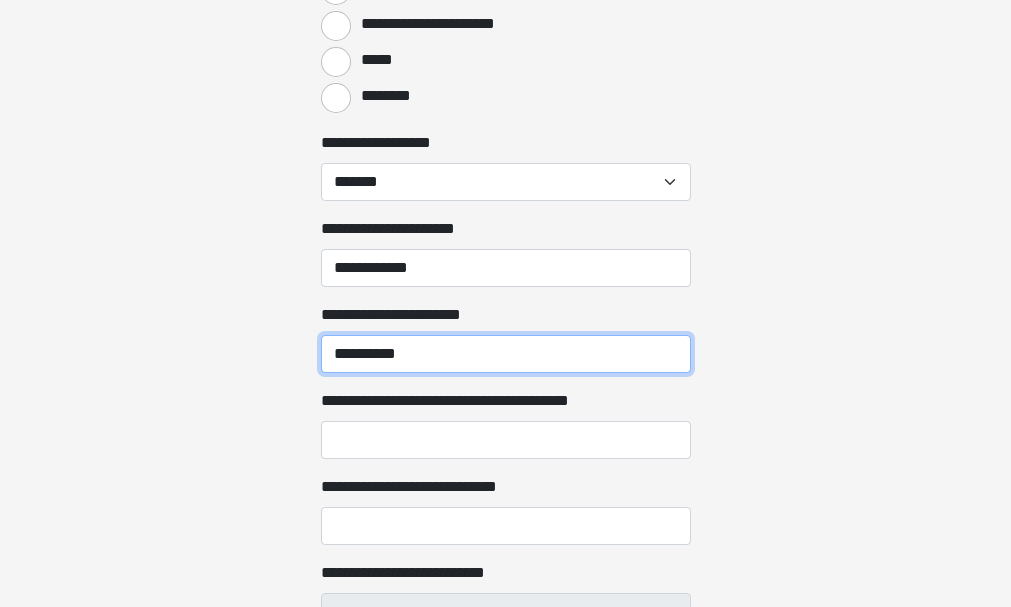 type on "**********" 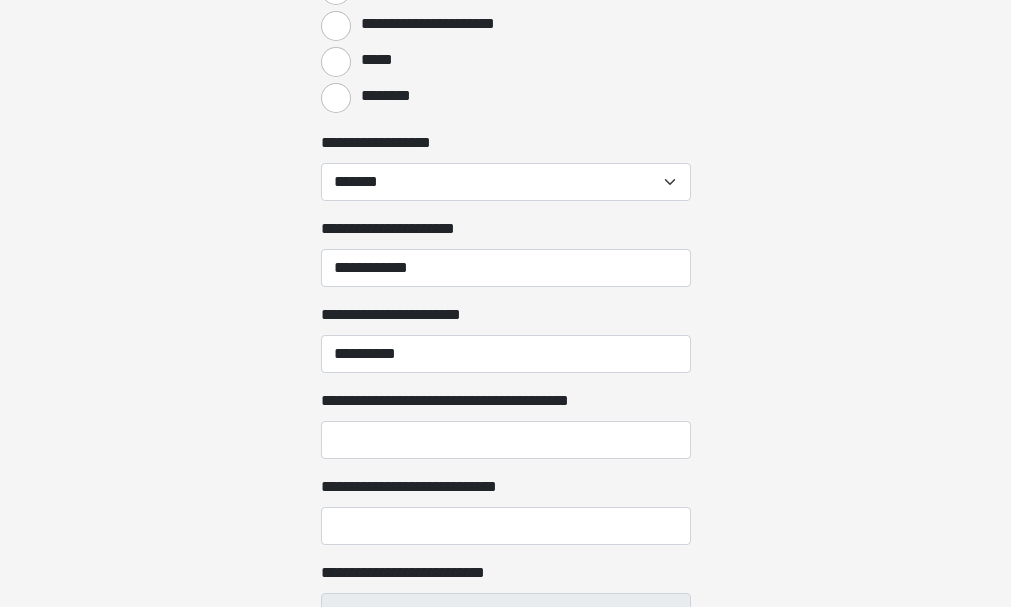 click on "**********" at bounding box center (505, -2779) 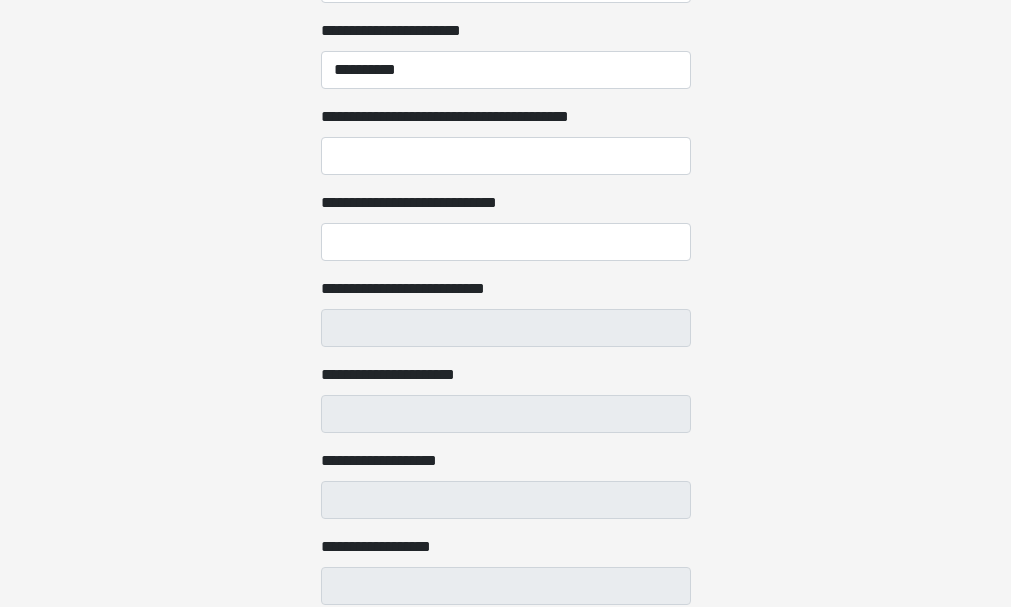 scroll, scrollTop: 3367, scrollLeft: 0, axis: vertical 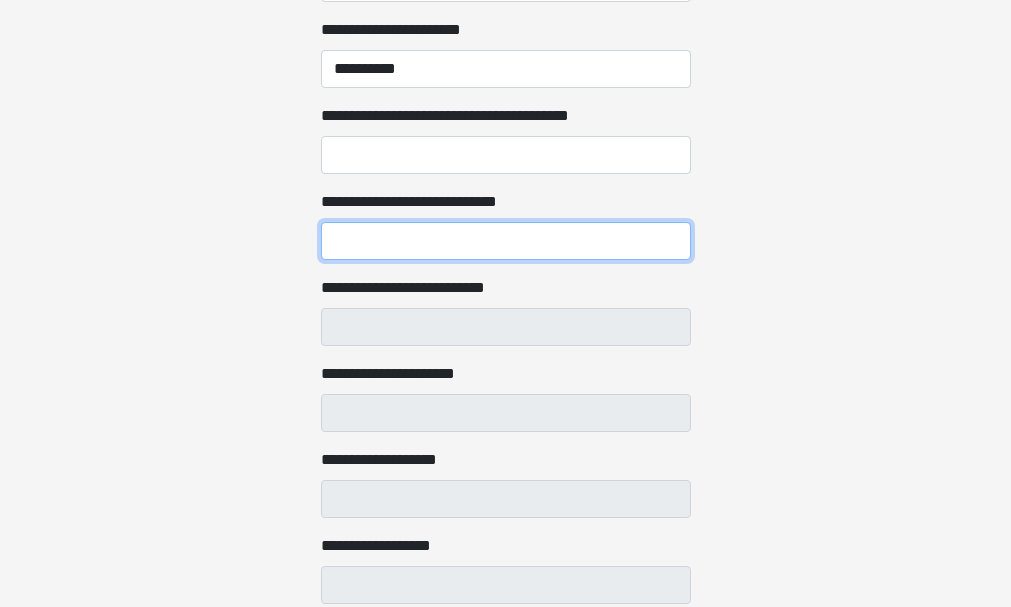 click on "**********" at bounding box center [506, 241] 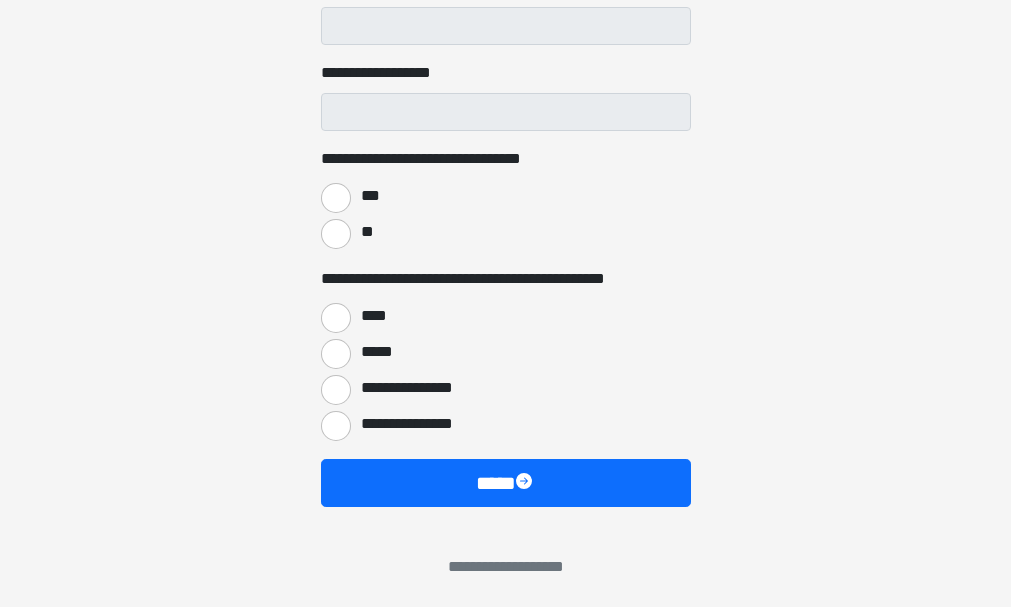 scroll, scrollTop: 3843, scrollLeft: 0, axis: vertical 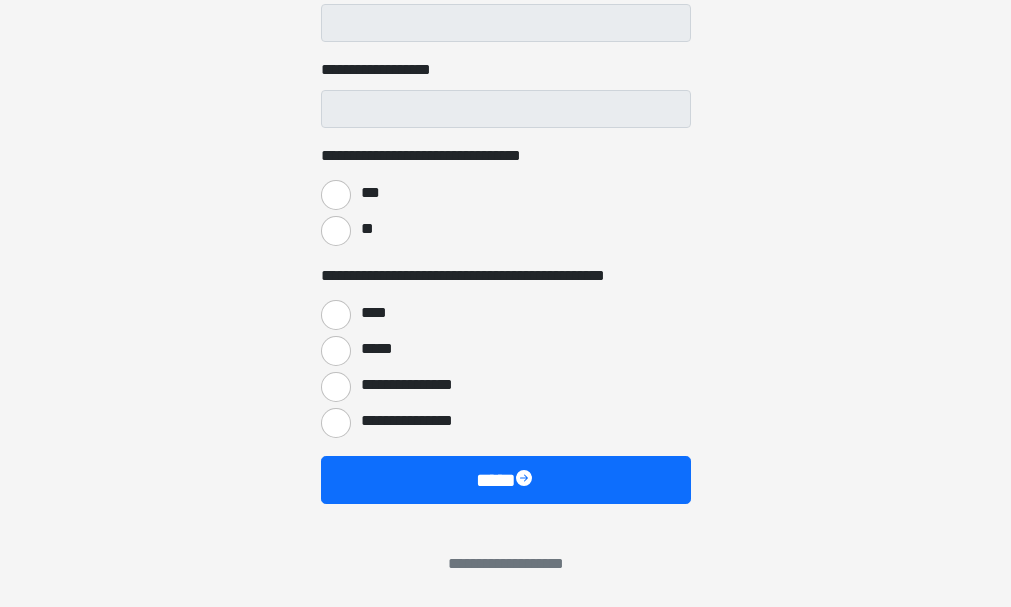 type on "**********" 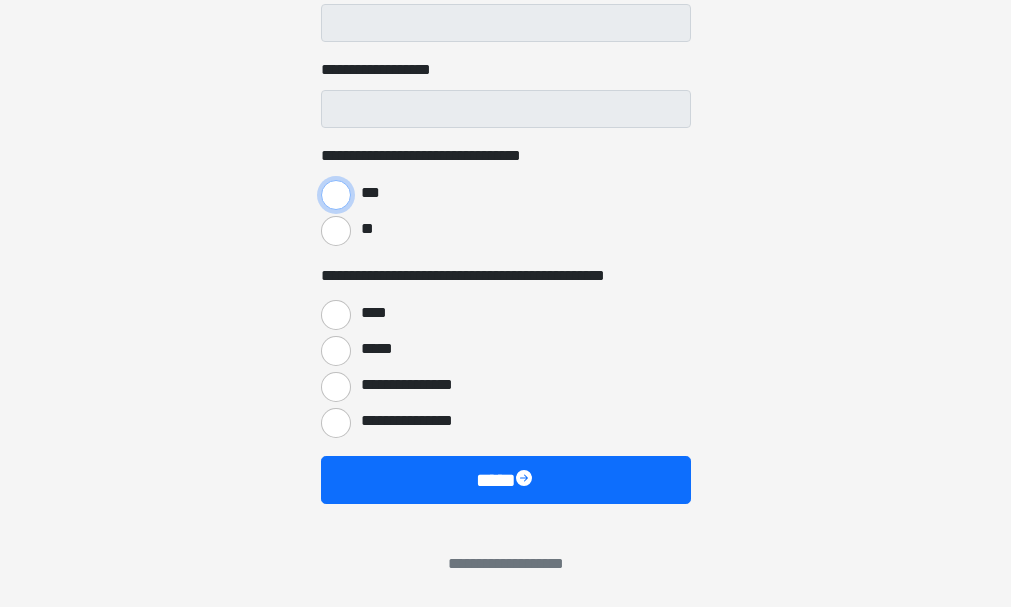 click on "***" at bounding box center [336, 195] 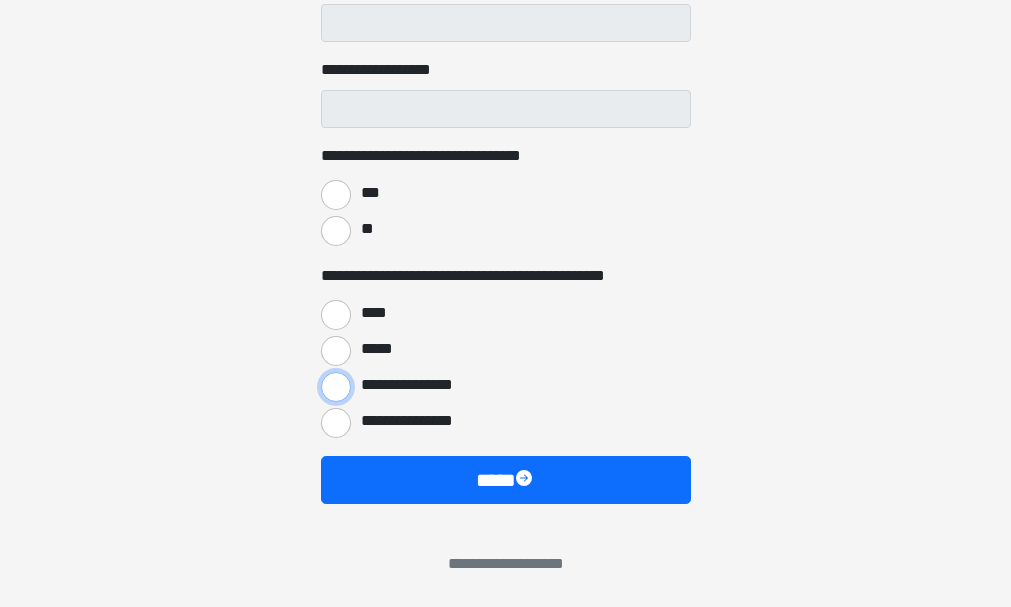 click on "**********" at bounding box center [336, 387] 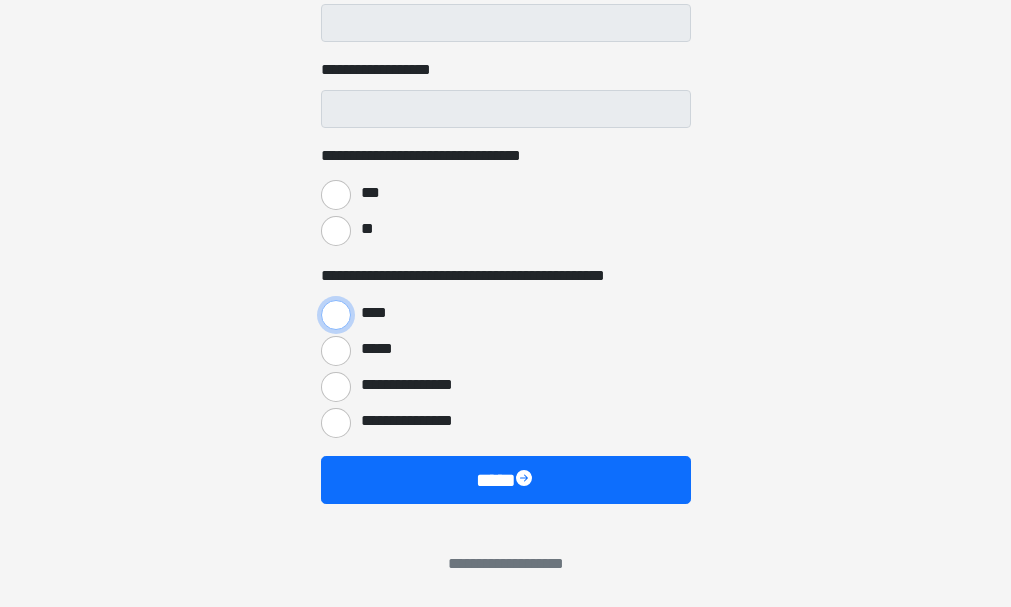 click on "****" at bounding box center [336, 315] 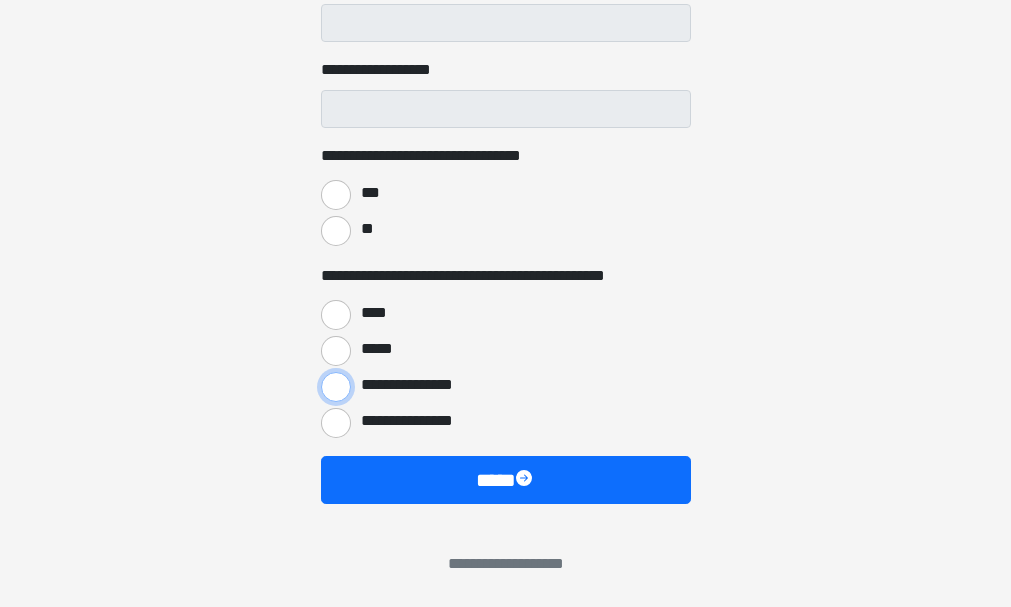 click on "**********" at bounding box center [336, 387] 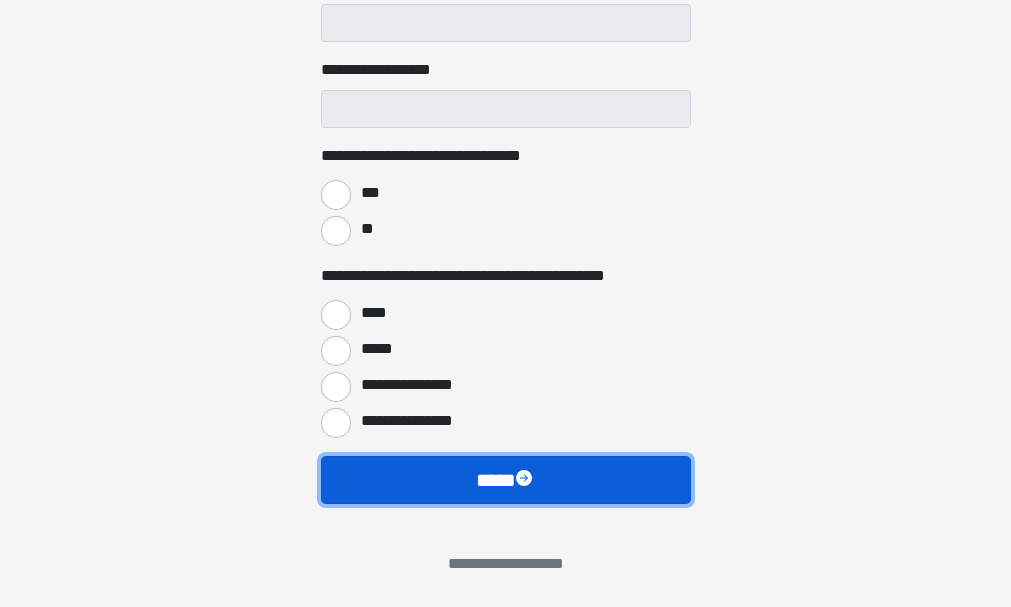 click on "****" at bounding box center [506, 480] 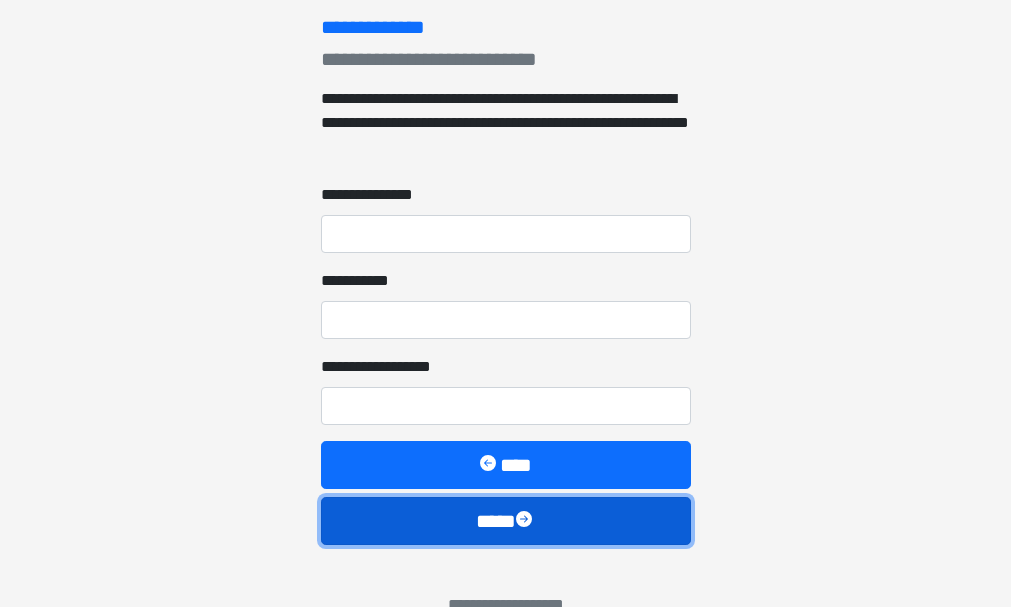 scroll, scrollTop: 353, scrollLeft: 0, axis: vertical 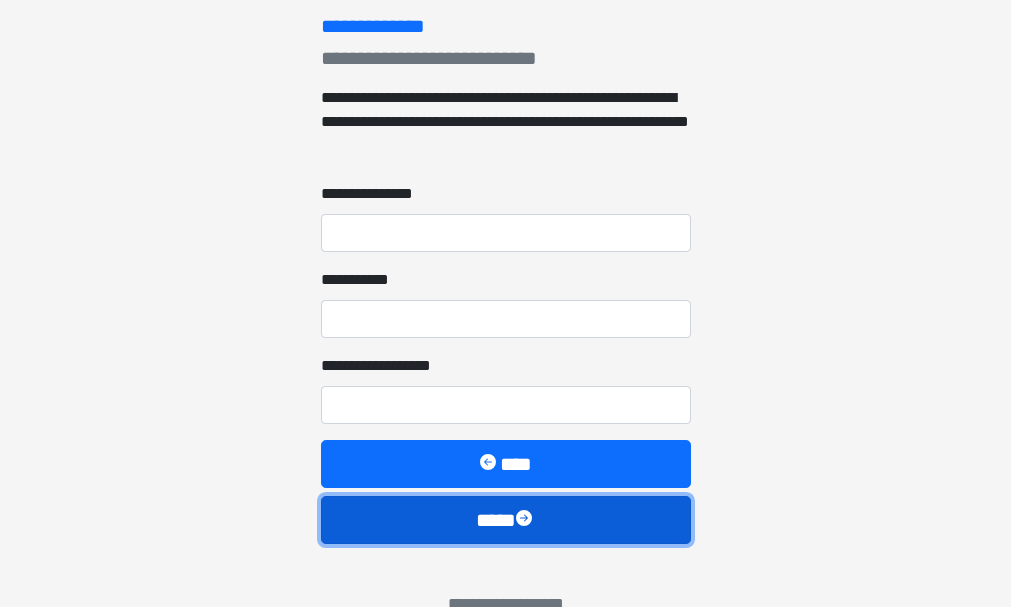 click on "****" at bounding box center (506, 520) 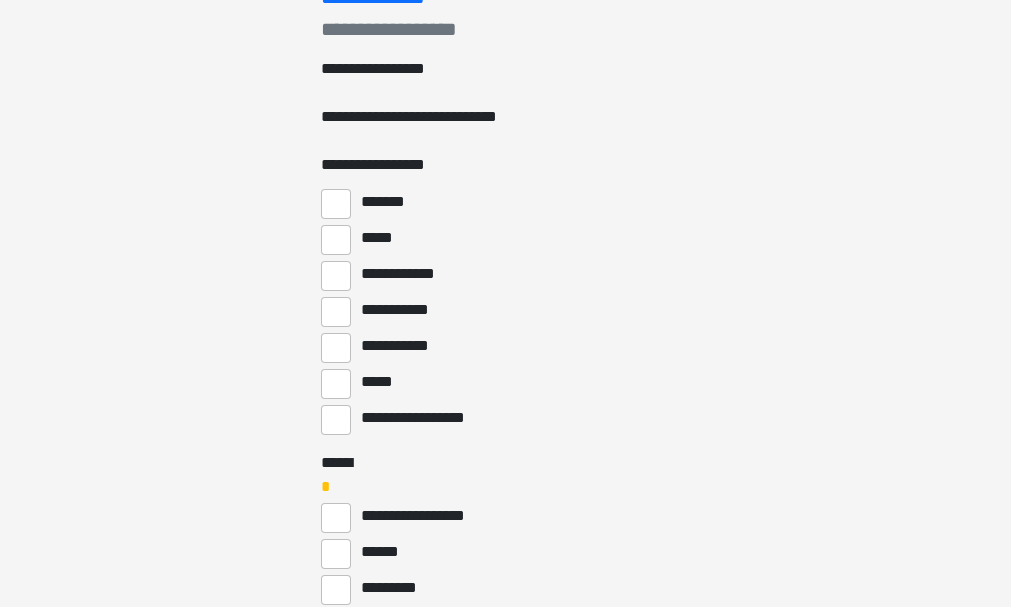 scroll, scrollTop: 383, scrollLeft: 0, axis: vertical 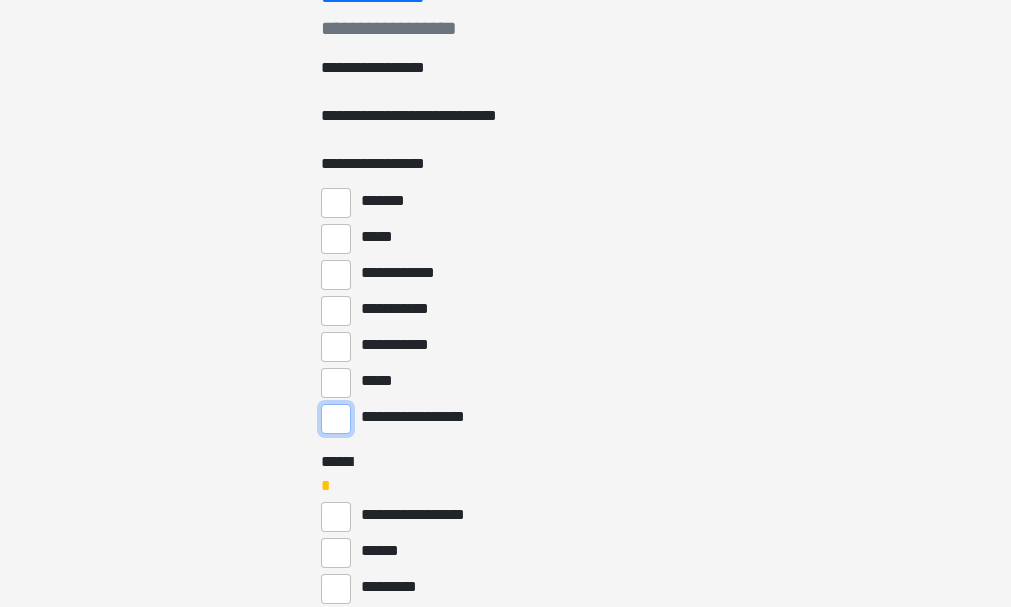click on "**********" at bounding box center [336, 419] 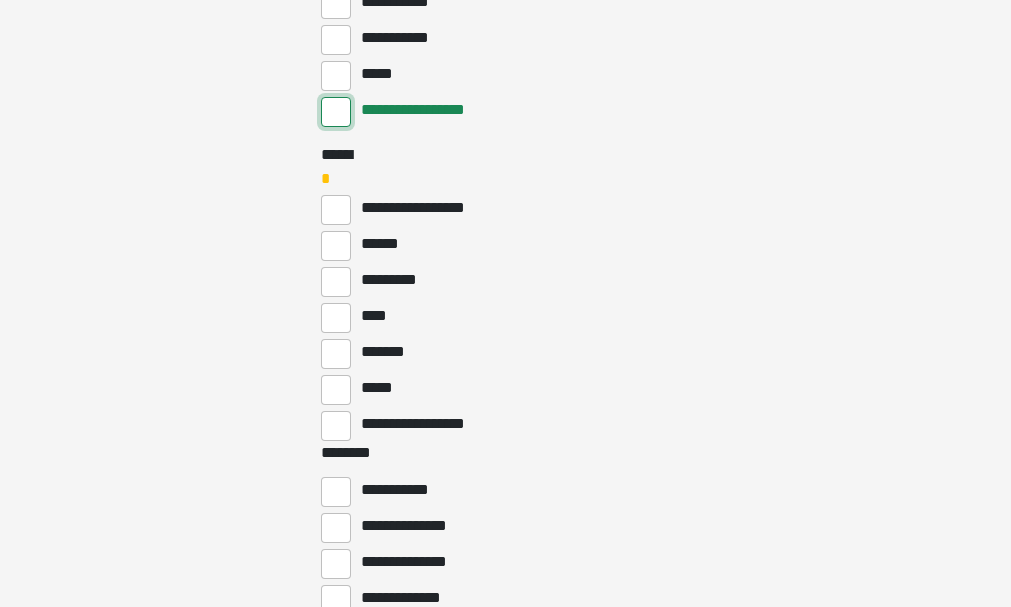 scroll, scrollTop: 692, scrollLeft: 0, axis: vertical 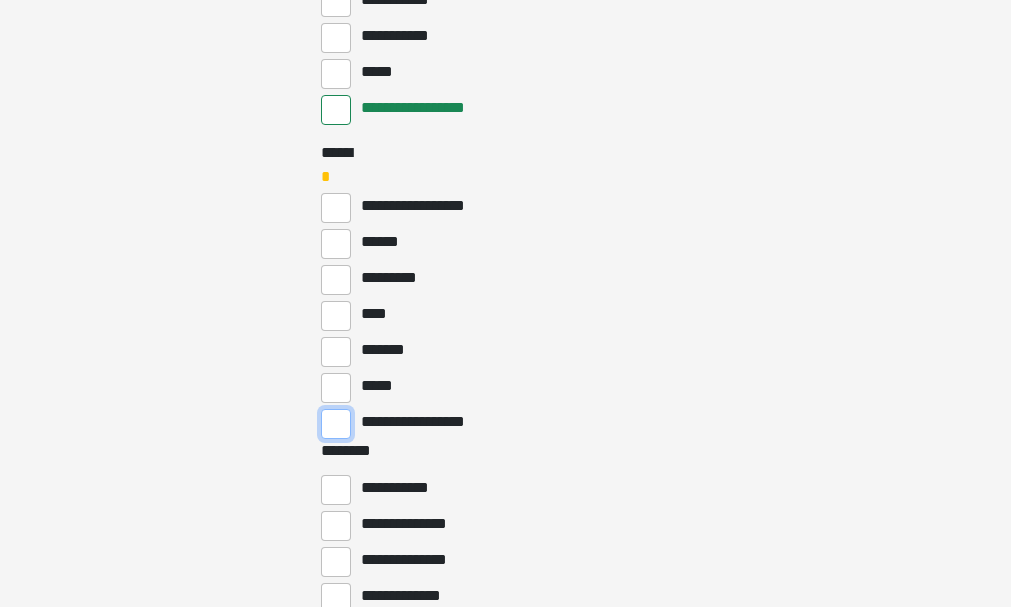 click on "**********" at bounding box center [336, 424] 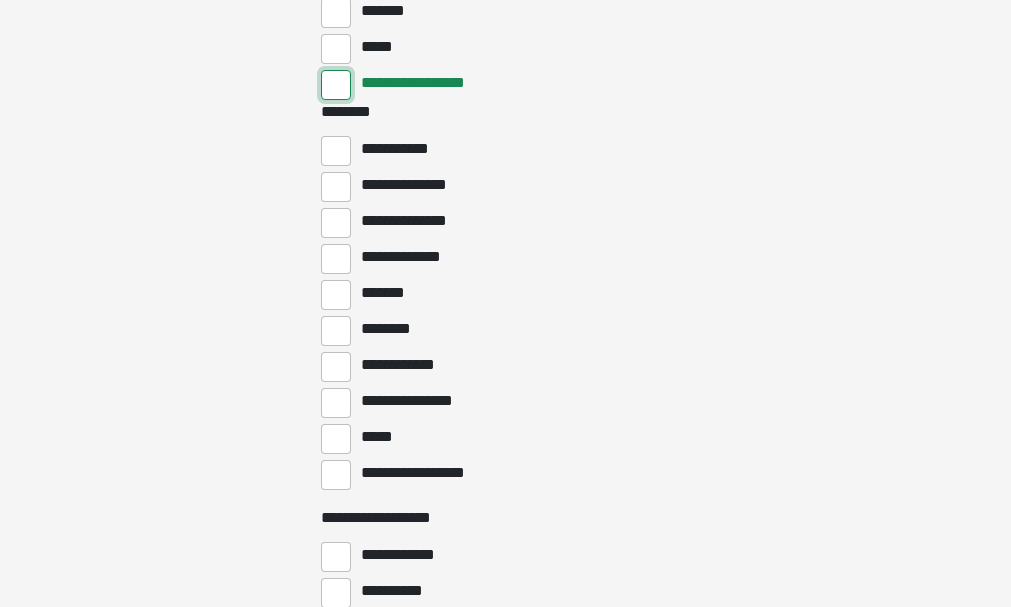 scroll, scrollTop: 1032, scrollLeft: 0, axis: vertical 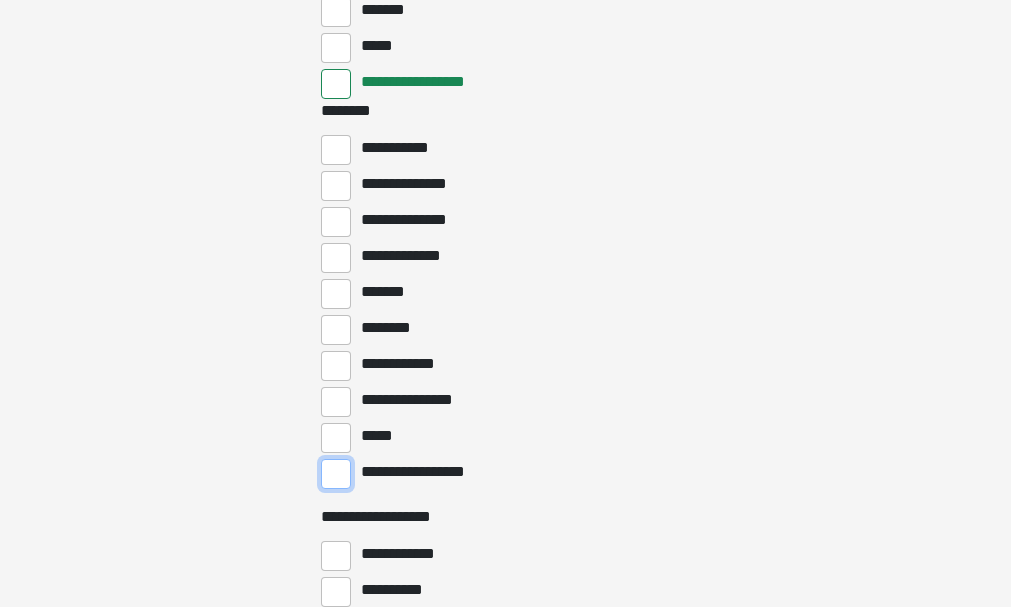 click on "**********" at bounding box center (336, 474) 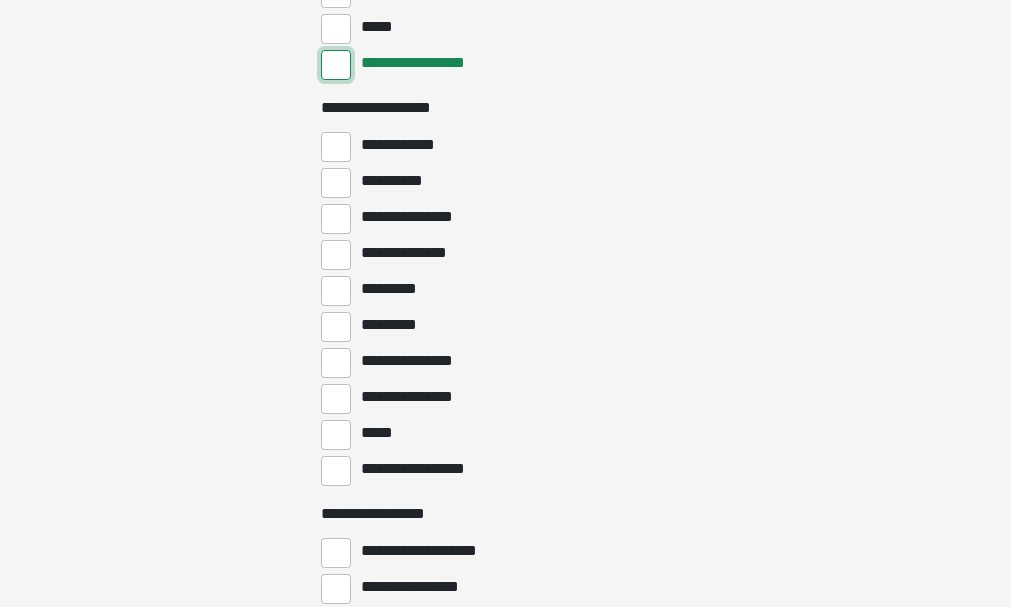 scroll, scrollTop: 1442, scrollLeft: 0, axis: vertical 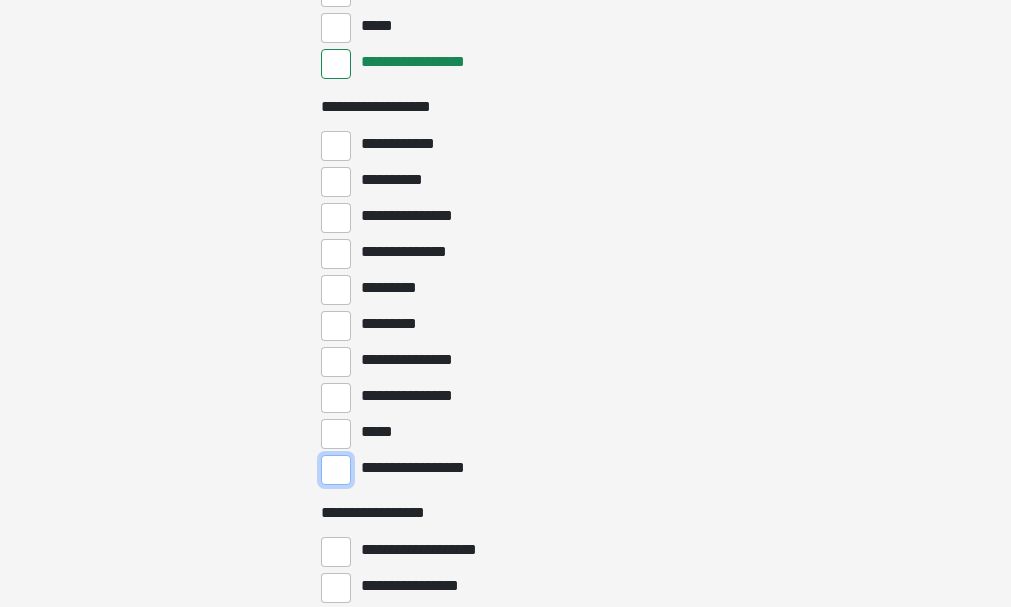 click on "**********" at bounding box center [336, 470] 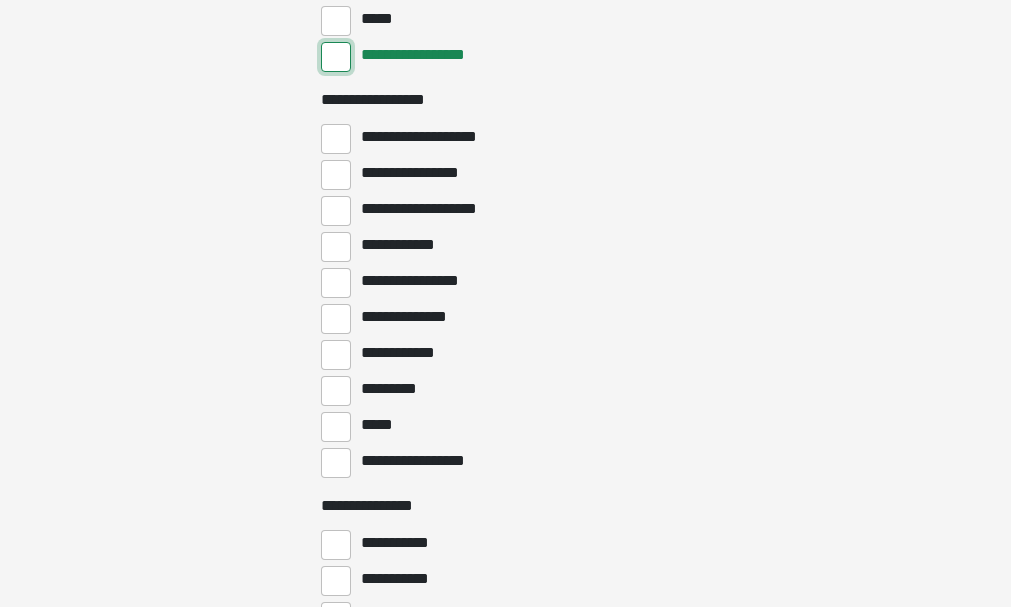scroll, scrollTop: 1856, scrollLeft: 0, axis: vertical 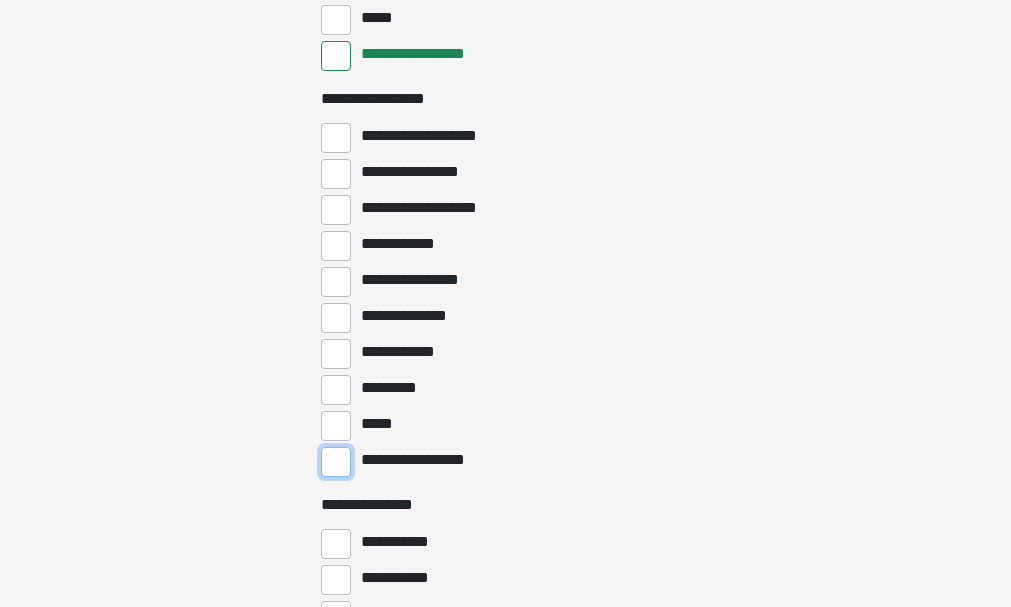 click on "**********" at bounding box center [336, 462] 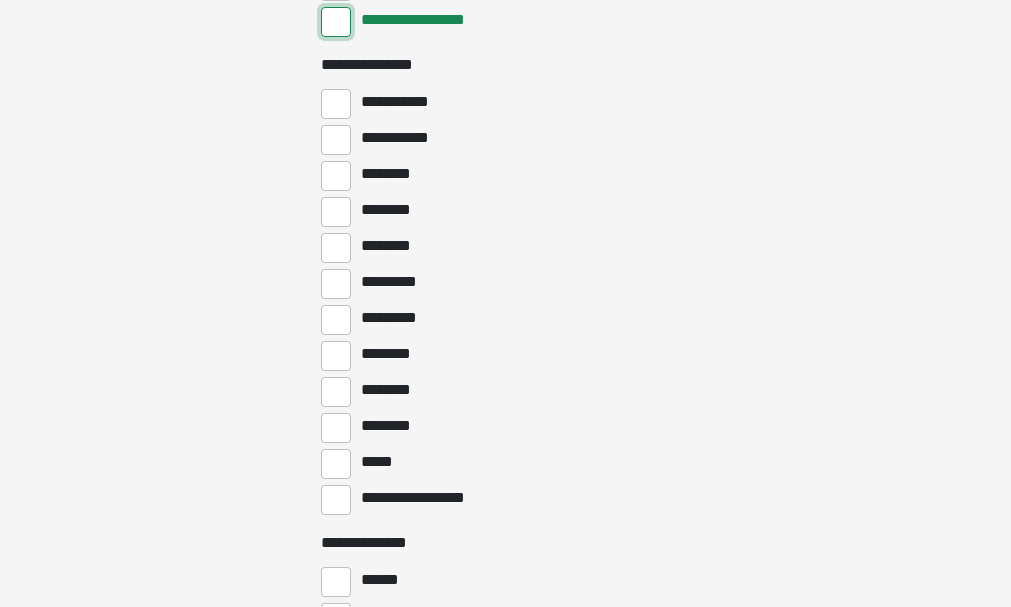 scroll, scrollTop: 2327, scrollLeft: 0, axis: vertical 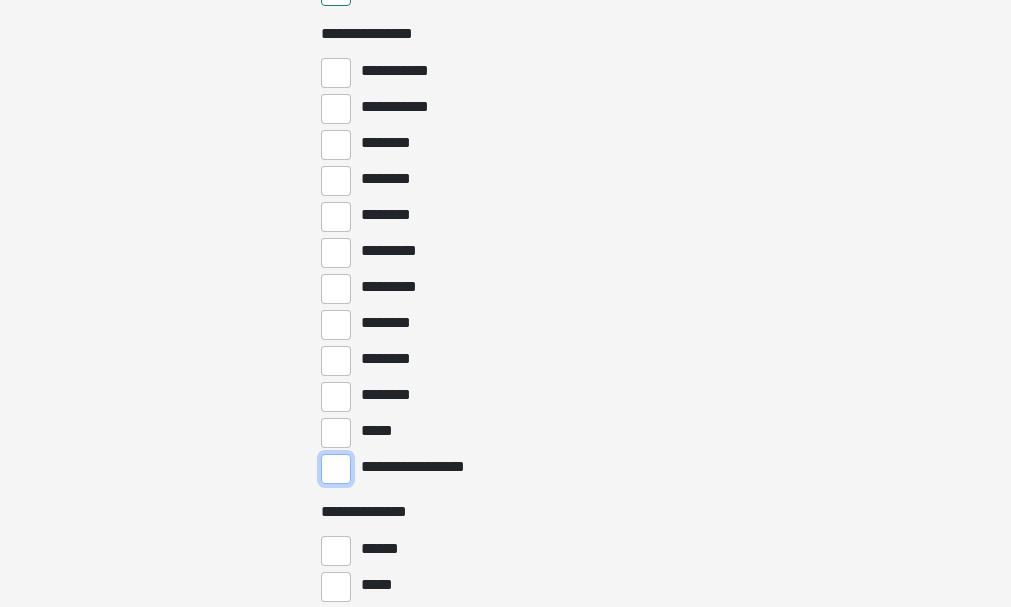 click on "**********" at bounding box center (336, 469) 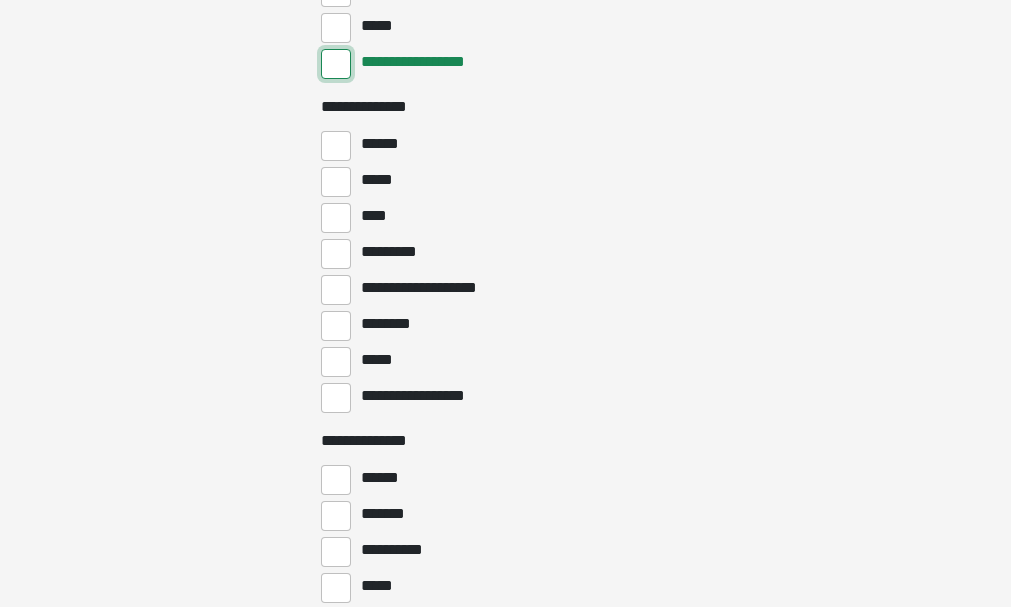 scroll, scrollTop: 2733, scrollLeft: 0, axis: vertical 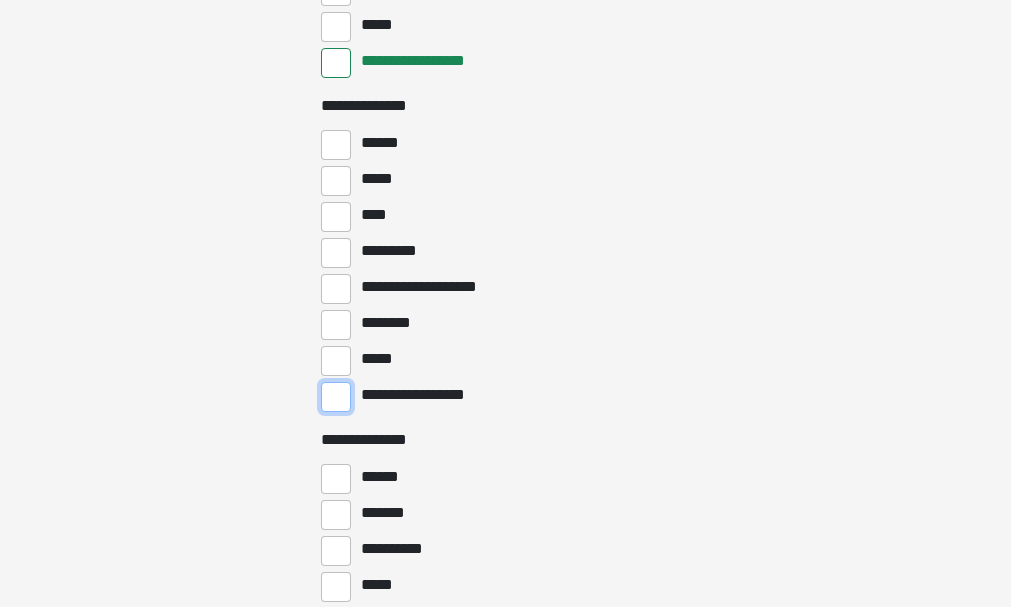 click on "**********" at bounding box center (336, 397) 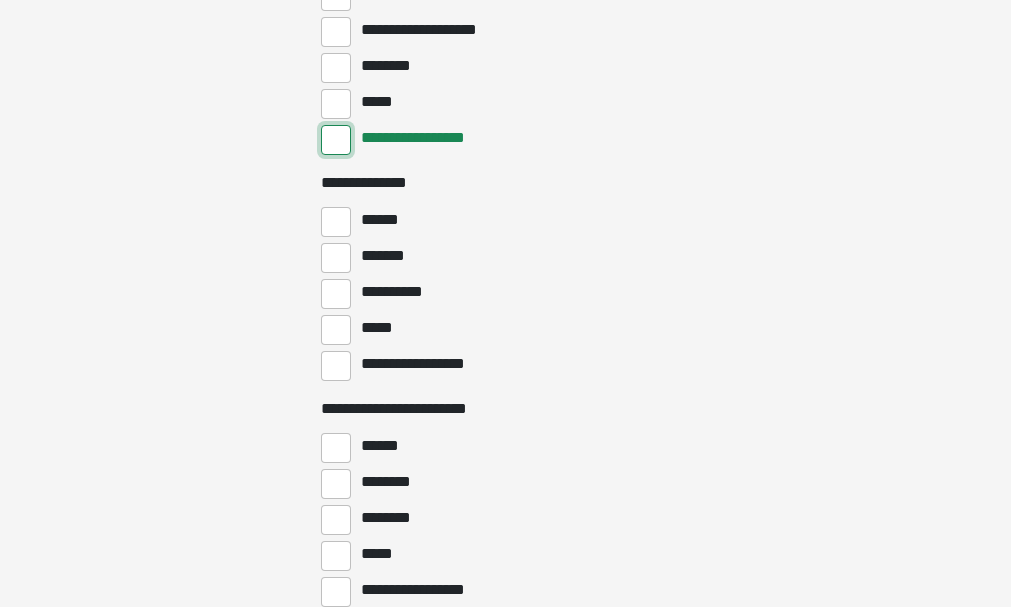 scroll, scrollTop: 2997, scrollLeft: 0, axis: vertical 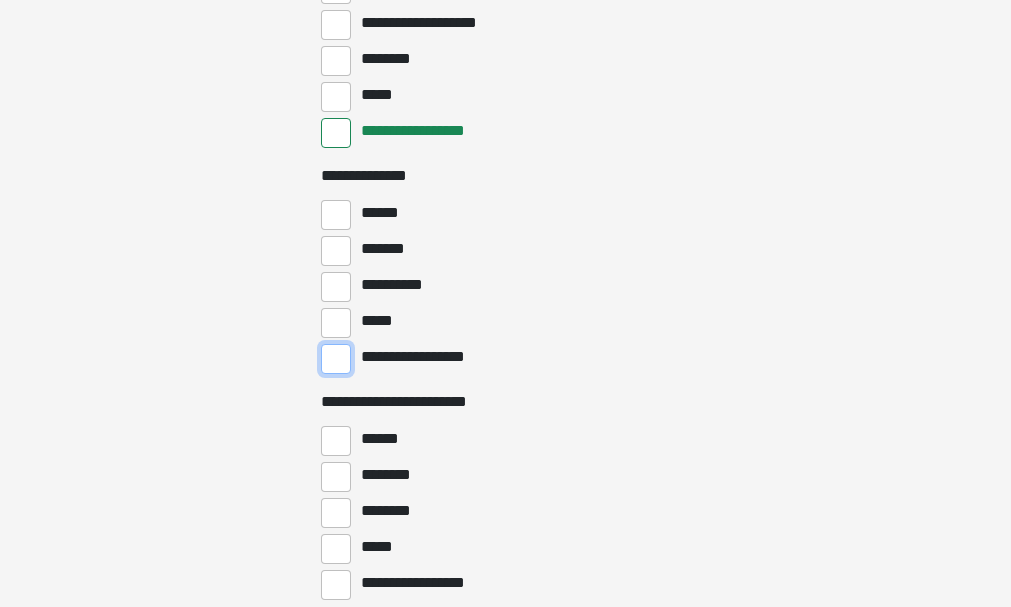 click on "**********" at bounding box center (336, 359) 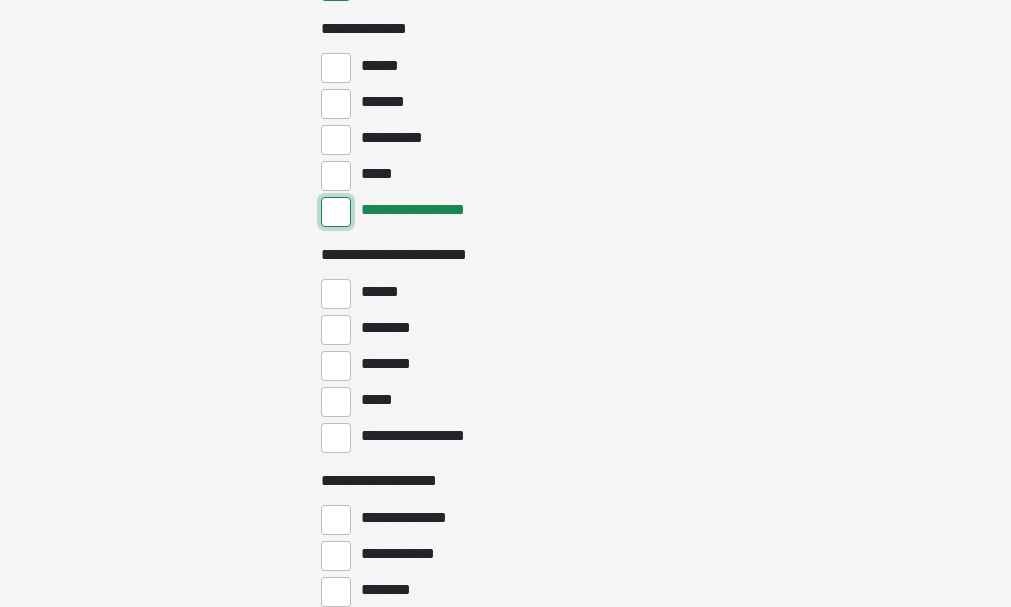 scroll, scrollTop: 3146, scrollLeft: 0, axis: vertical 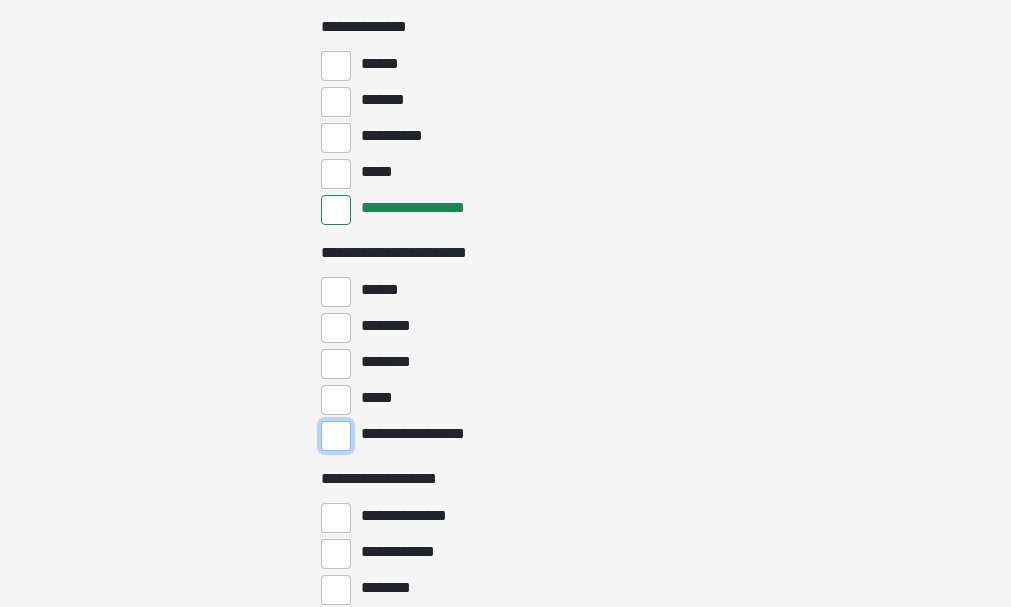 click on "**********" at bounding box center [336, 436] 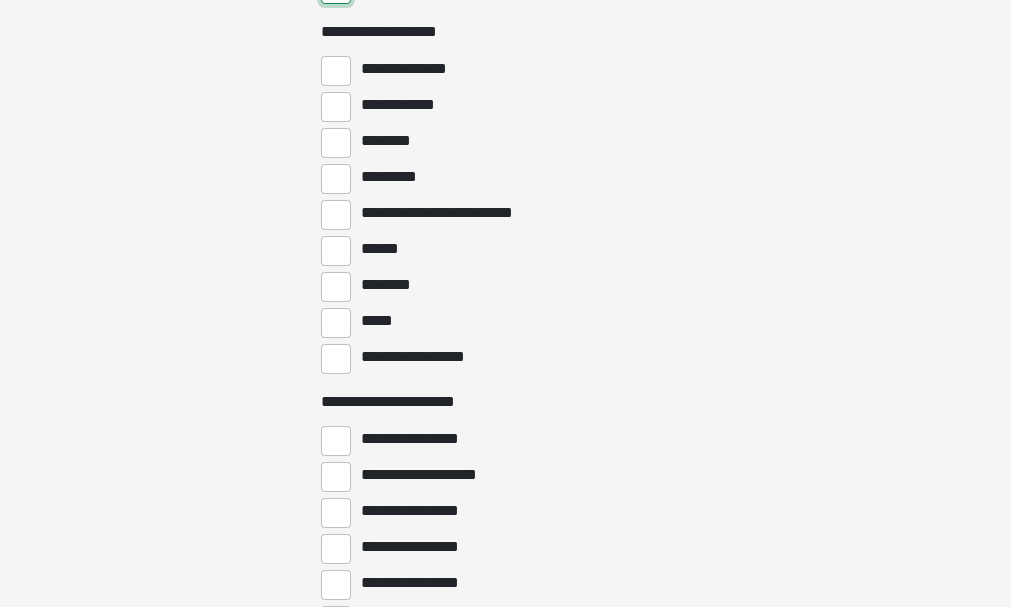 scroll, scrollTop: 3597, scrollLeft: 0, axis: vertical 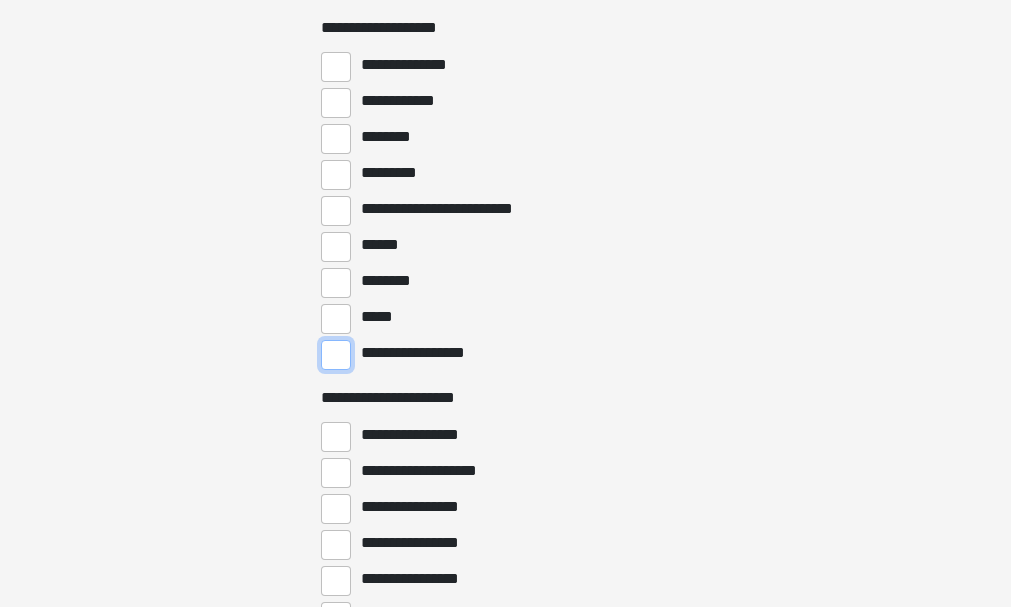 click on "**********" at bounding box center (336, 355) 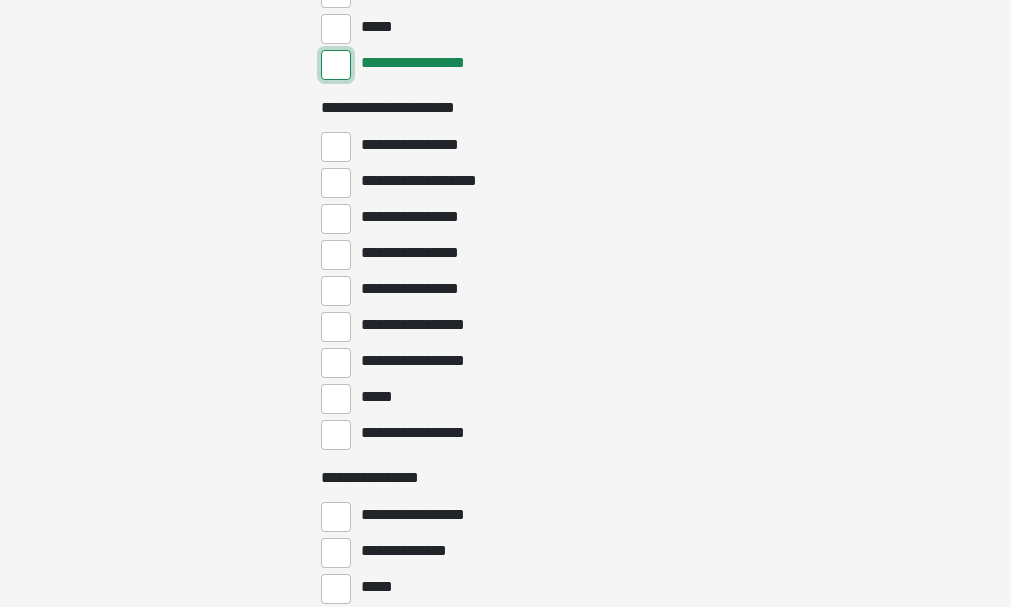 scroll, scrollTop: 3903, scrollLeft: 0, axis: vertical 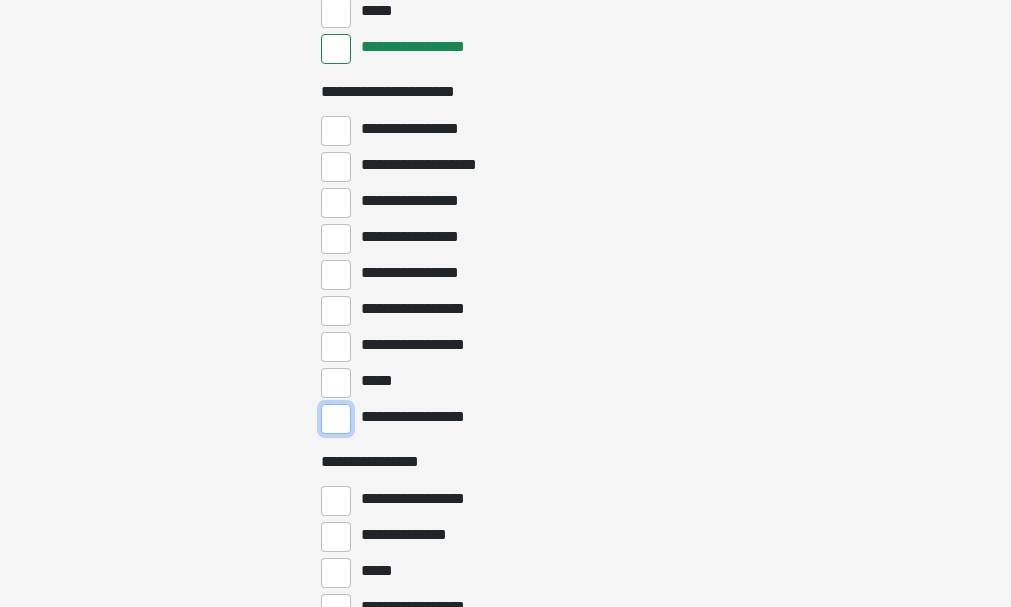 click on "**********" at bounding box center [336, 419] 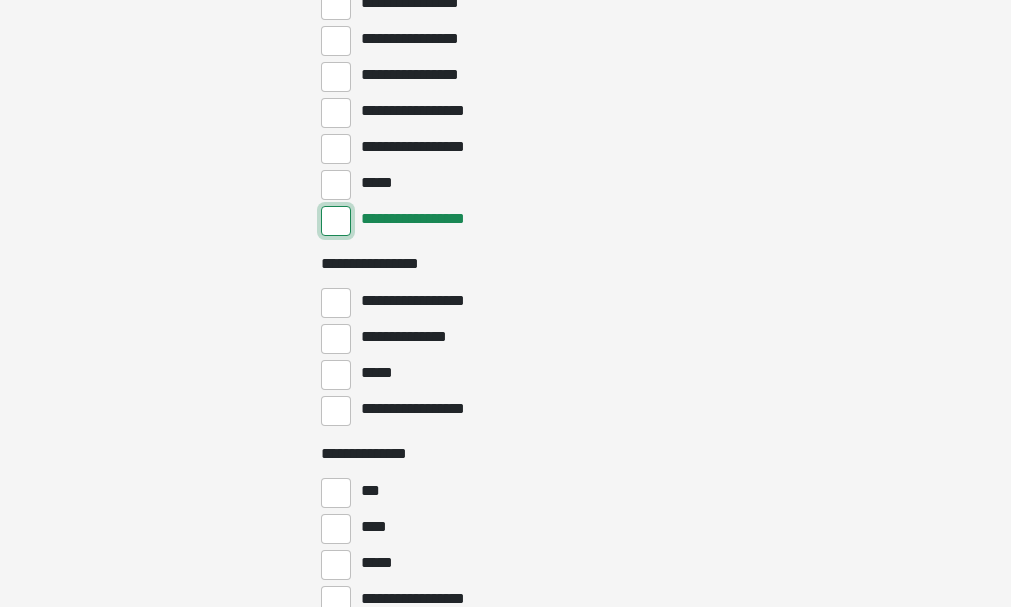 scroll, scrollTop: 4113, scrollLeft: 0, axis: vertical 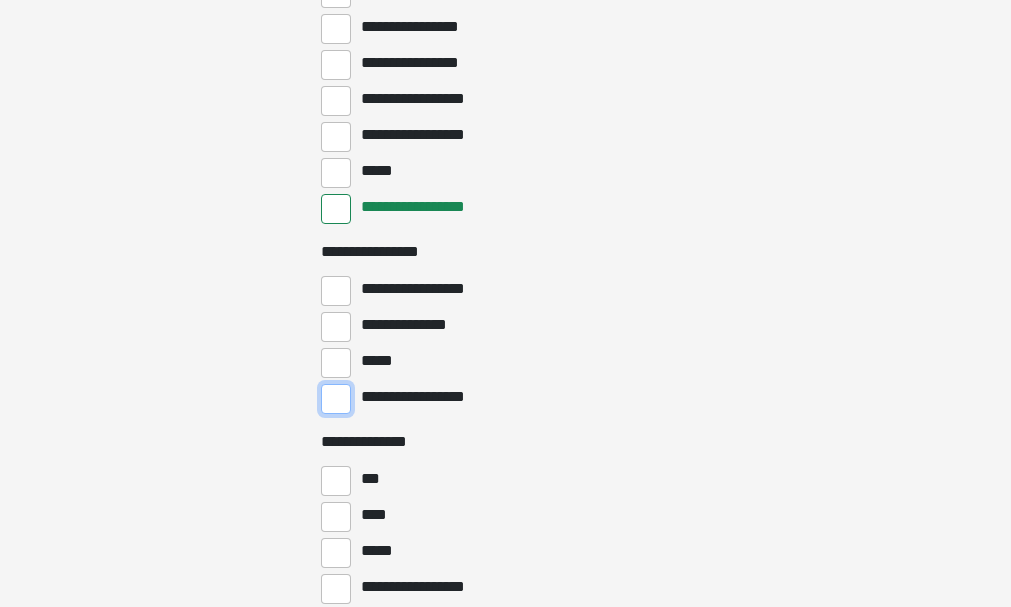 click on "**********" at bounding box center (336, 399) 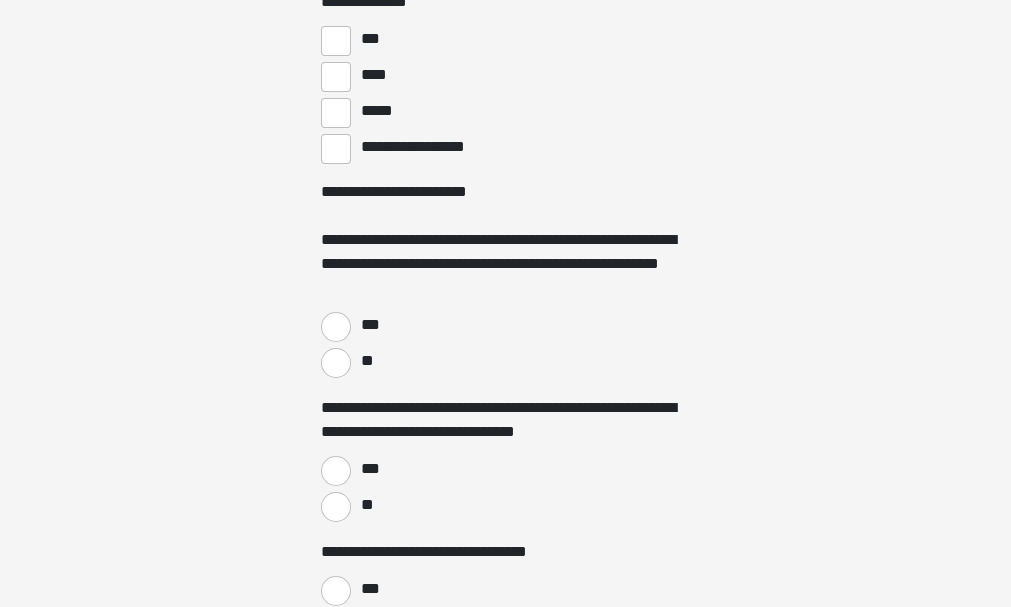 scroll, scrollTop: 4559, scrollLeft: 0, axis: vertical 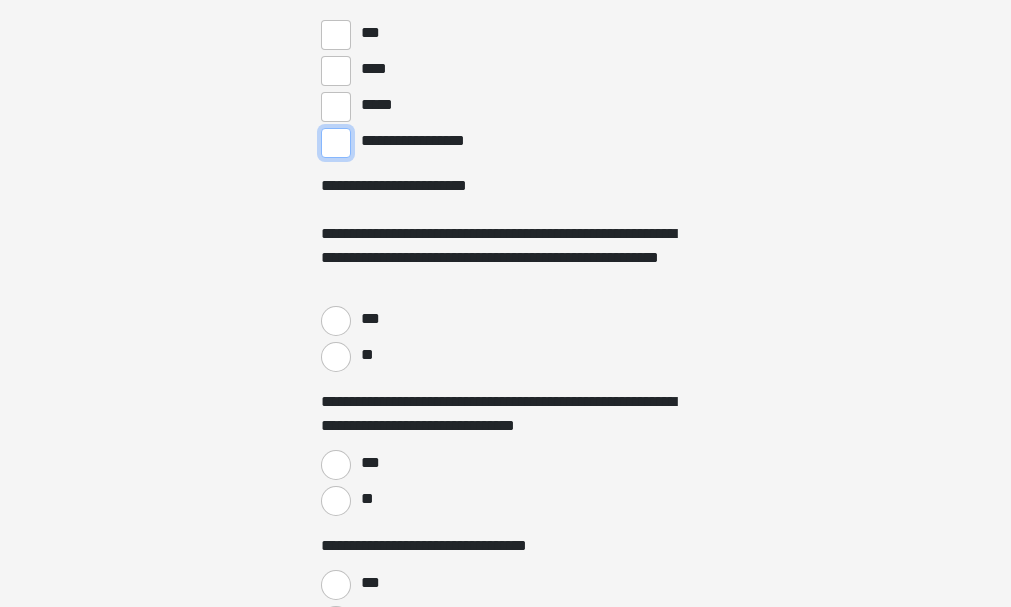 click on "**********" at bounding box center [336, 143] 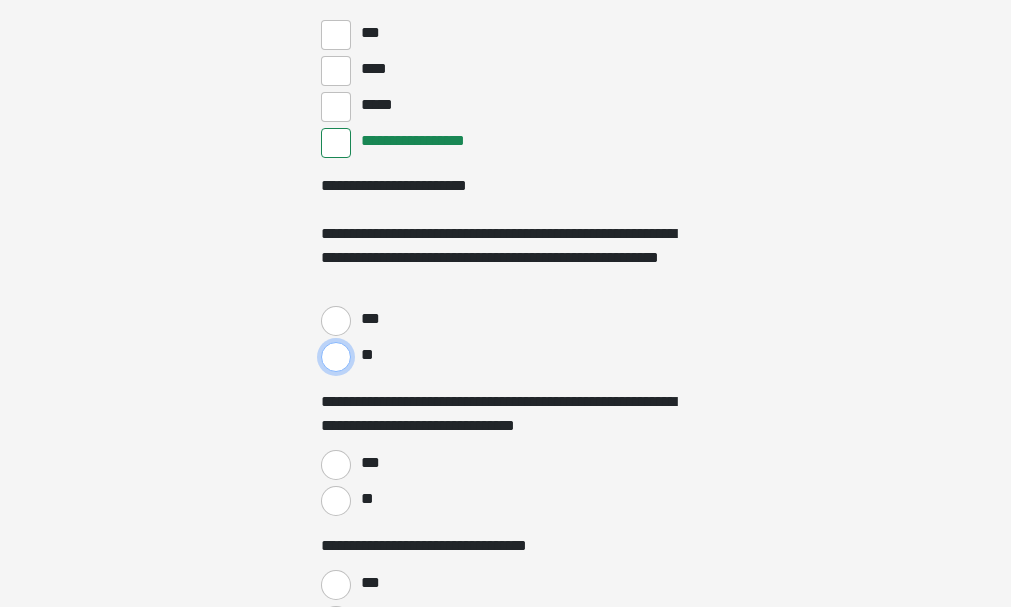click on "**" at bounding box center (336, 357) 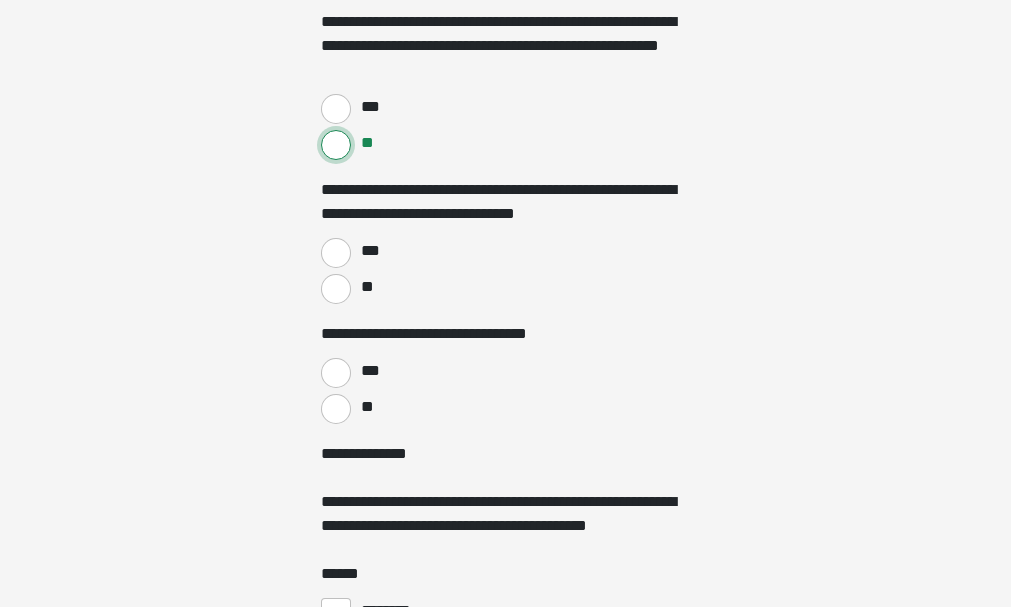 scroll, scrollTop: 4773, scrollLeft: 0, axis: vertical 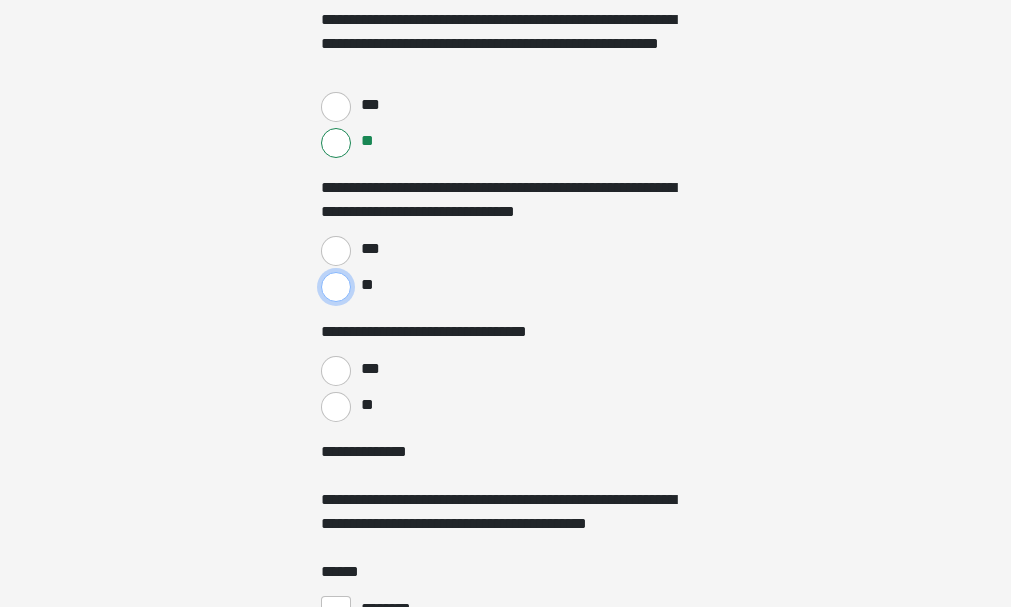 click on "**" at bounding box center [336, 287] 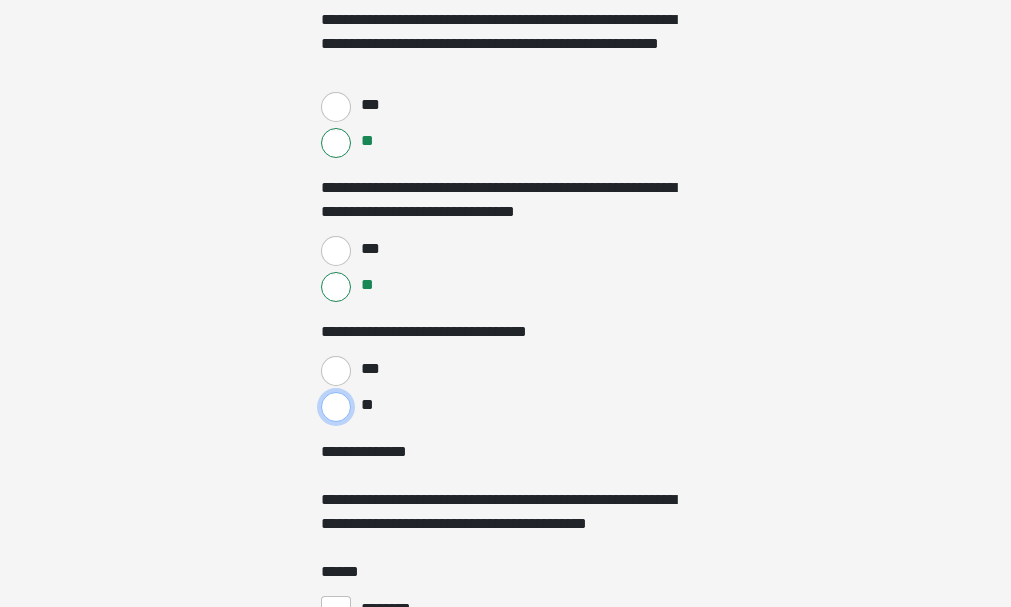 click on "**" at bounding box center (336, 407) 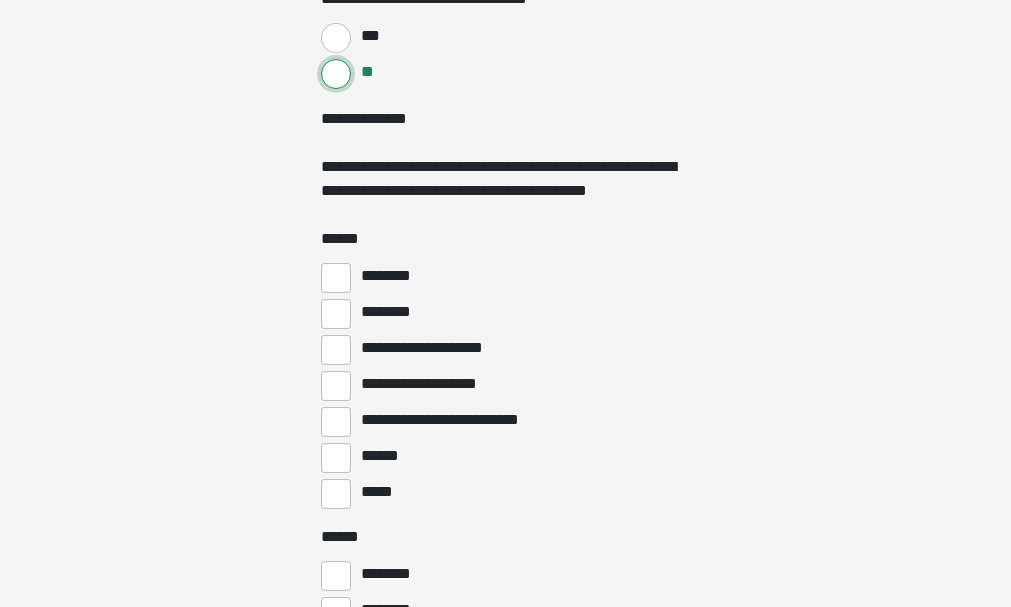 scroll, scrollTop: 5105, scrollLeft: 0, axis: vertical 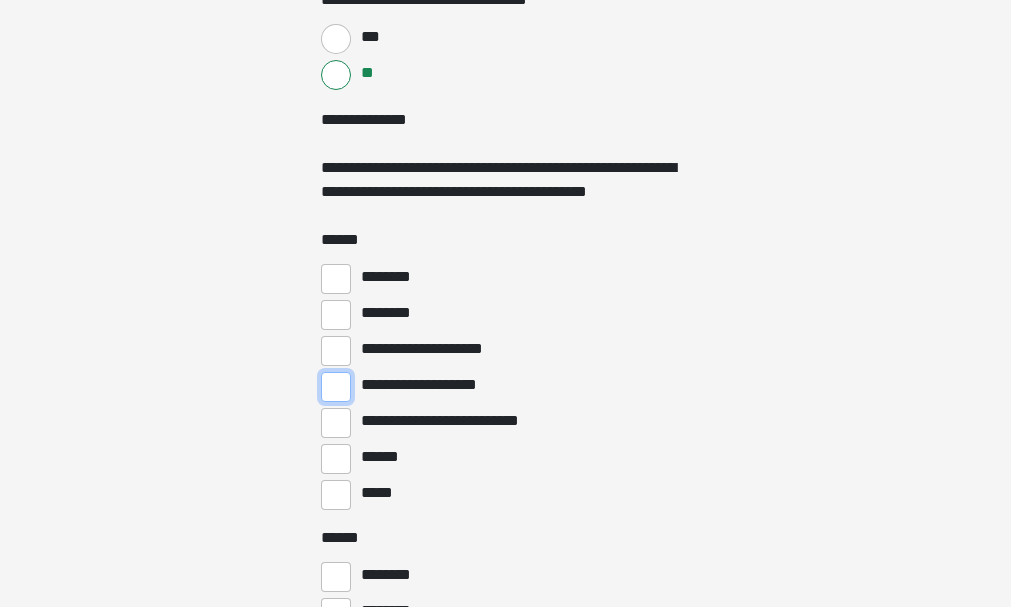 click on "**********" at bounding box center [336, 387] 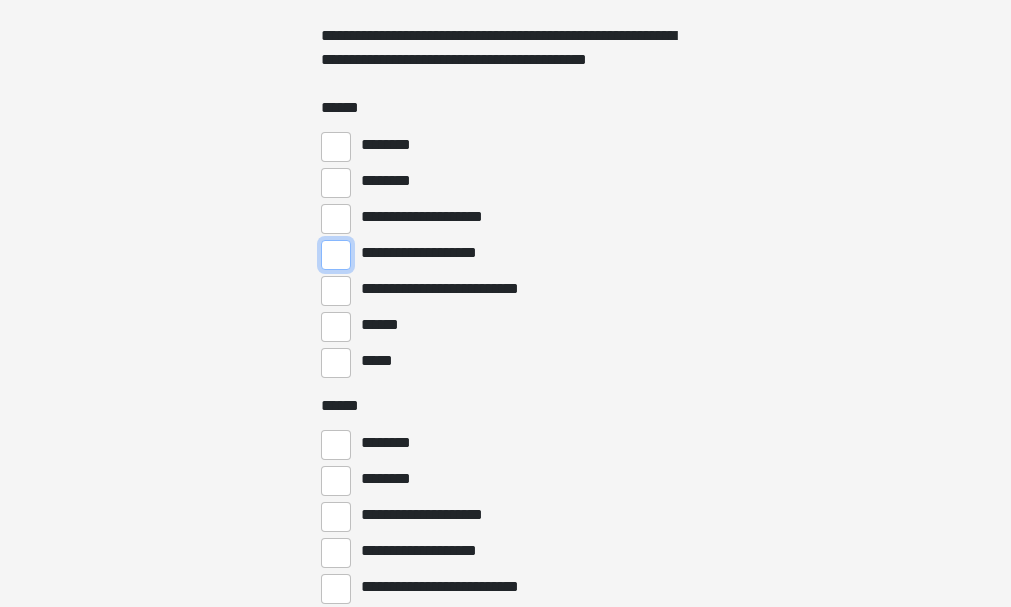 scroll, scrollTop: 5248, scrollLeft: 0, axis: vertical 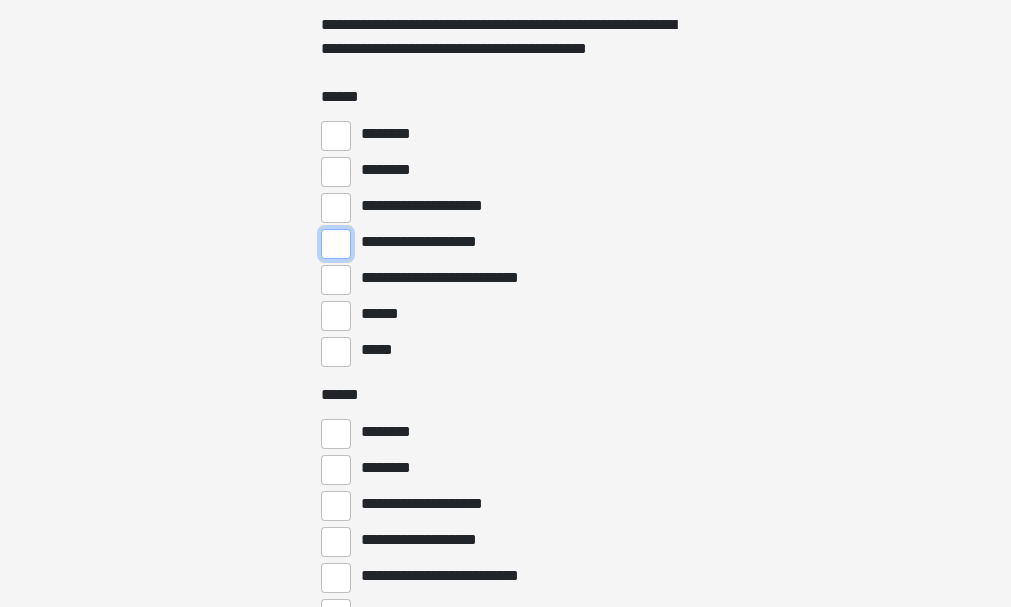 click on "**********" at bounding box center (336, 244) 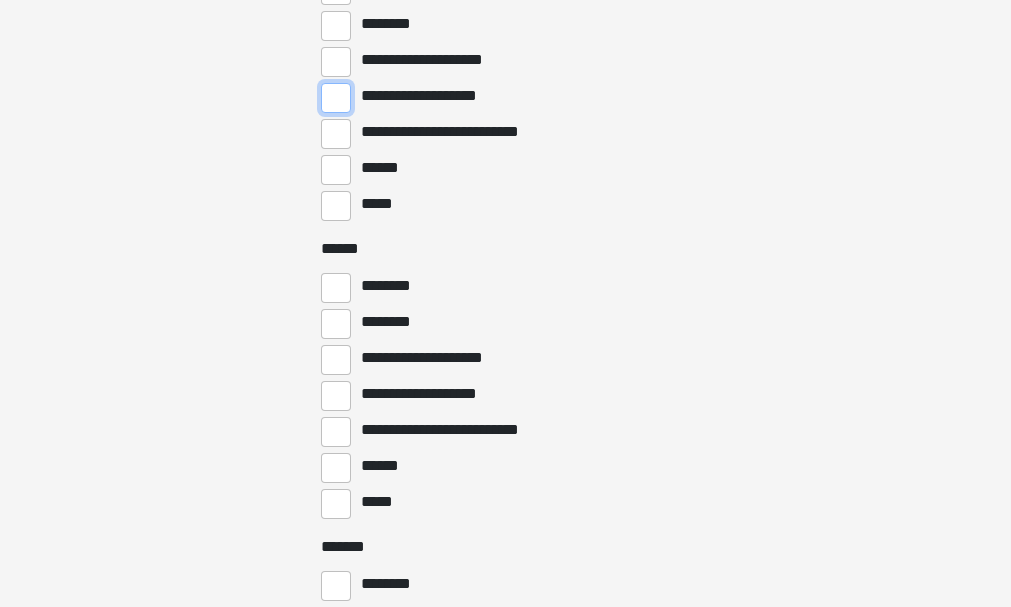 scroll, scrollTop: 5396, scrollLeft: 0, axis: vertical 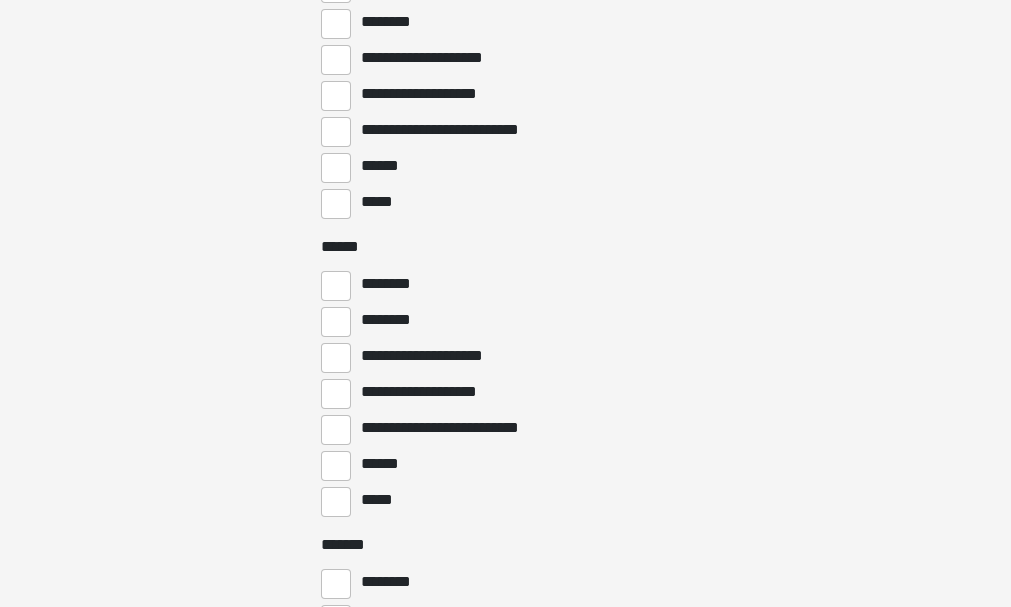 click on "********" at bounding box center (506, 284) 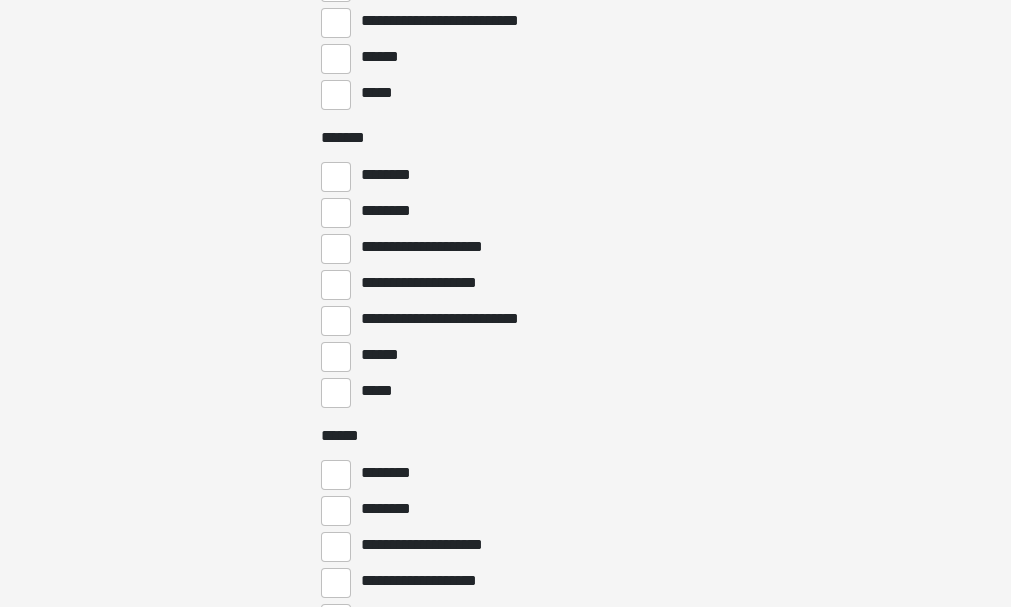 scroll, scrollTop: 5812, scrollLeft: 0, axis: vertical 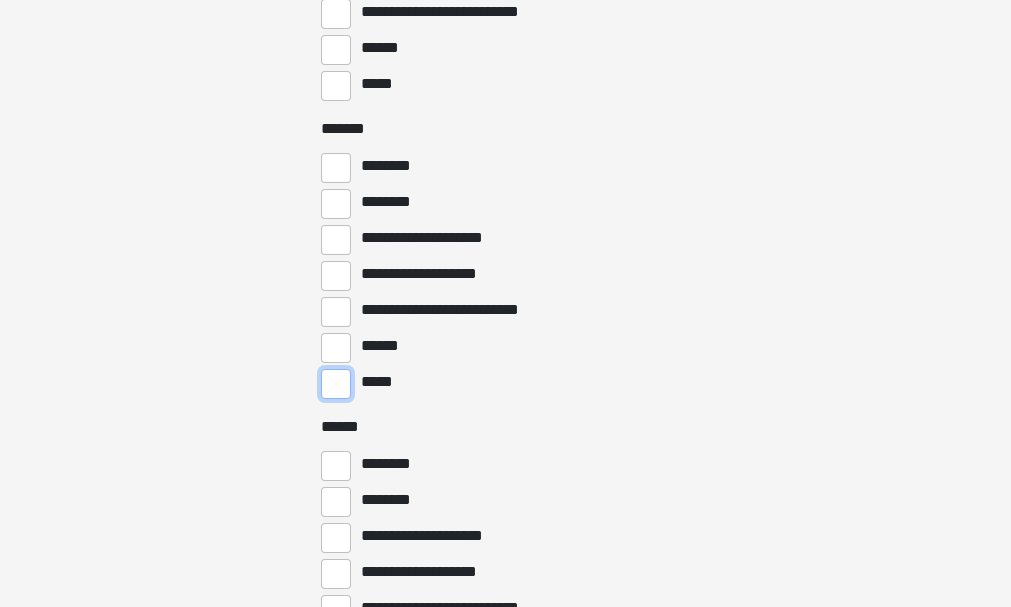 click on "*****" at bounding box center [336, 384] 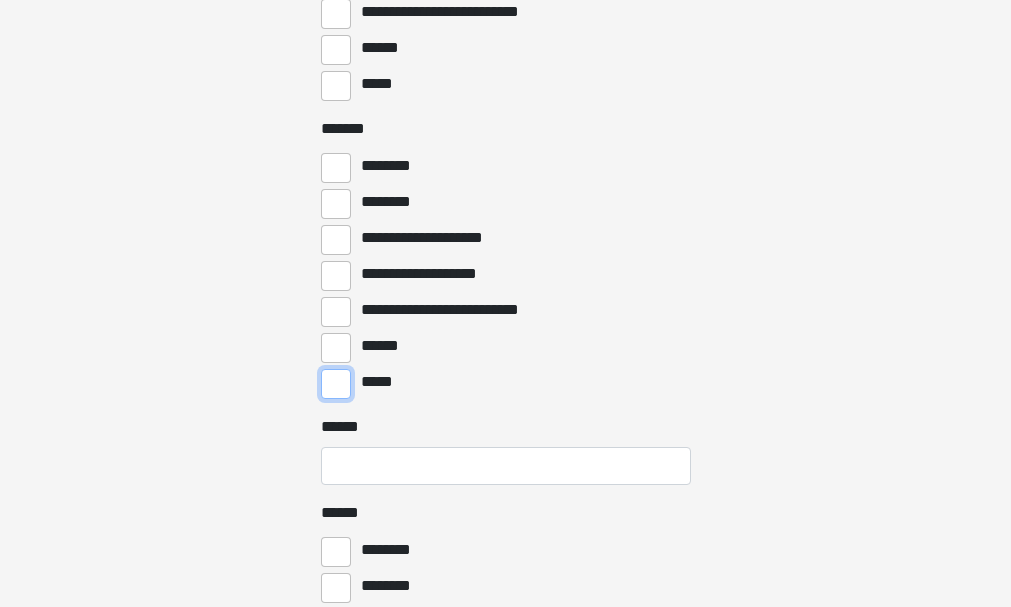 click on "*****" at bounding box center (336, 384) 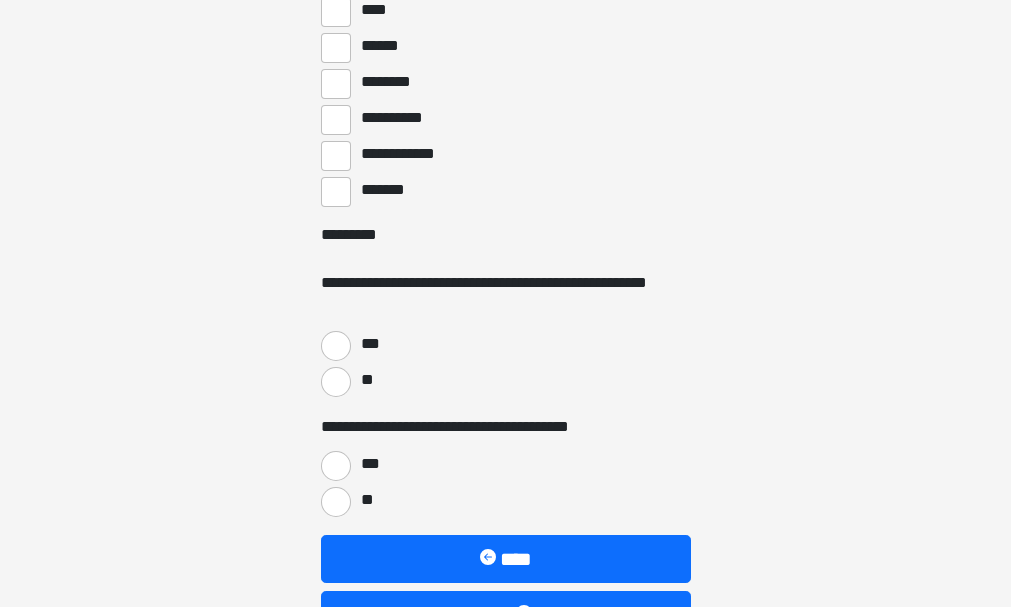 scroll, scrollTop: 7664, scrollLeft: 0, axis: vertical 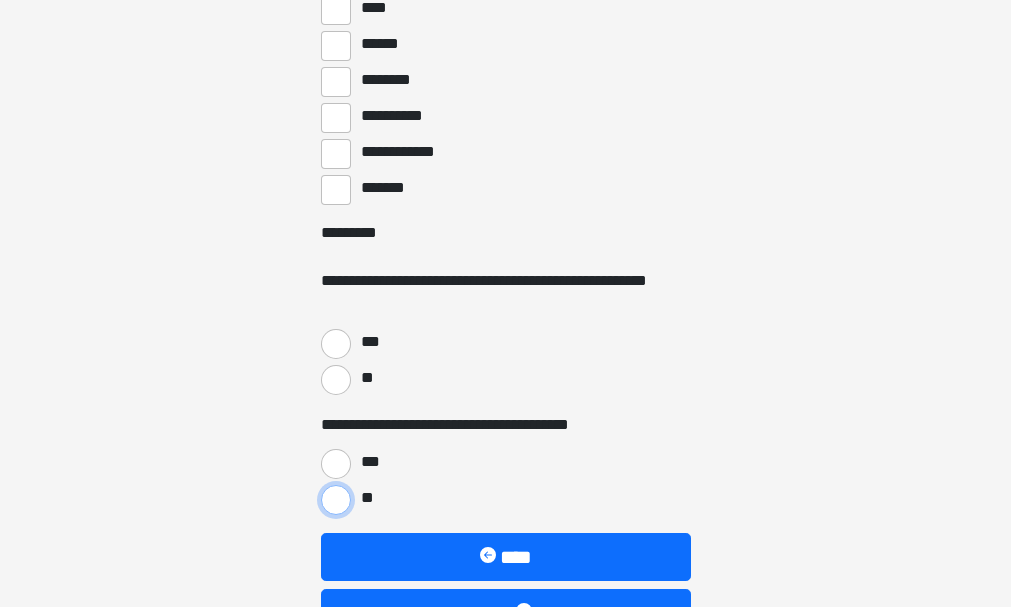 click on "**" at bounding box center [336, 500] 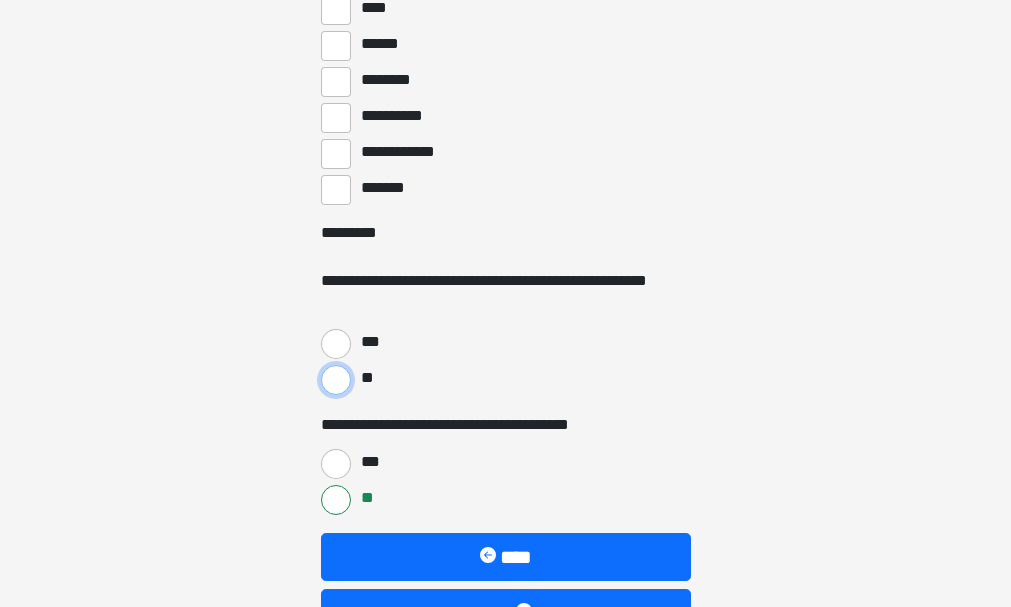 click on "**" at bounding box center (336, 380) 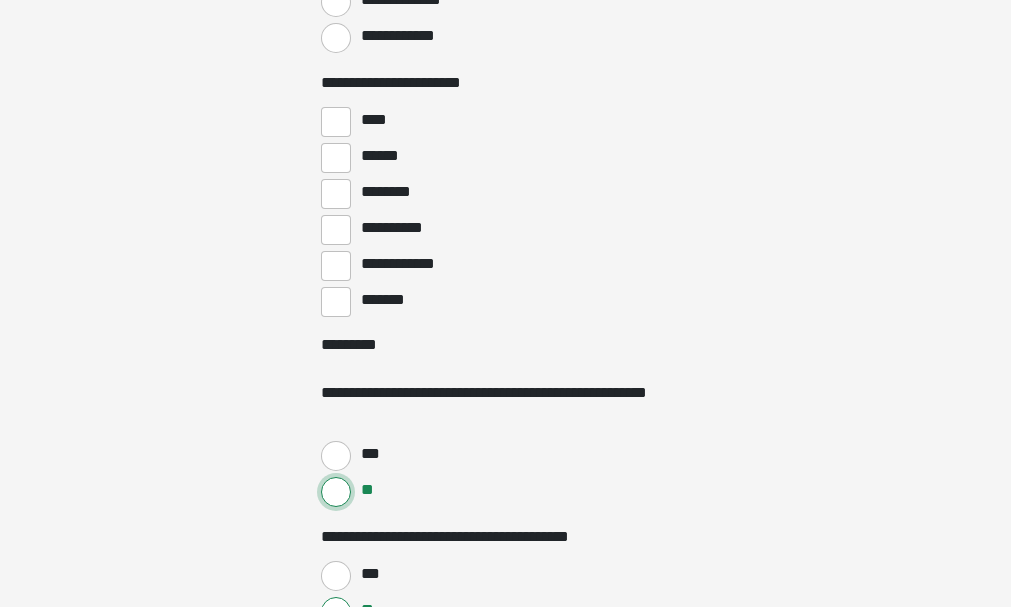 scroll, scrollTop: 7551, scrollLeft: 0, axis: vertical 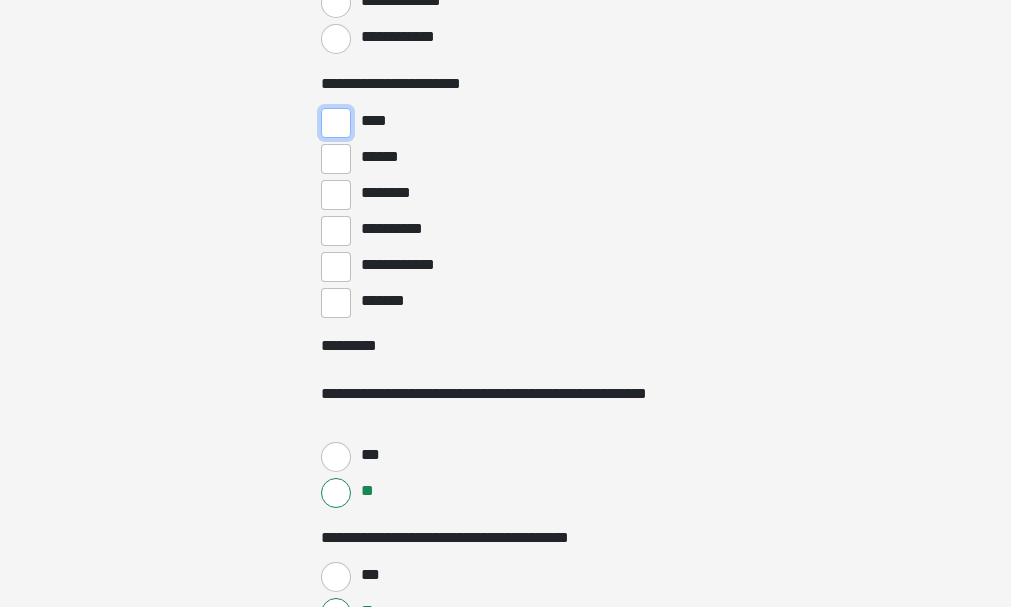 click on "****" at bounding box center [336, 123] 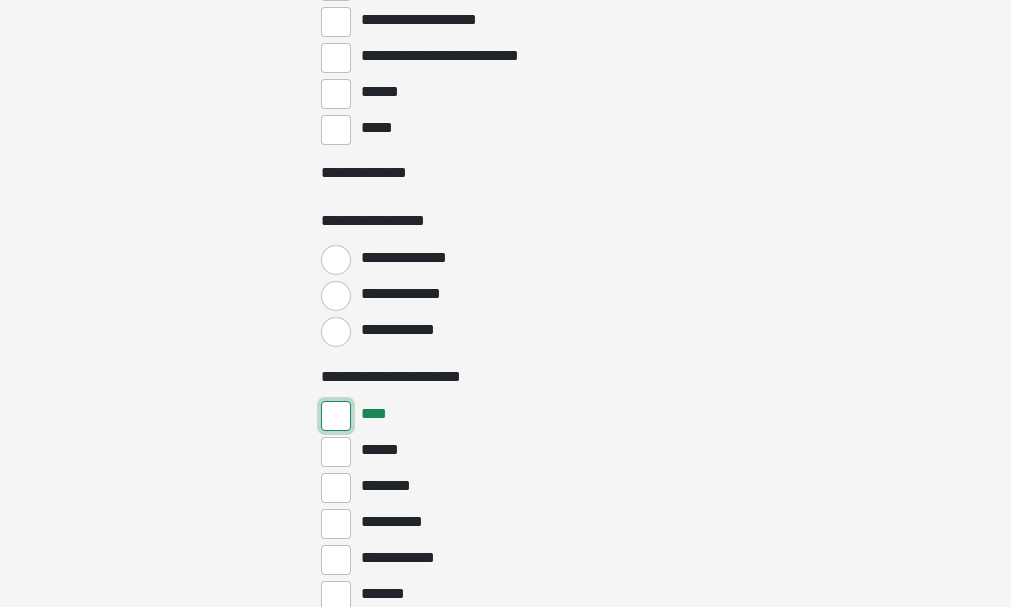 scroll, scrollTop: 7249, scrollLeft: 0, axis: vertical 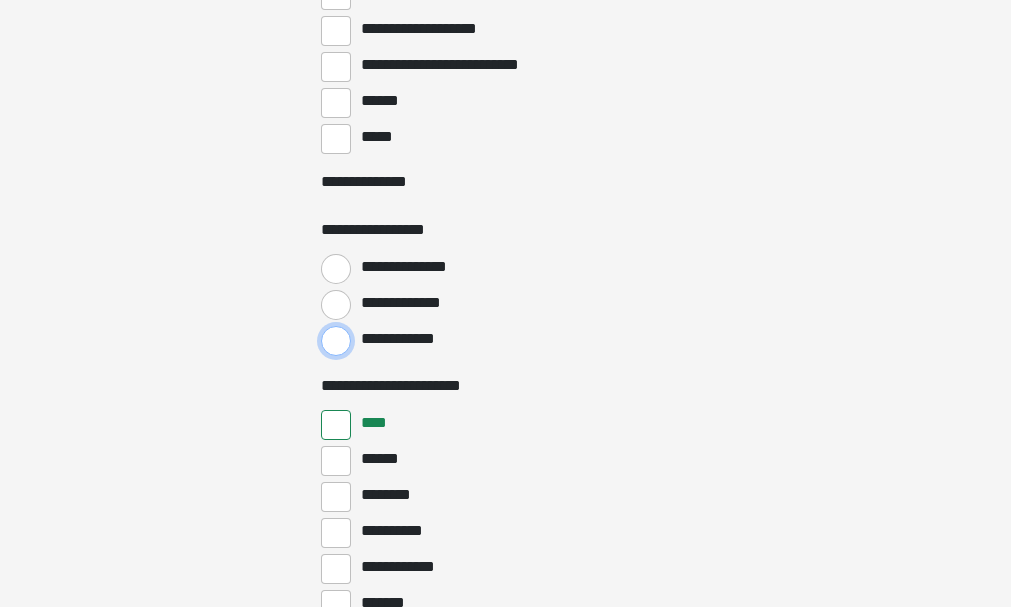 click on "**********" at bounding box center (336, 341) 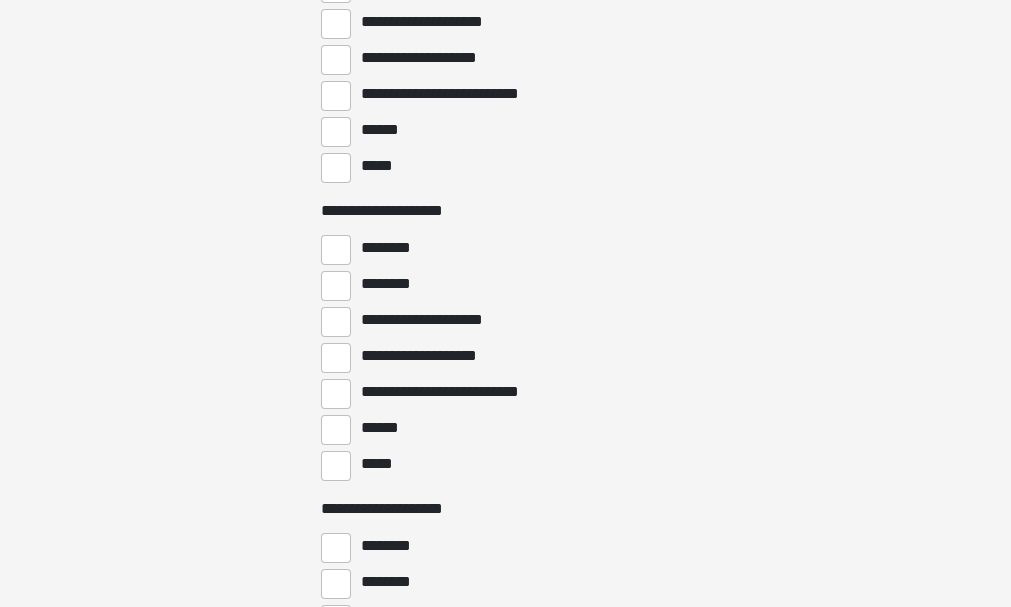scroll, scrollTop: 6629, scrollLeft: 0, axis: vertical 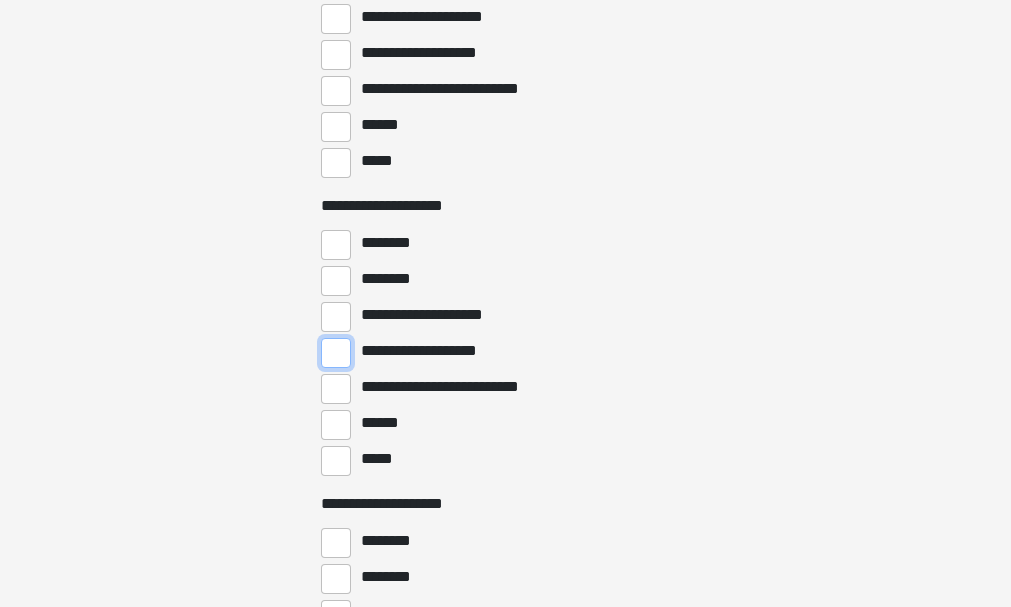 click on "**********" at bounding box center [336, 353] 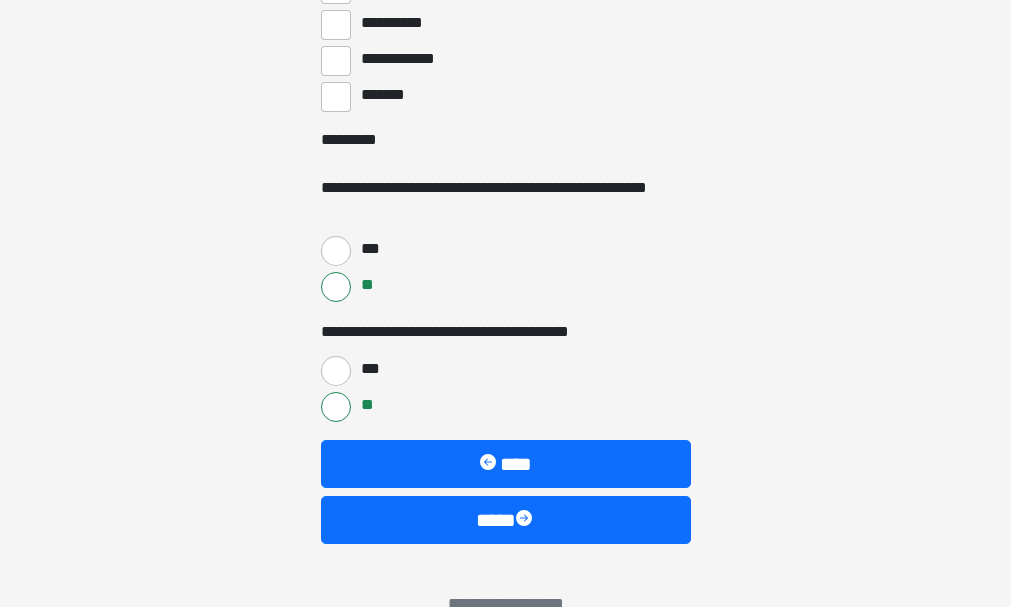 scroll, scrollTop: 7797, scrollLeft: 0, axis: vertical 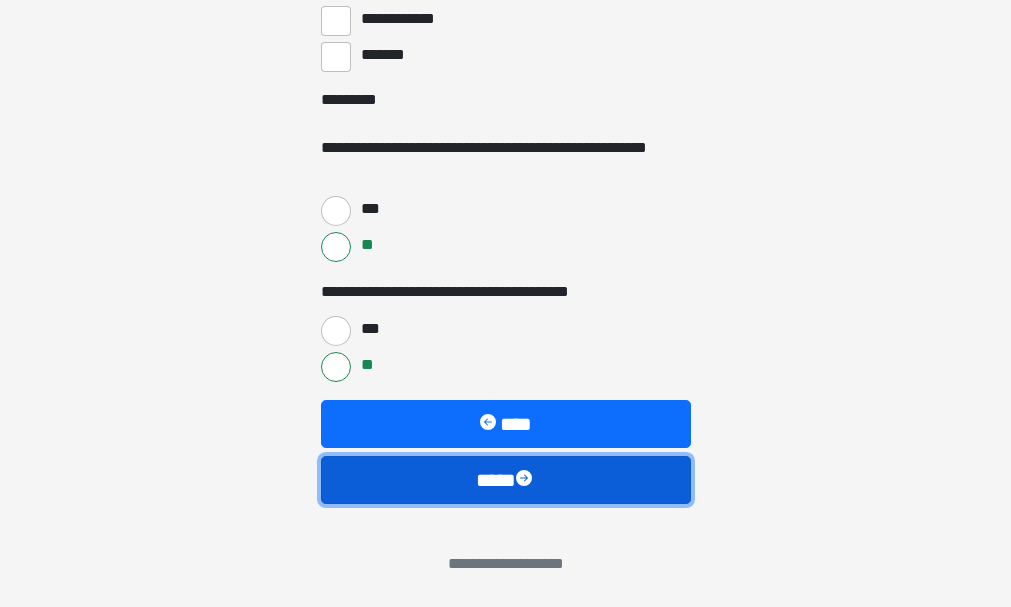 click on "****" at bounding box center [506, 480] 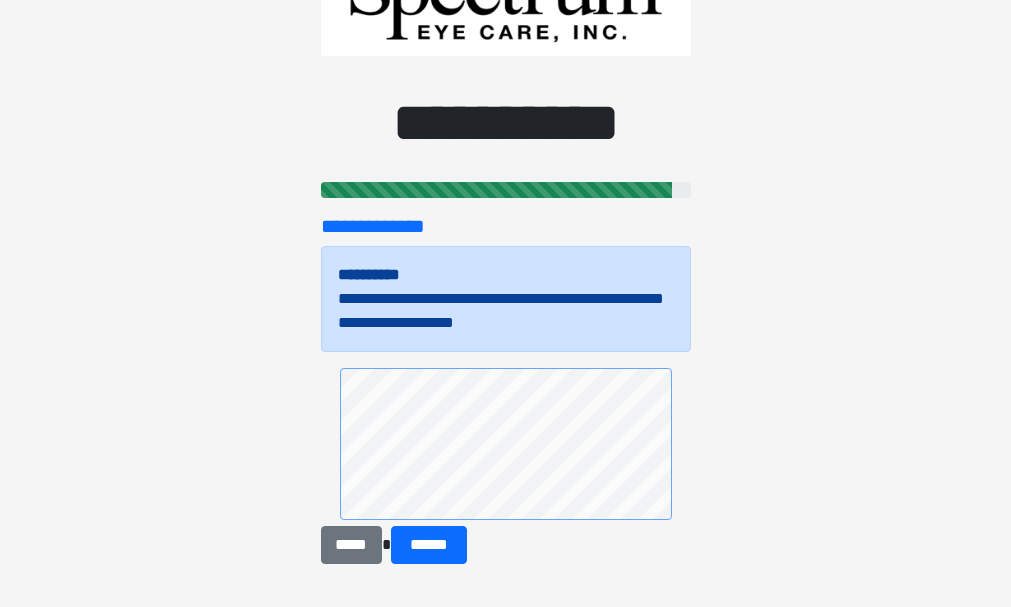 scroll, scrollTop: 229, scrollLeft: 0, axis: vertical 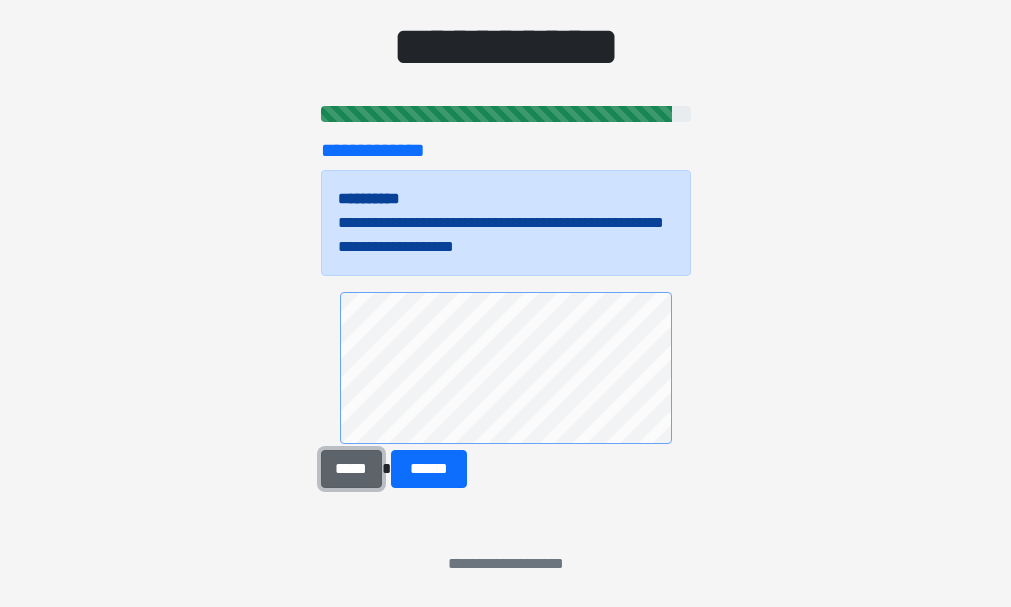 click on "*****" at bounding box center (352, 469) 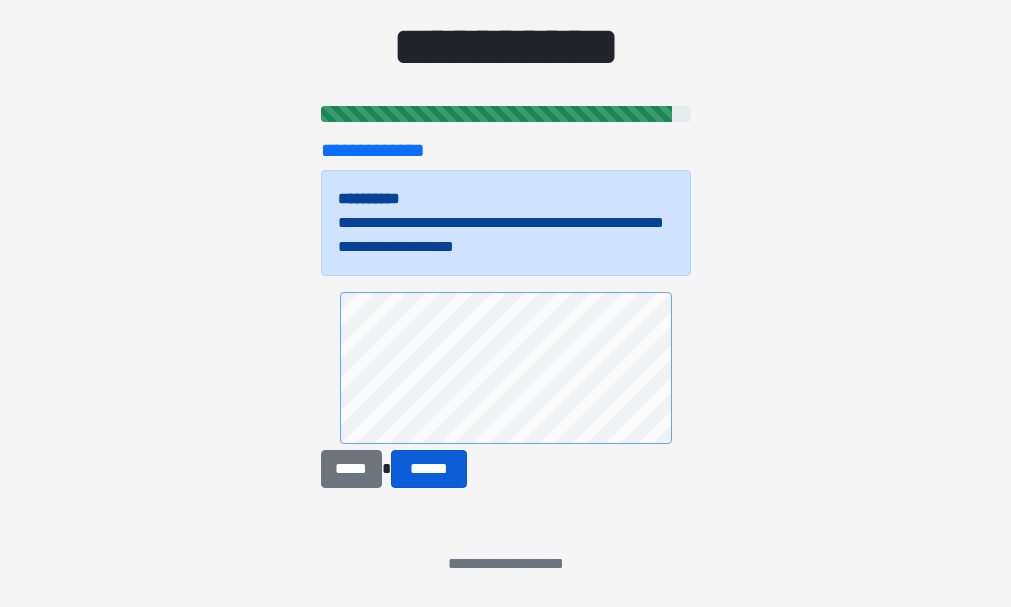click on "******" at bounding box center (429, 469) 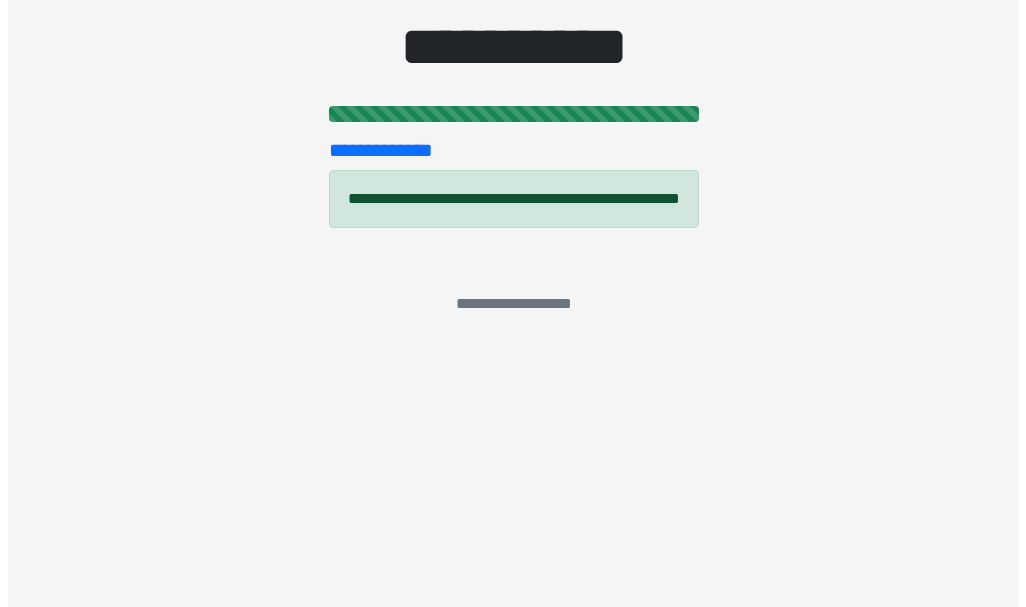 scroll, scrollTop: 0, scrollLeft: 0, axis: both 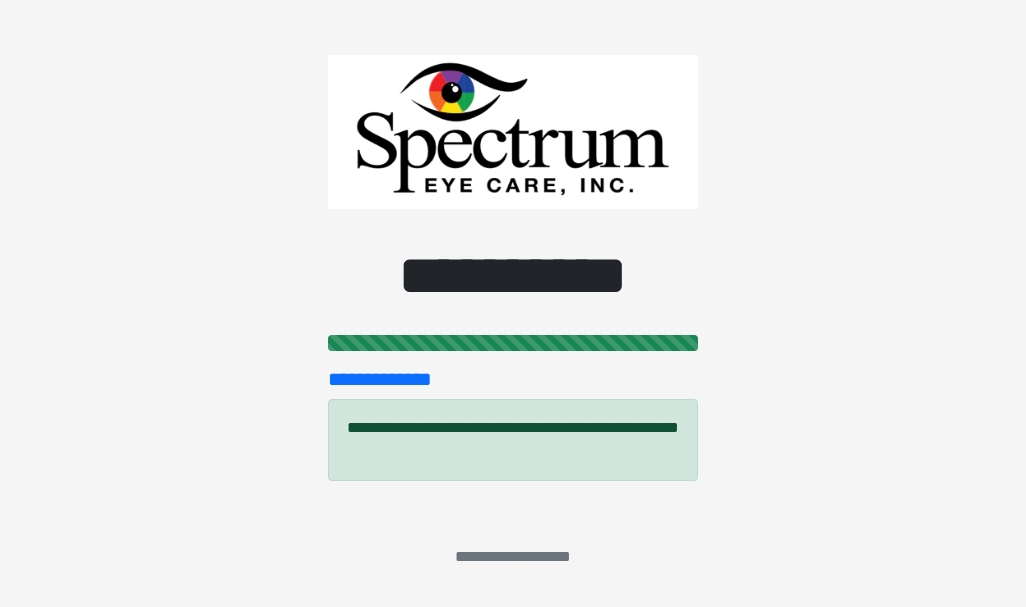 click on "**********" at bounding box center (513, 320) 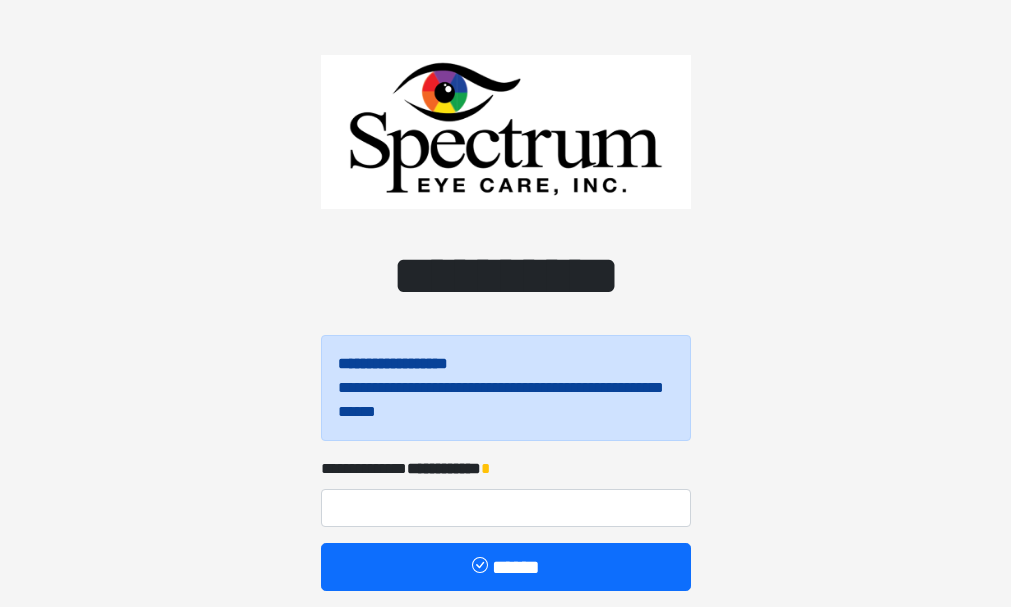 scroll, scrollTop: 0, scrollLeft: 0, axis: both 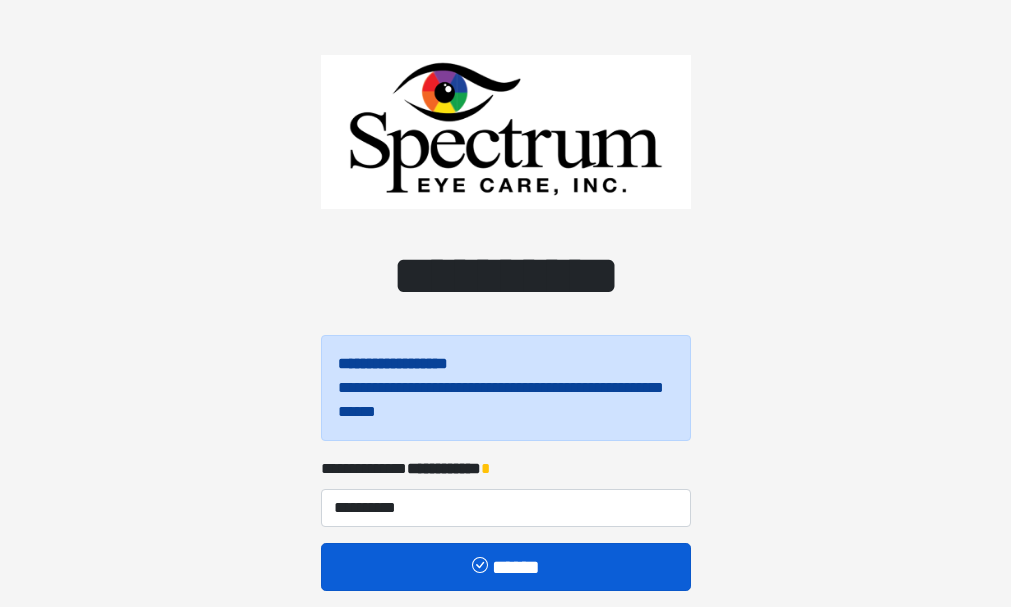 type on "**********" 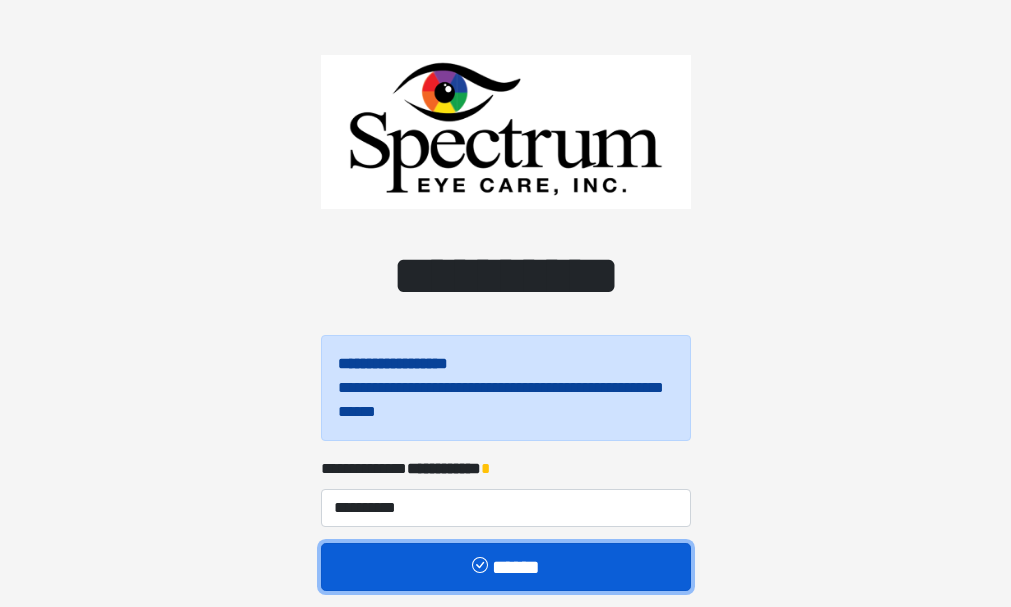 click on "******" at bounding box center [506, 567] 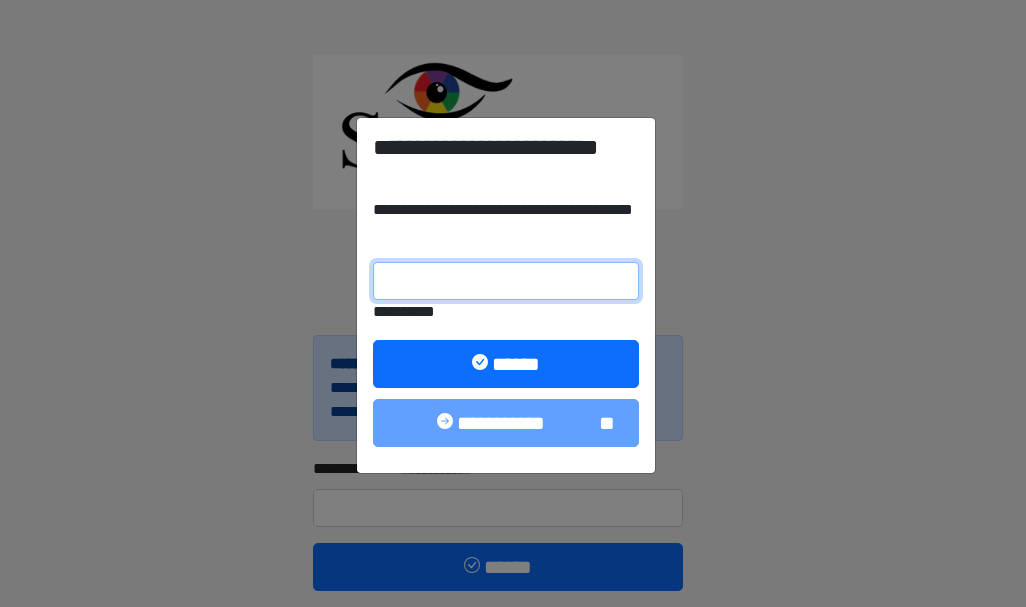 click on "**********" at bounding box center [506, 281] 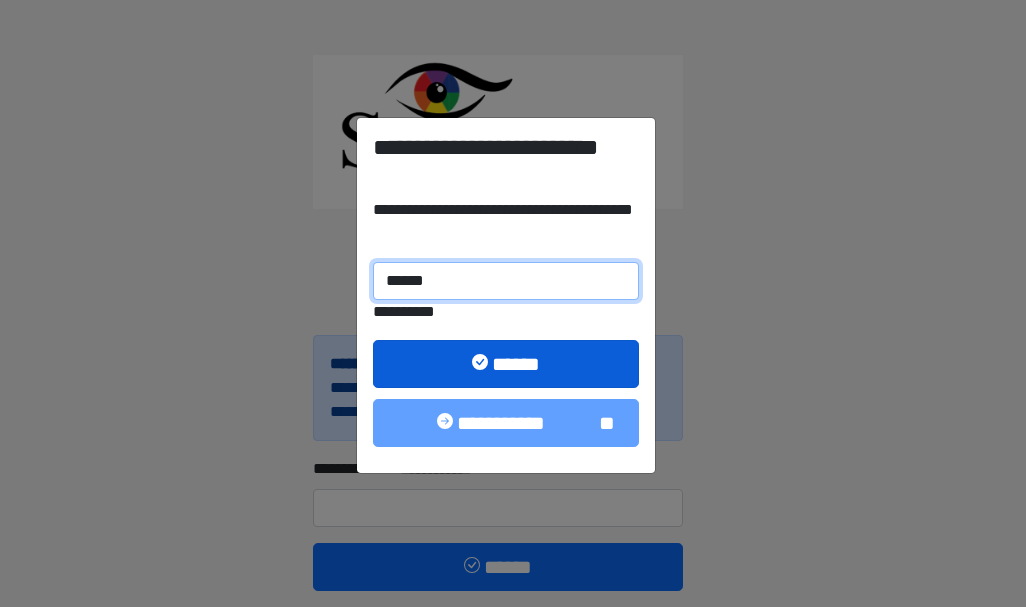 type on "******" 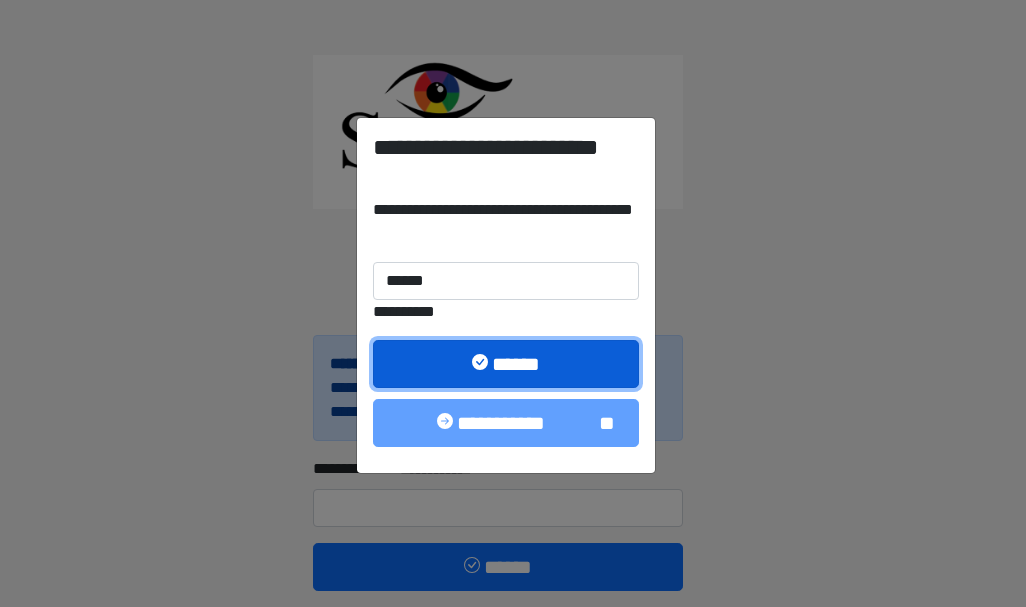 click on "******" at bounding box center (506, 364) 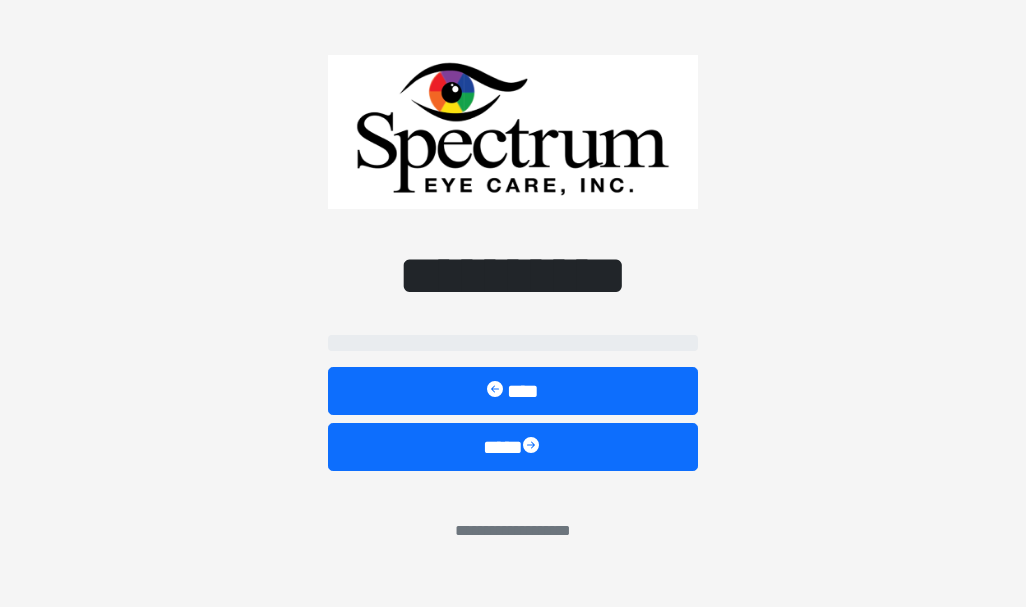 select on "**" 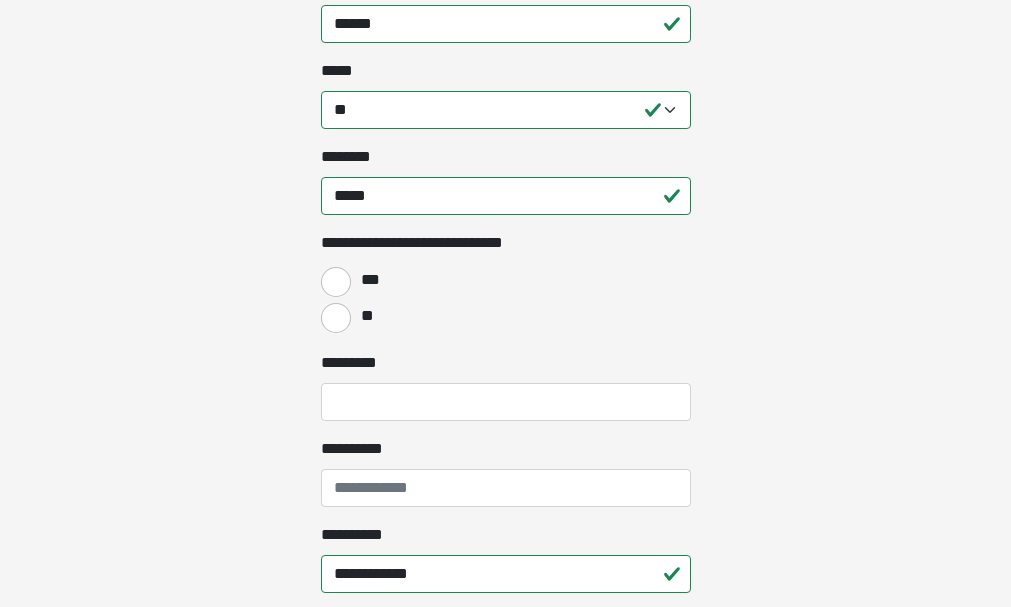 scroll, scrollTop: 1295, scrollLeft: 0, axis: vertical 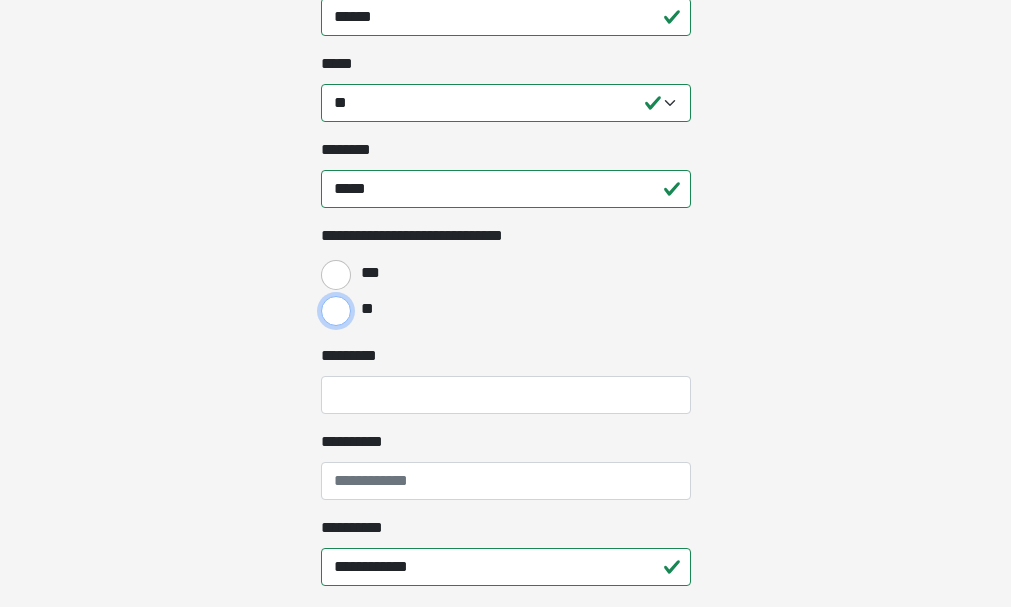 click on "**" at bounding box center (336, 311) 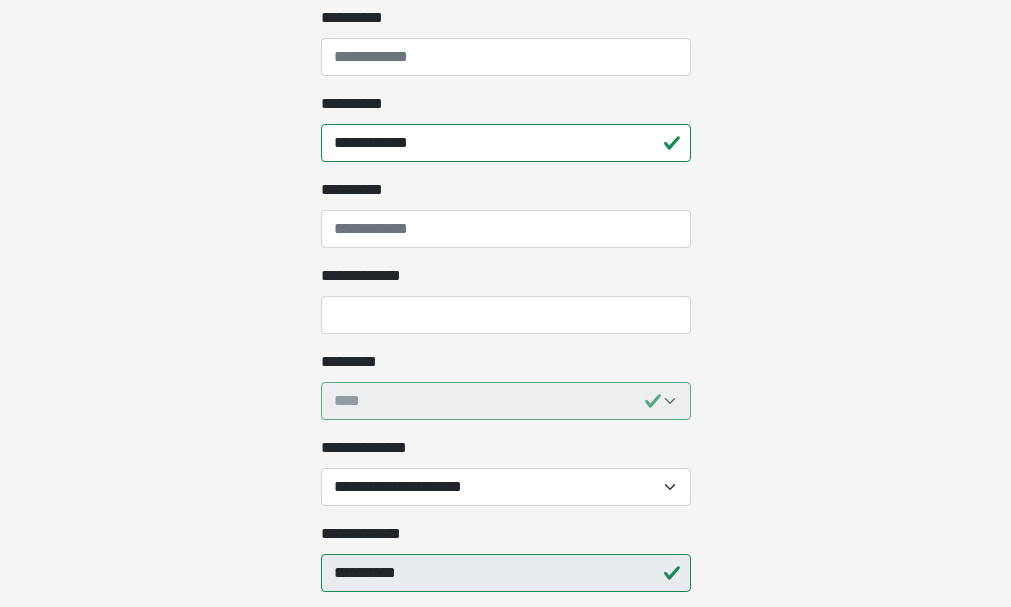 scroll, scrollTop: 1724, scrollLeft: 0, axis: vertical 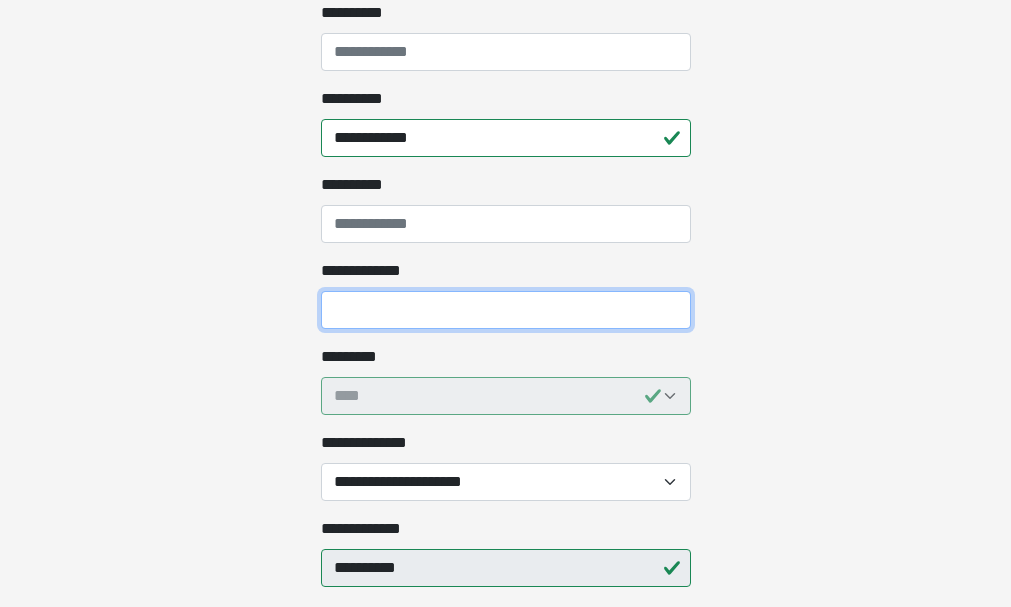 click on "**********" at bounding box center [506, 310] 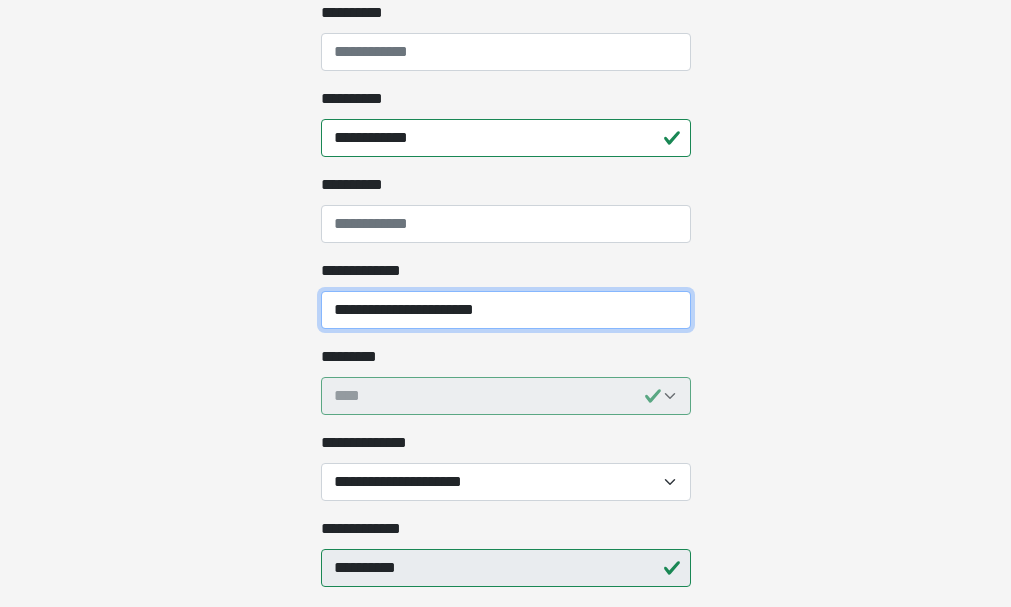 type on "**********" 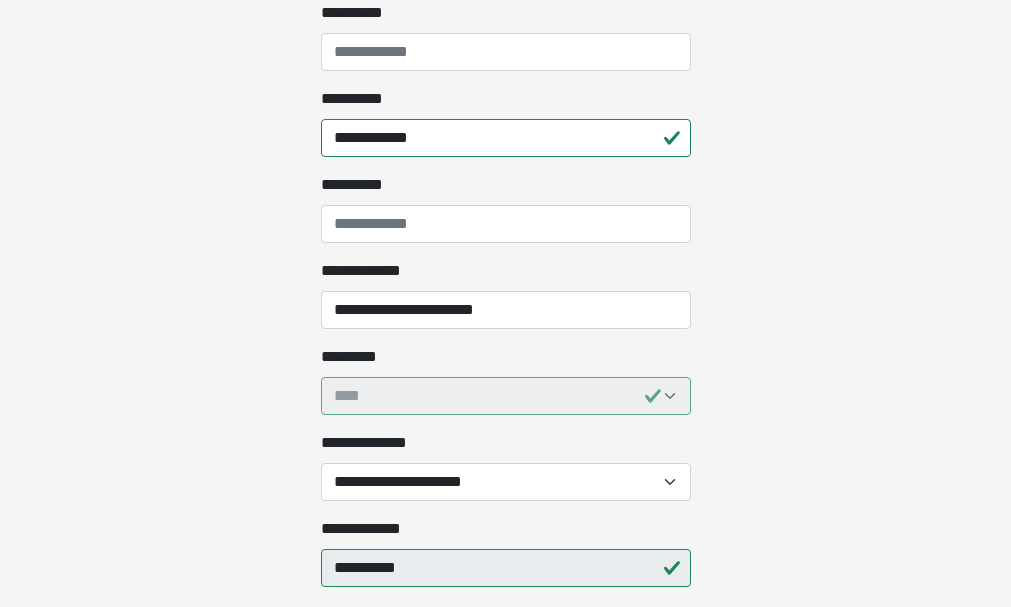 click on "**********" at bounding box center [505, -1421] 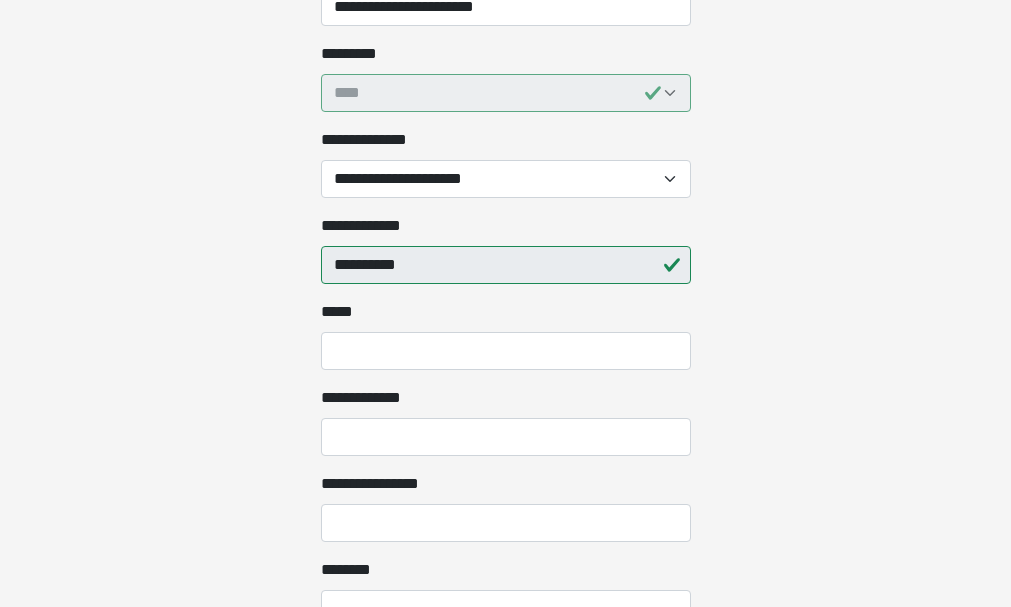 scroll, scrollTop: 2030, scrollLeft: 0, axis: vertical 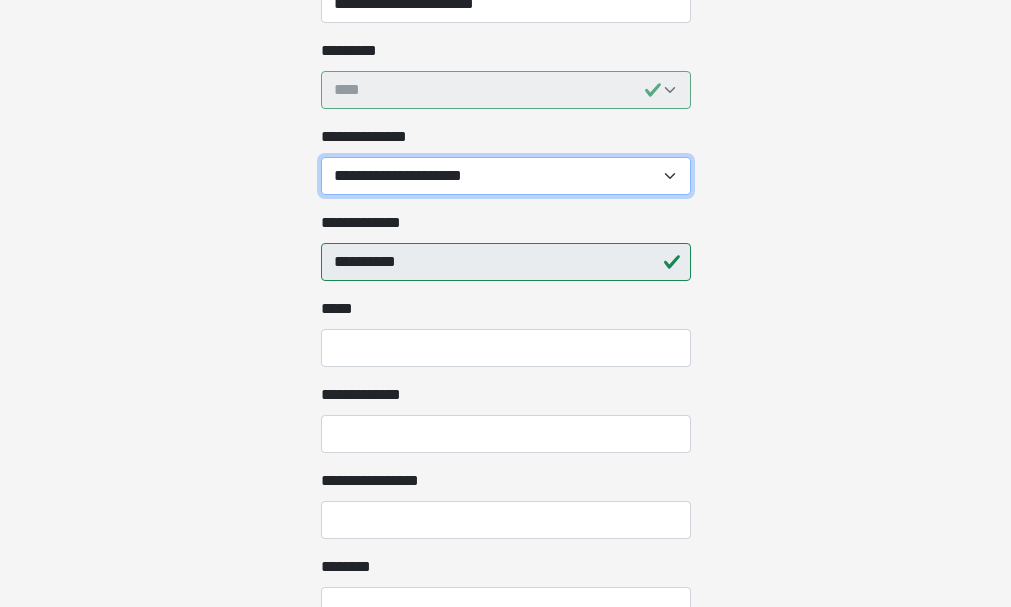 click on "**********" at bounding box center (506, 176) 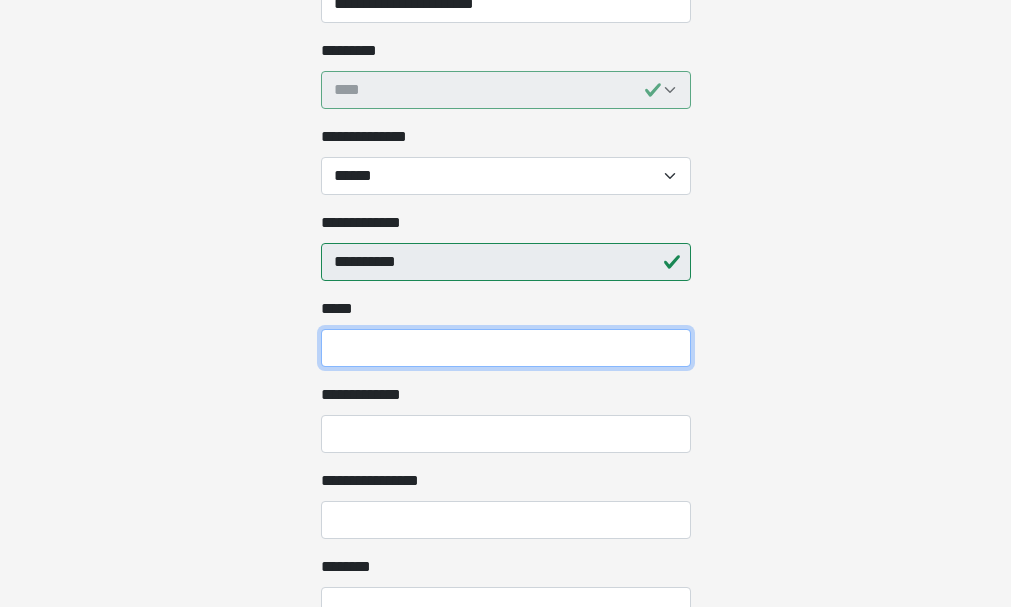 click on "*** *" at bounding box center (506, 348) 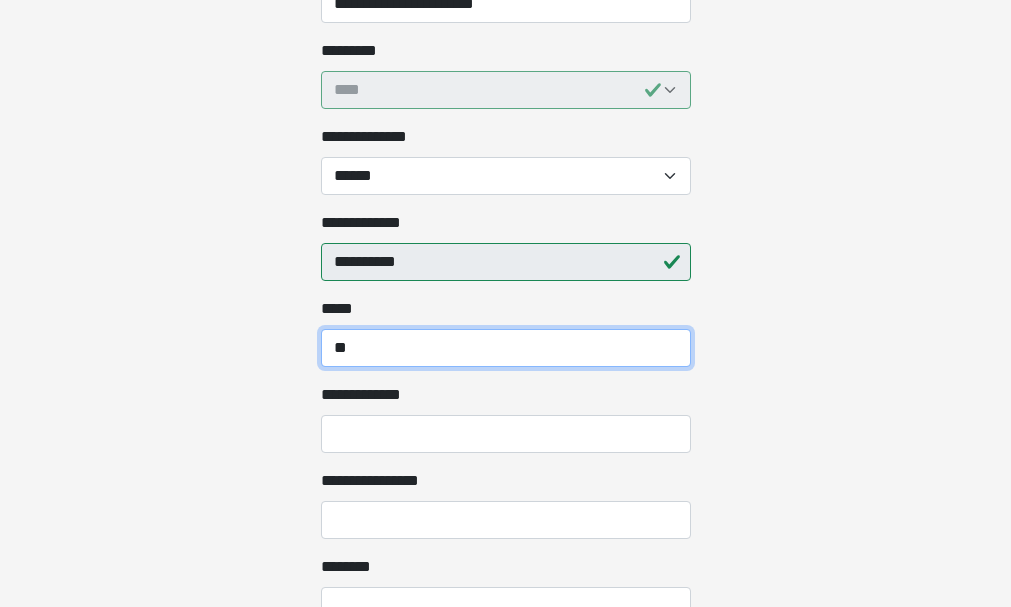 type on "**" 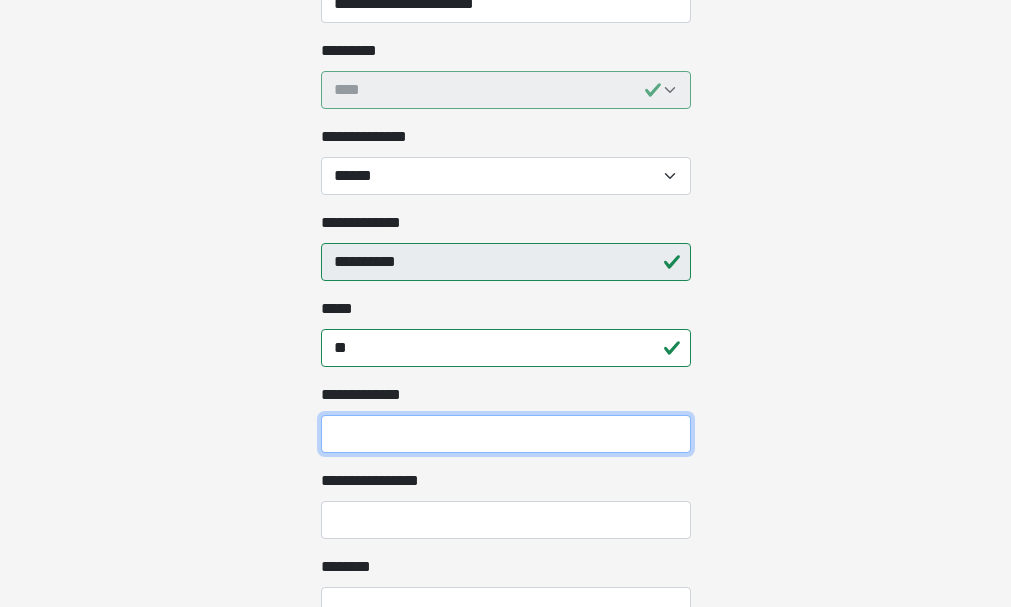 click on "**********" at bounding box center (506, 434) 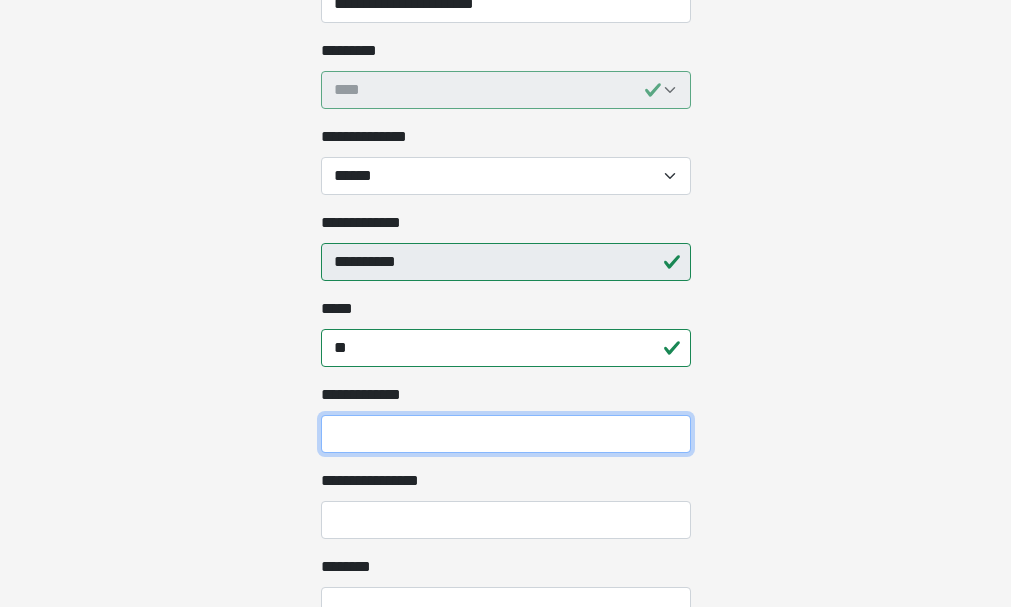 type on "**********" 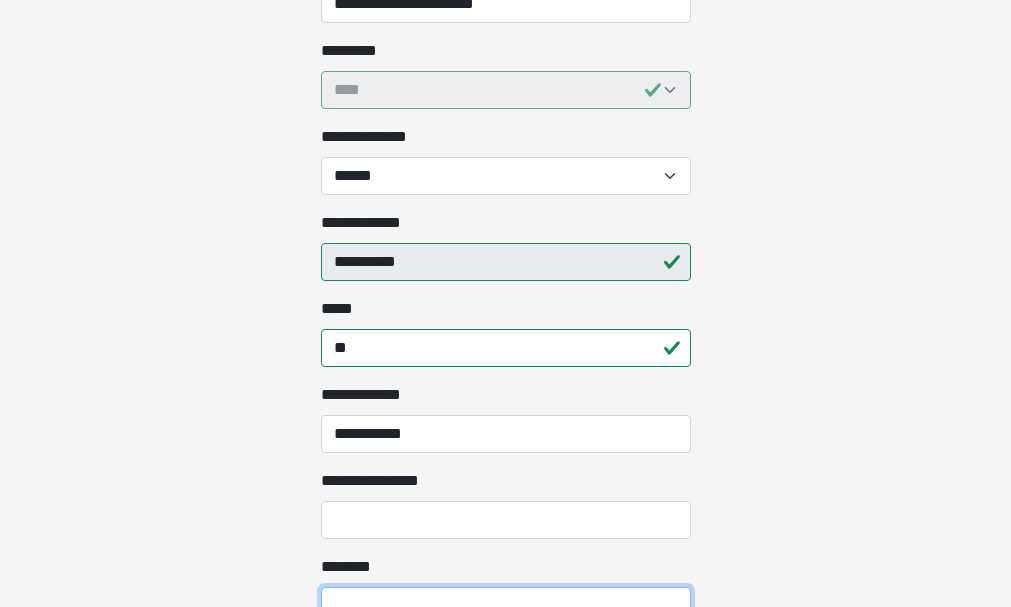type on "**********" 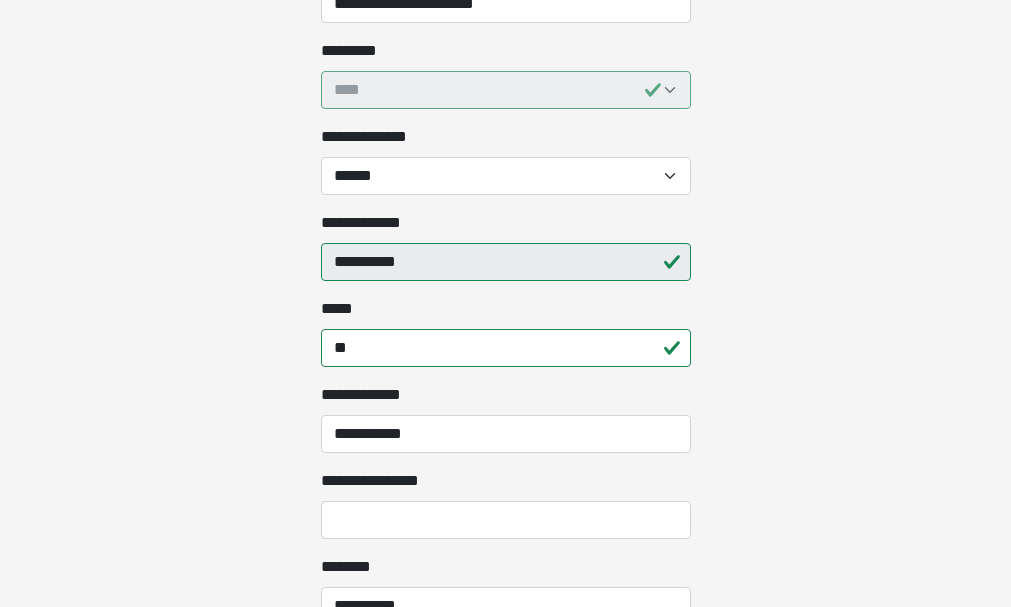 type on "**********" 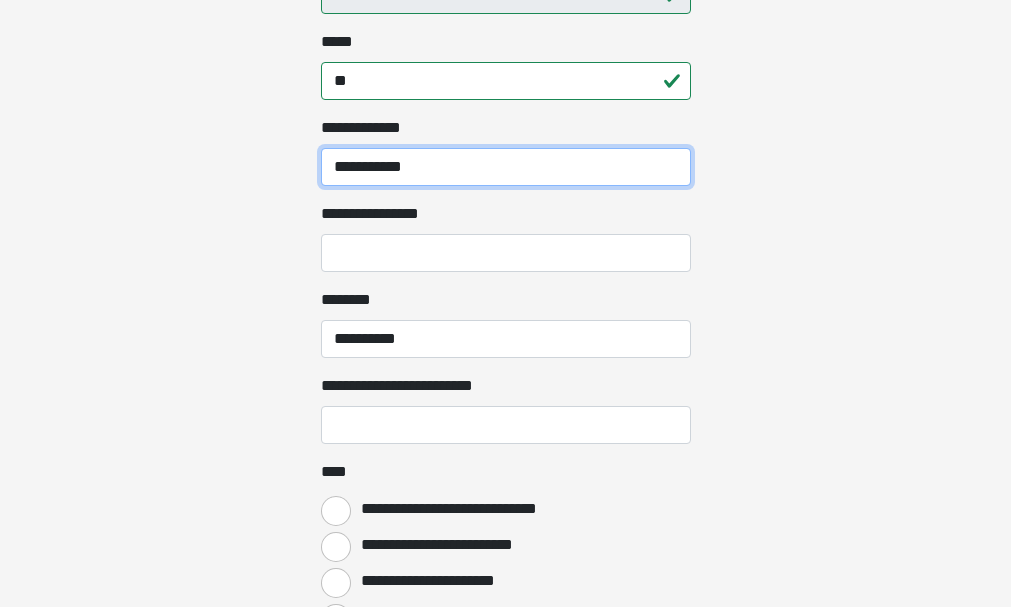 scroll, scrollTop: 2335, scrollLeft: 0, axis: vertical 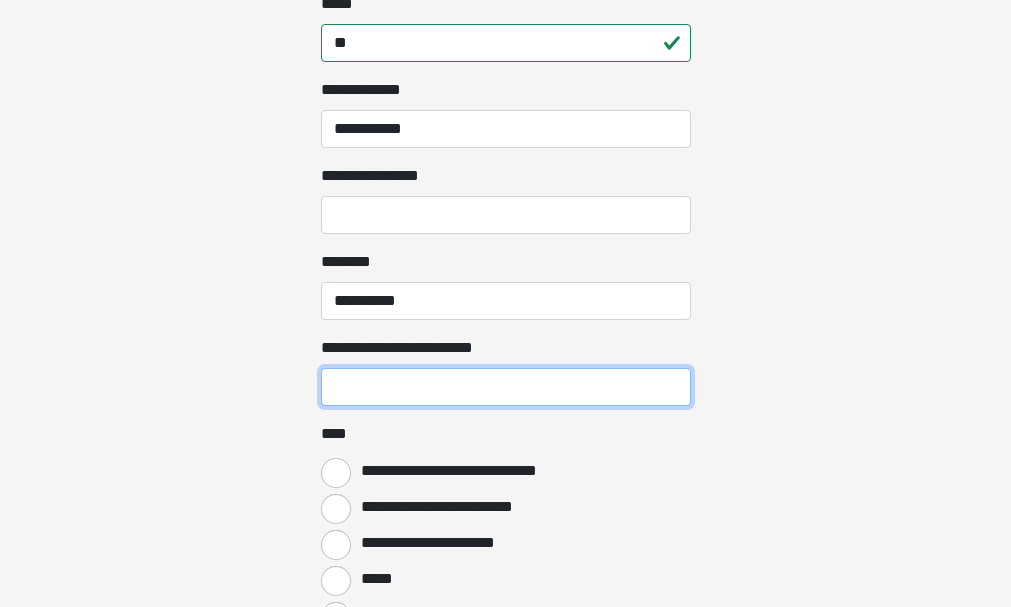 click on "**********" at bounding box center (506, 387) 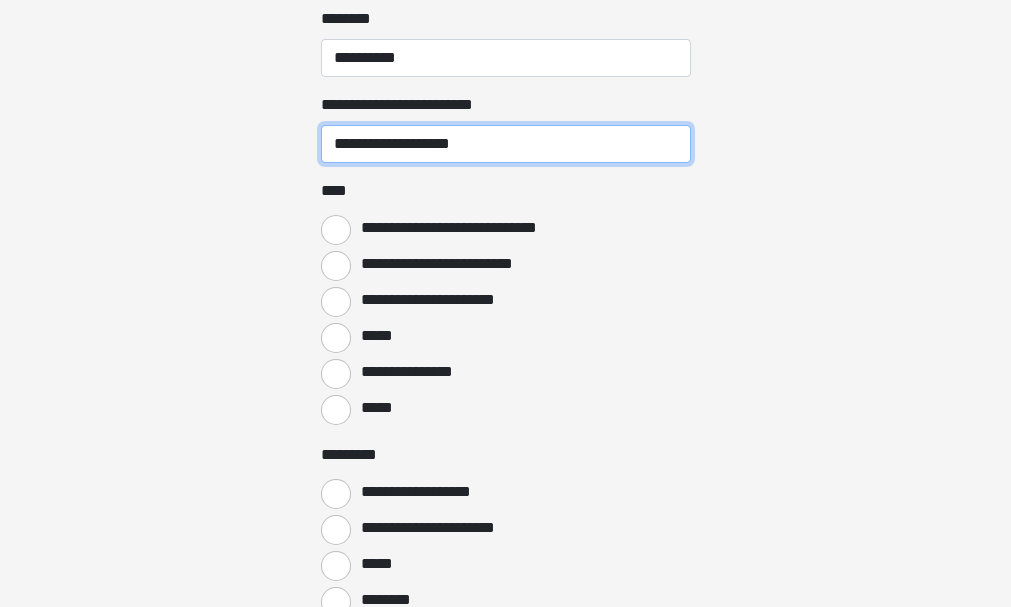 scroll, scrollTop: 2581, scrollLeft: 0, axis: vertical 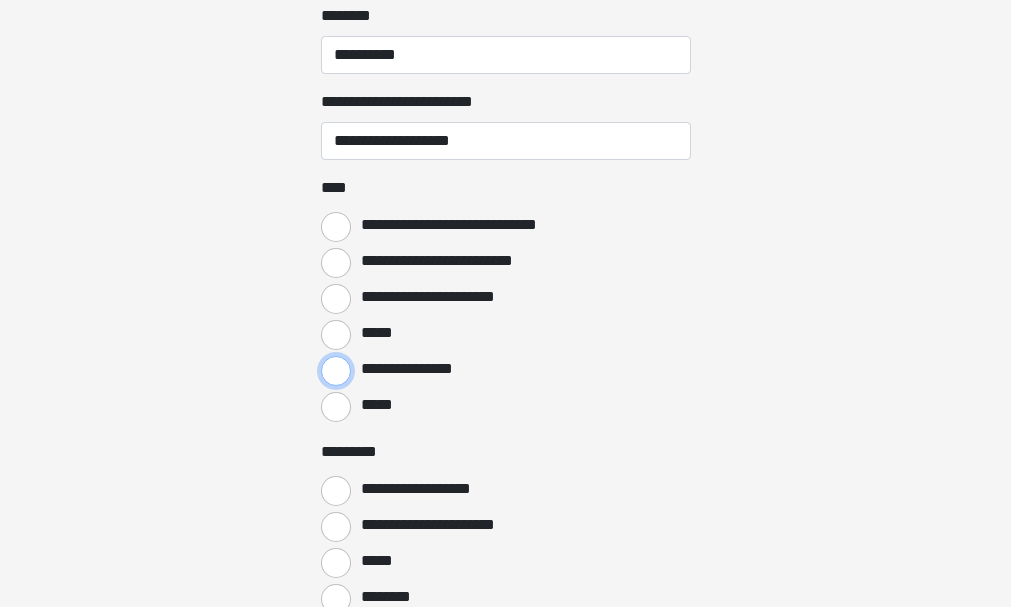 click on "**********" at bounding box center [336, 371] 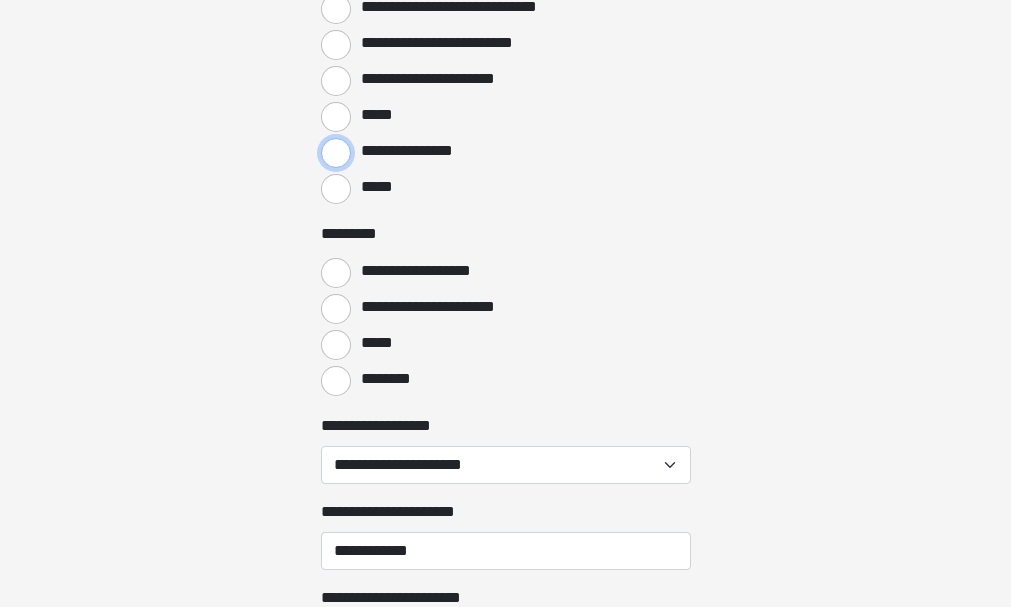 scroll, scrollTop: 2802, scrollLeft: 0, axis: vertical 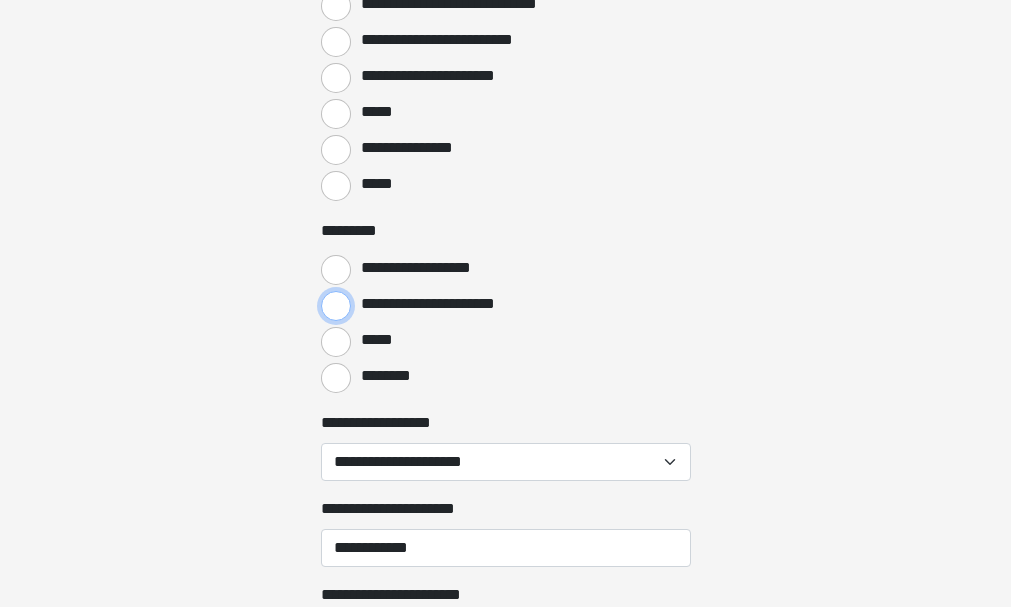 click on "**********" at bounding box center (336, 306) 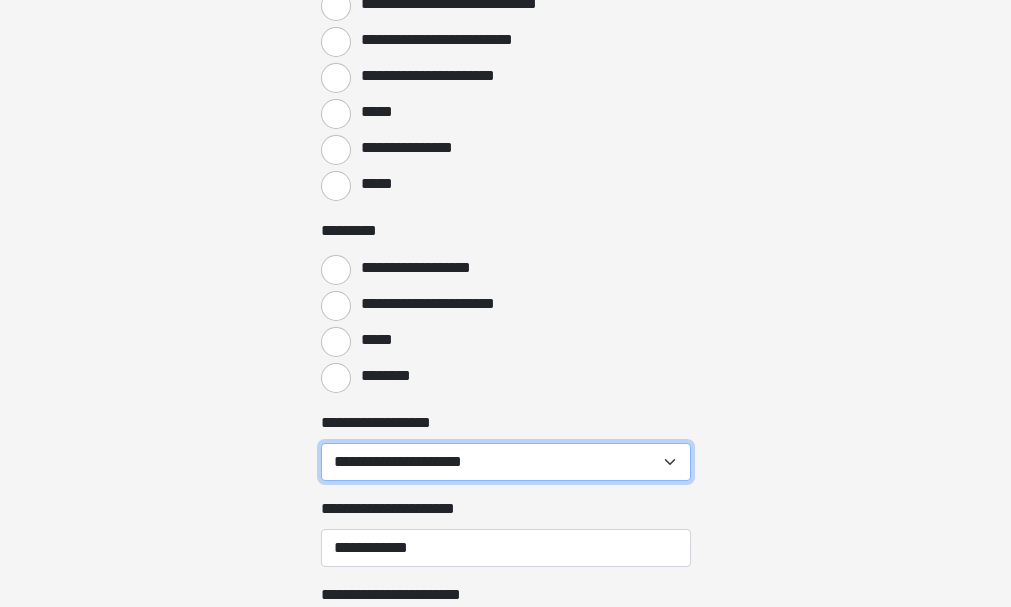 click on "**********" at bounding box center (506, 462) 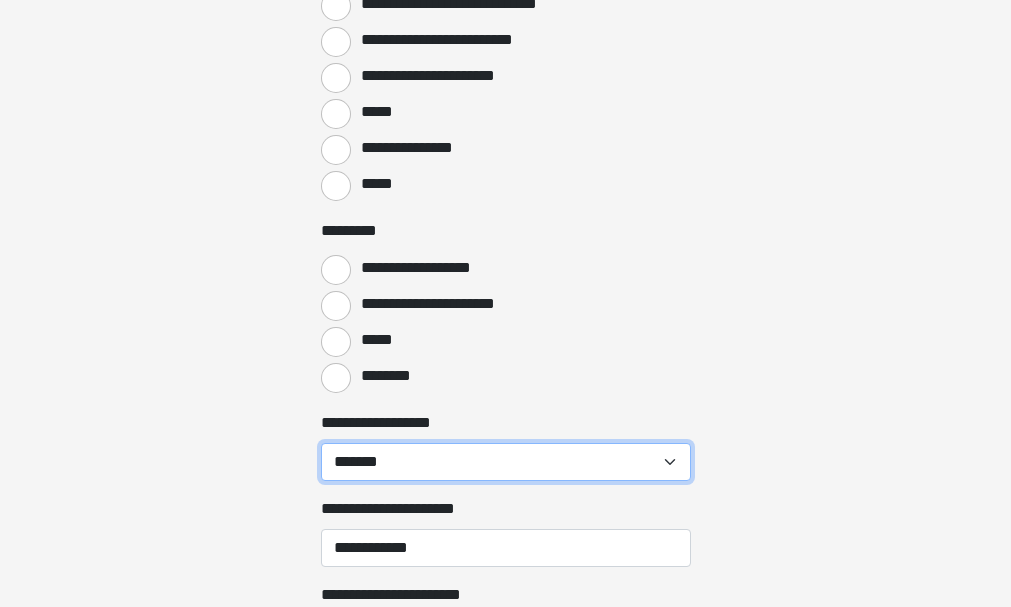 click on "**********" at bounding box center (506, 462) 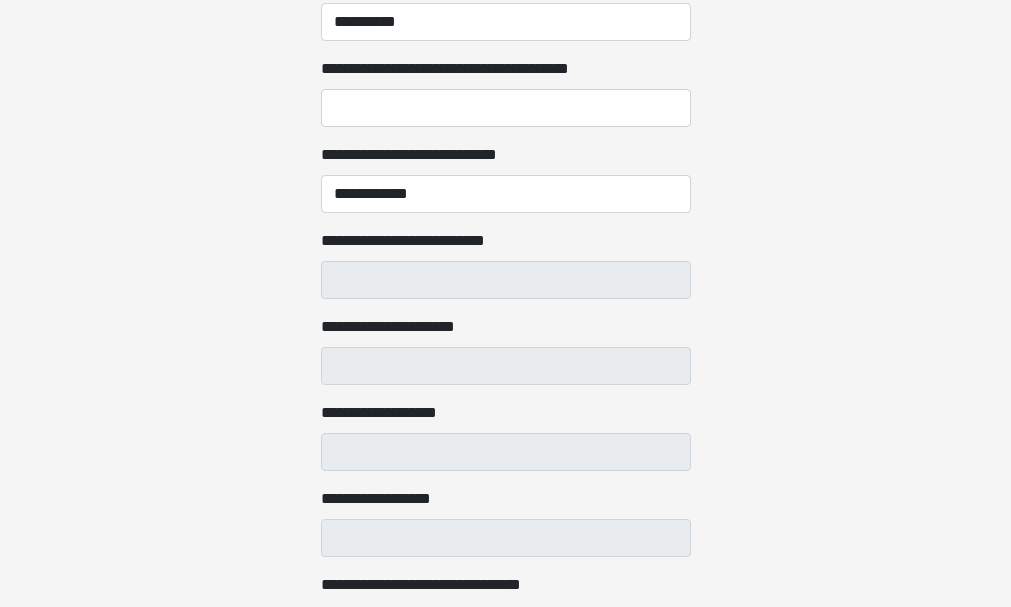 scroll, scrollTop: 3416, scrollLeft: 0, axis: vertical 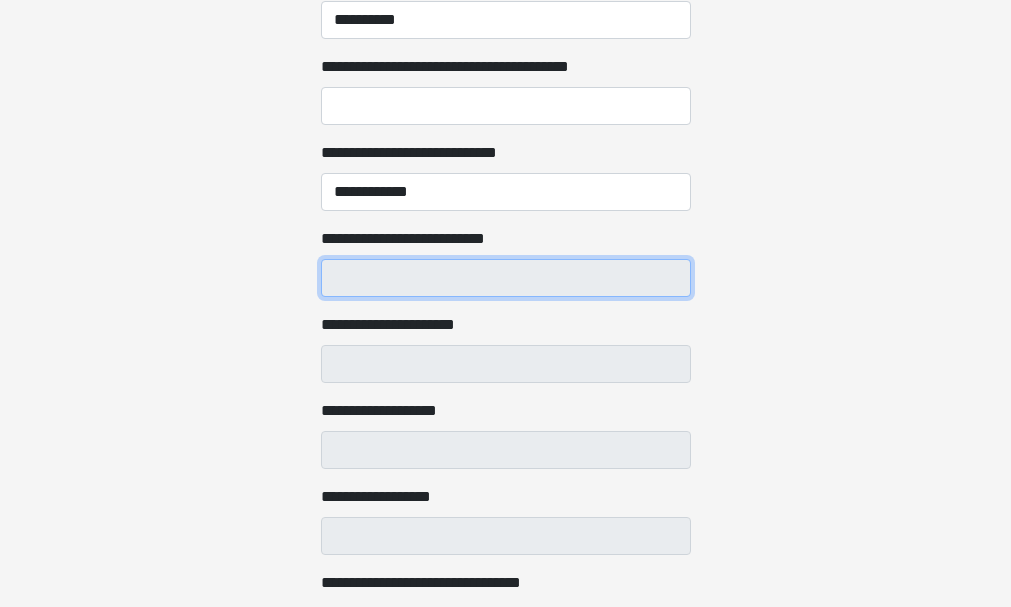 click on "**********" at bounding box center (506, 278) 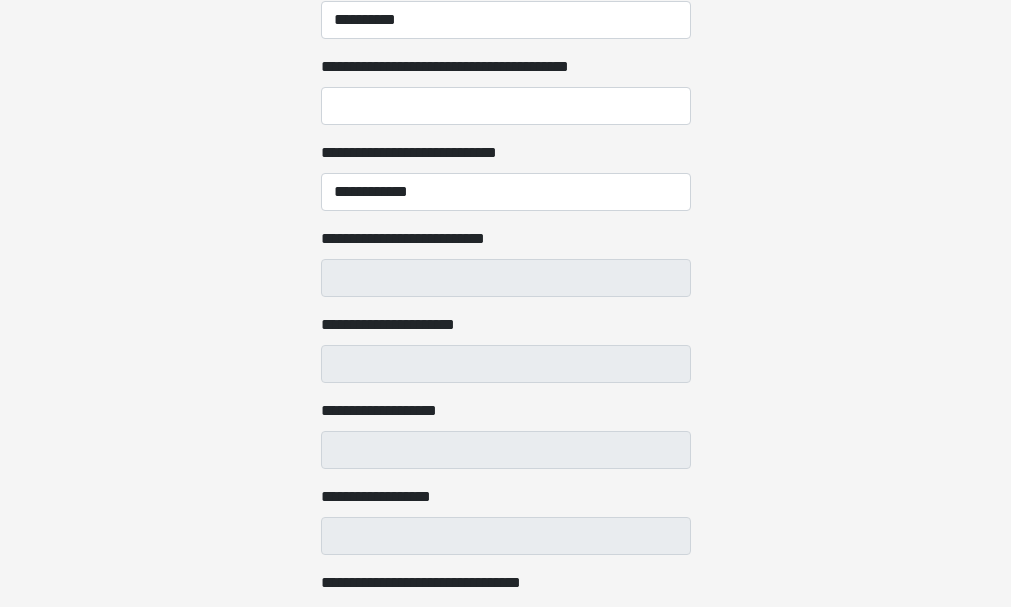 click on "**********" at bounding box center [505, -3113] 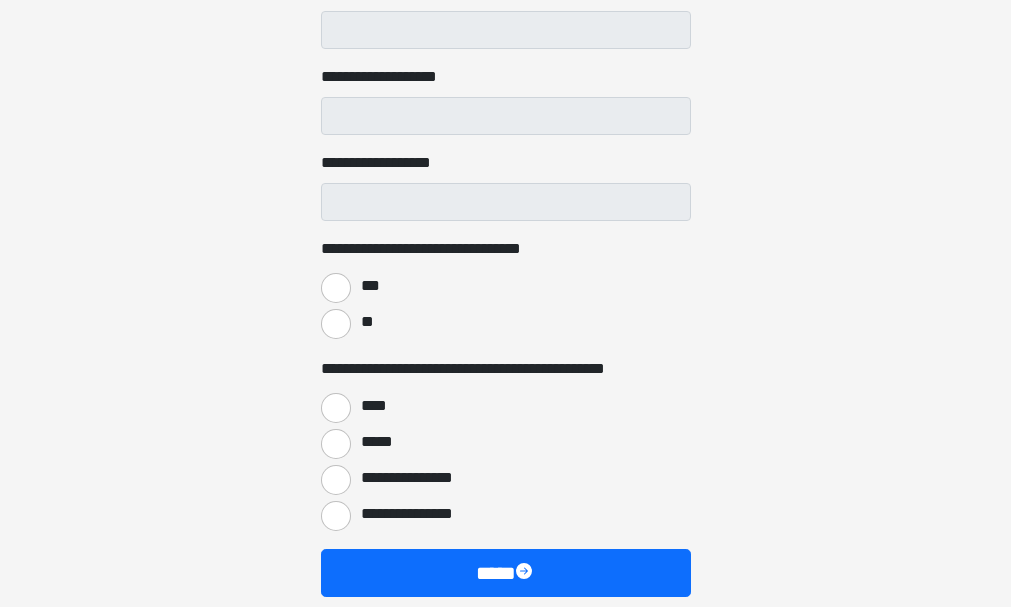 scroll, scrollTop: 3752, scrollLeft: 0, axis: vertical 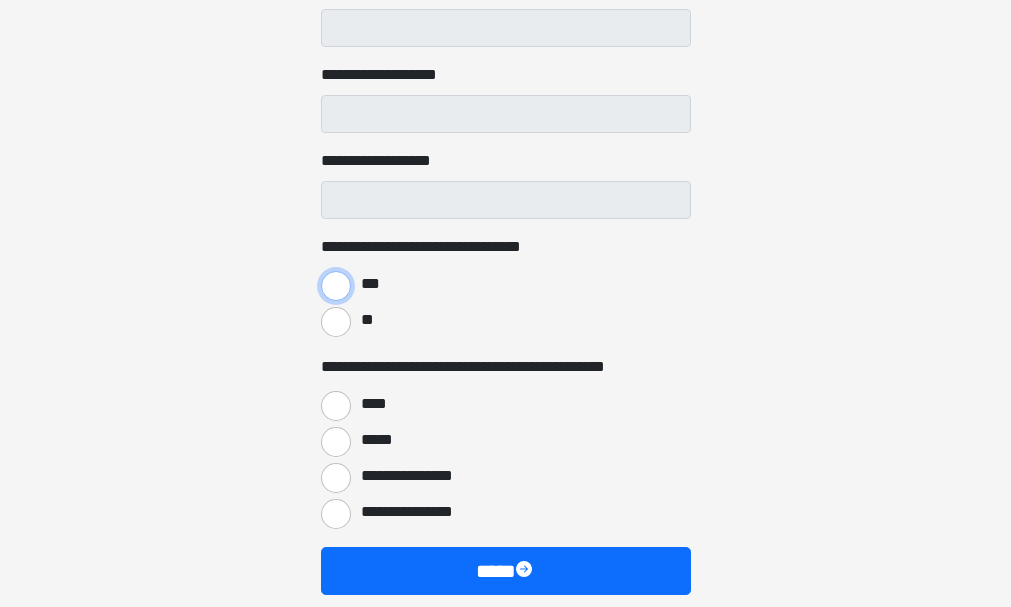 click on "***" at bounding box center (336, 286) 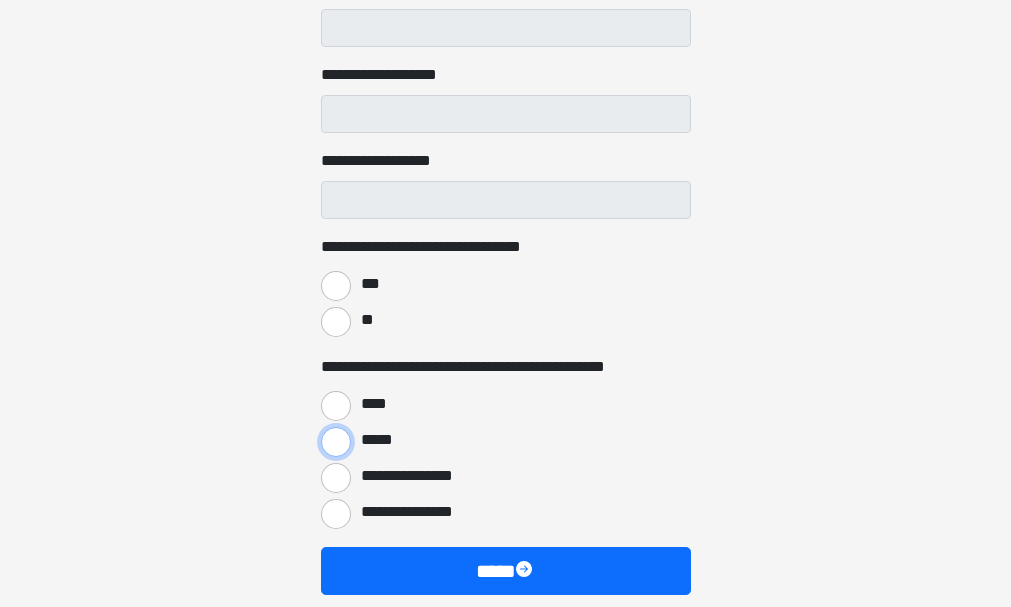 click on "*****" at bounding box center (336, 442) 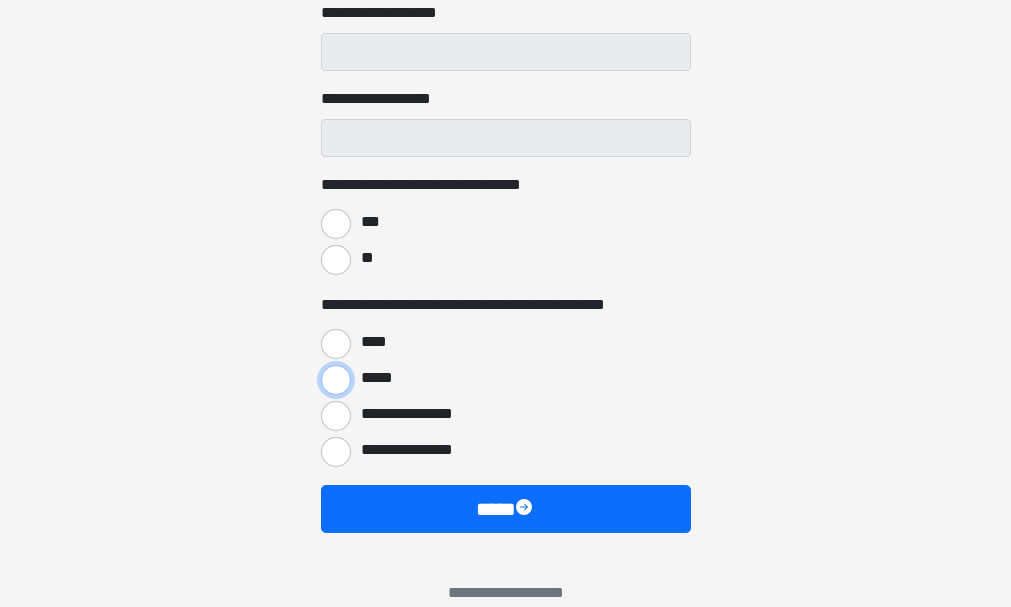 scroll, scrollTop: 3813, scrollLeft: 0, axis: vertical 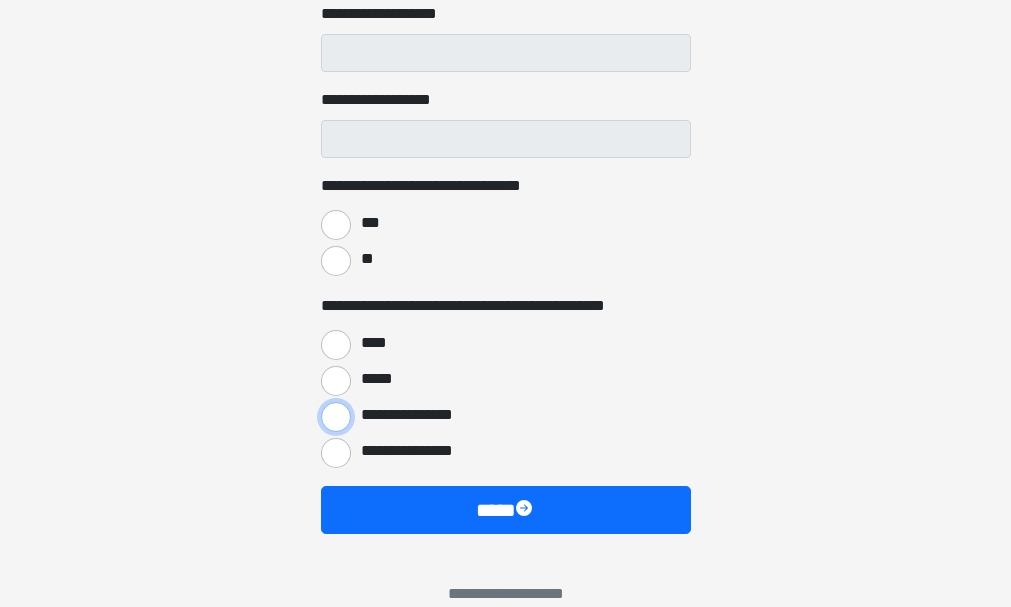 click on "**********" at bounding box center [336, 417] 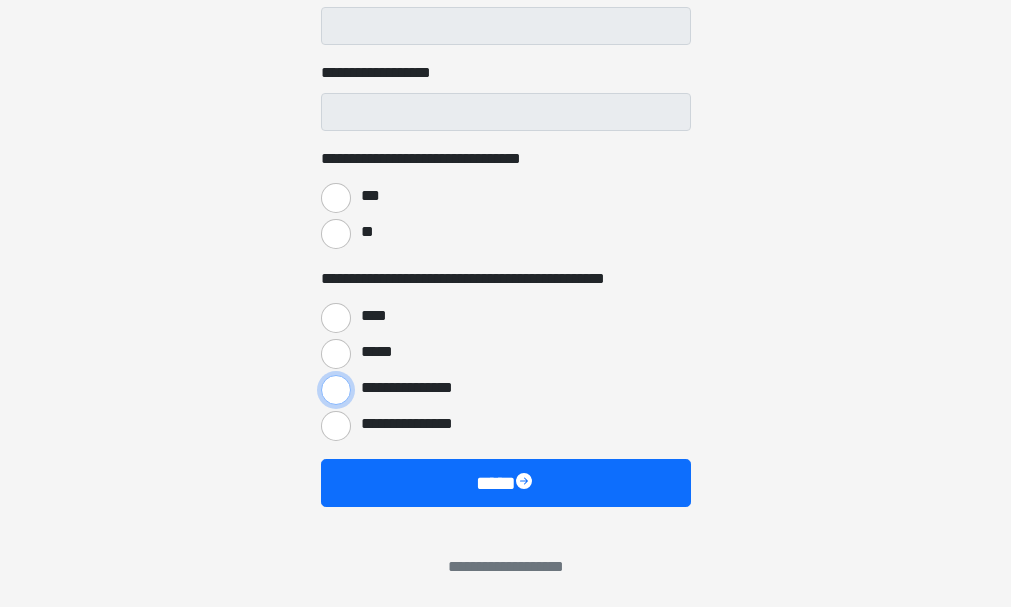 scroll, scrollTop: 3843, scrollLeft: 0, axis: vertical 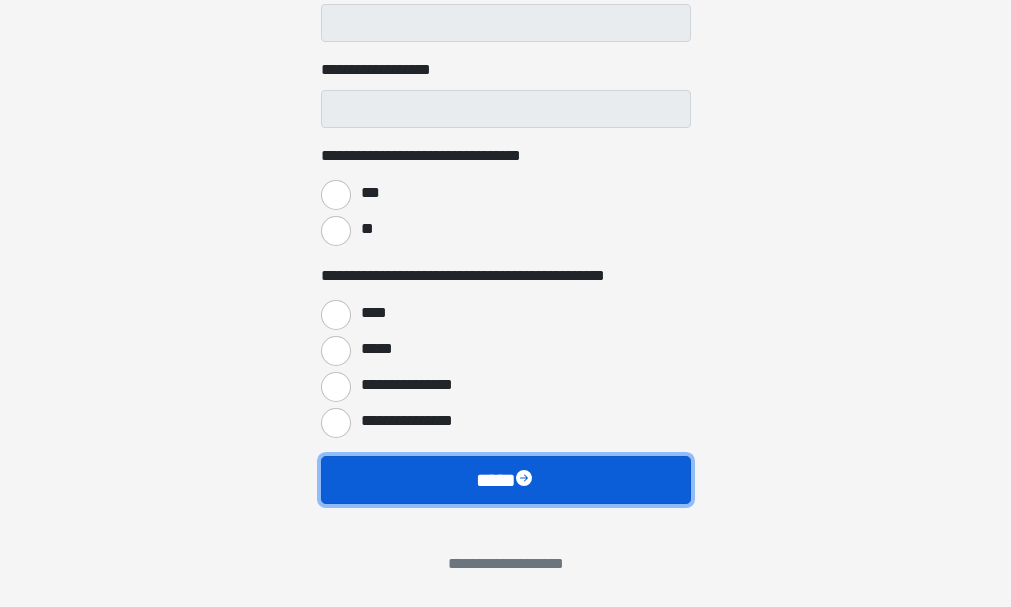 click on "****" at bounding box center (506, 480) 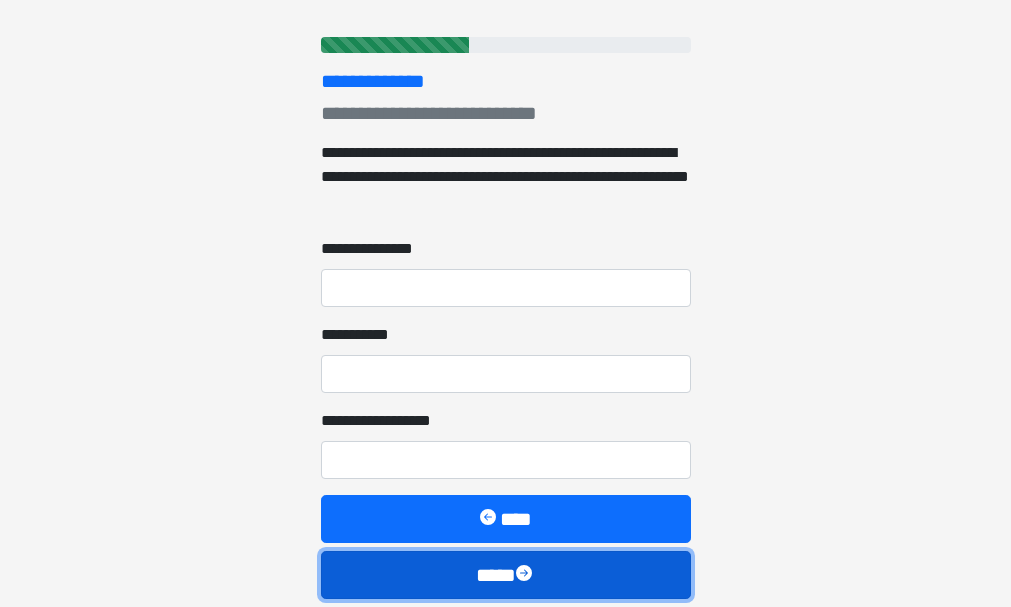 scroll, scrollTop: 299, scrollLeft: 0, axis: vertical 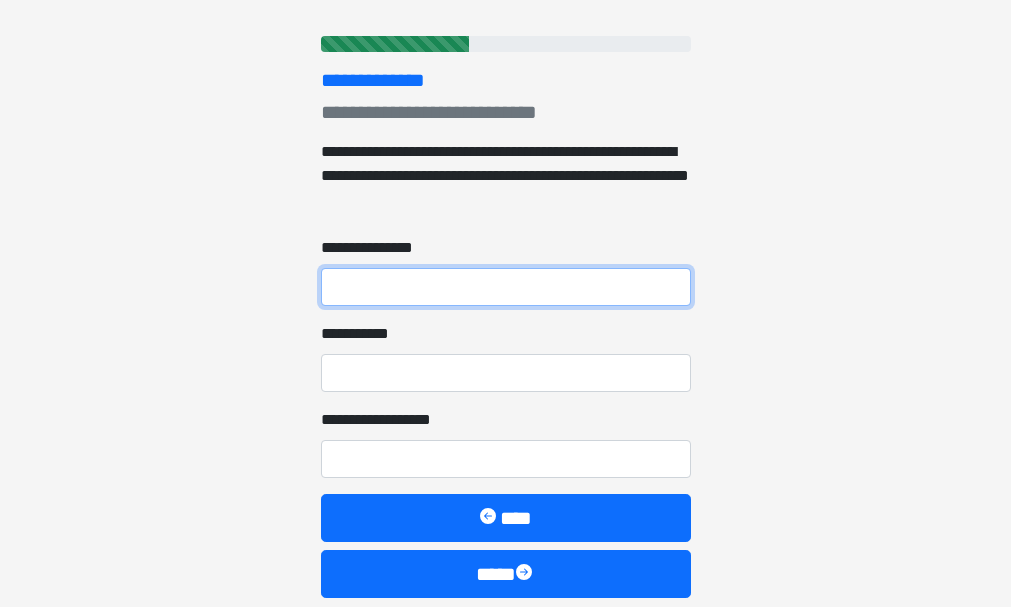 click on "**********" at bounding box center (506, 287) 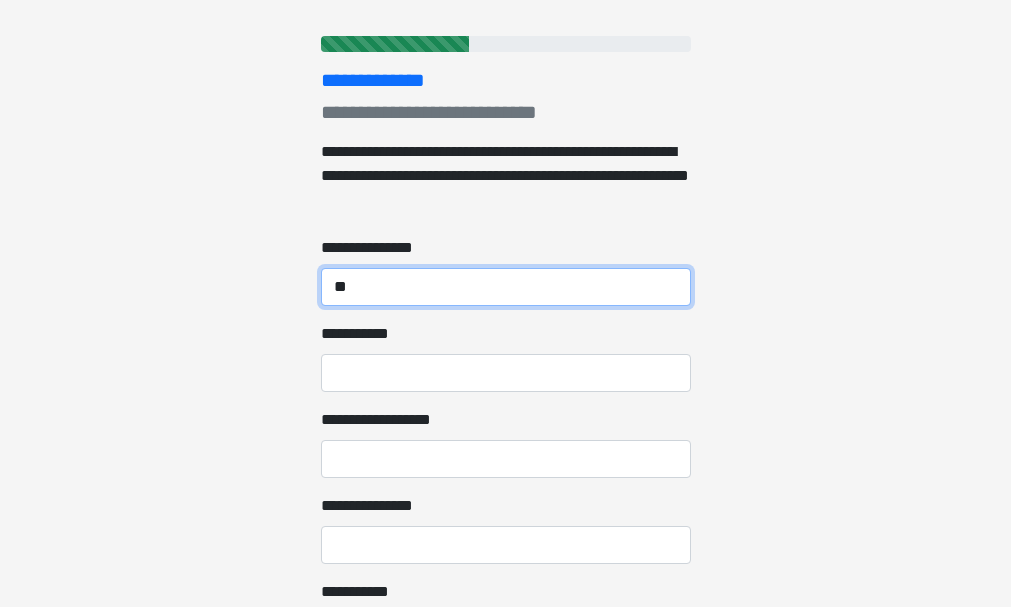 type on "*" 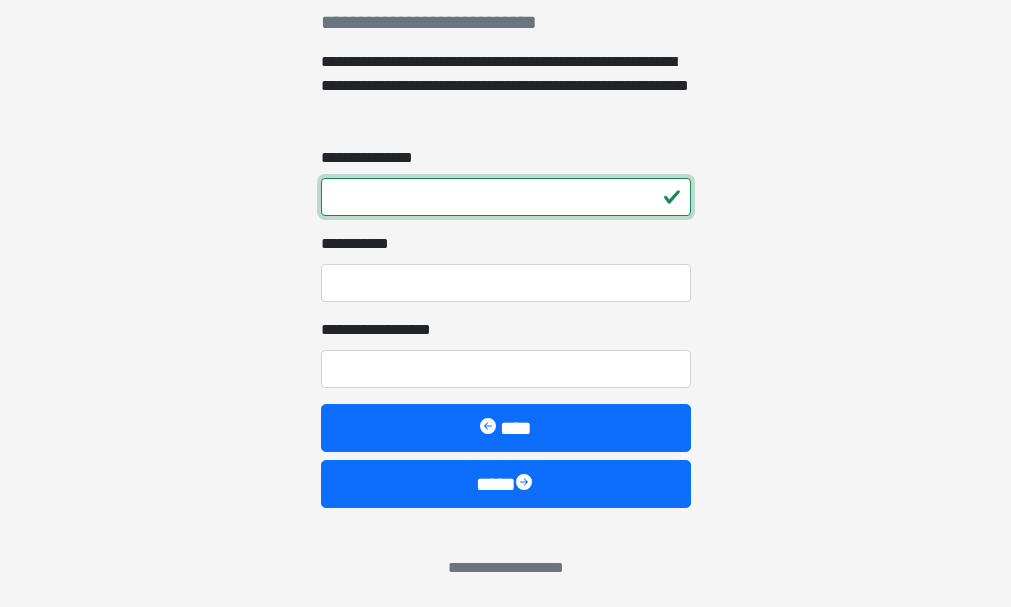 scroll, scrollTop: 393, scrollLeft: 0, axis: vertical 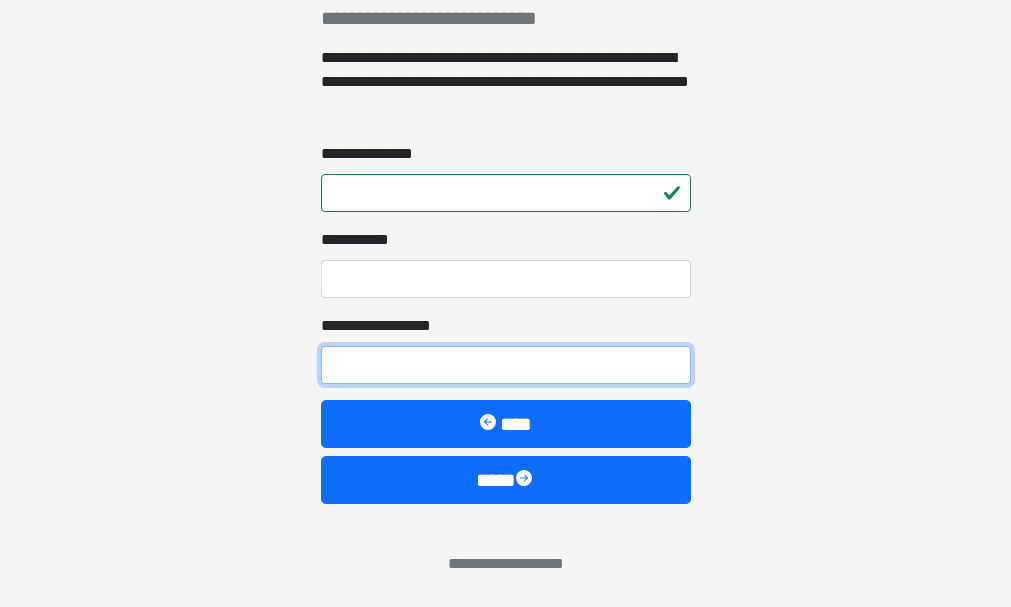 click on "**********" at bounding box center [506, 365] 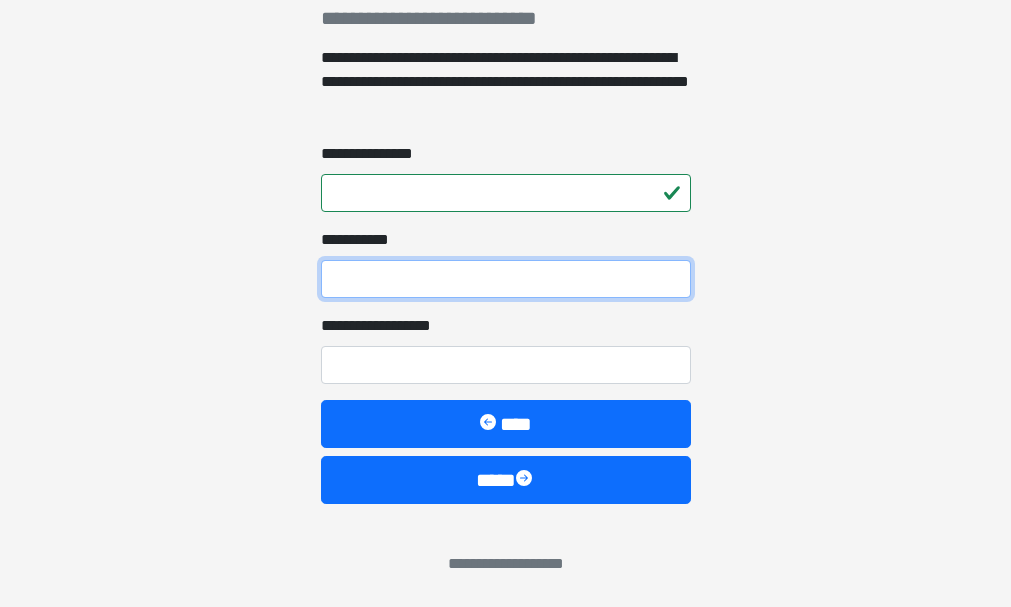 click on "**********" at bounding box center [506, 279] 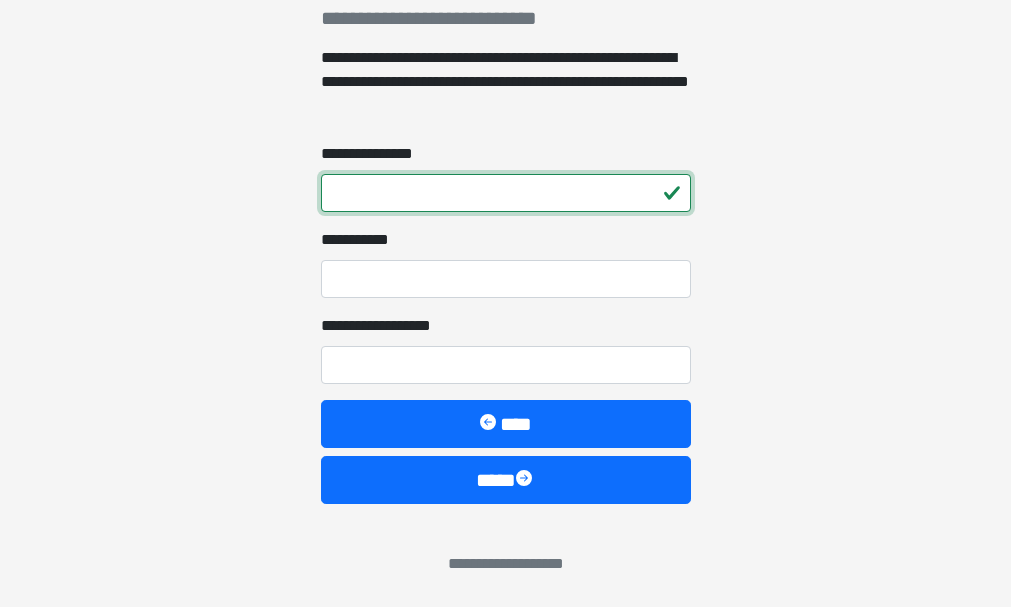 click on "**********" at bounding box center (506, 193) 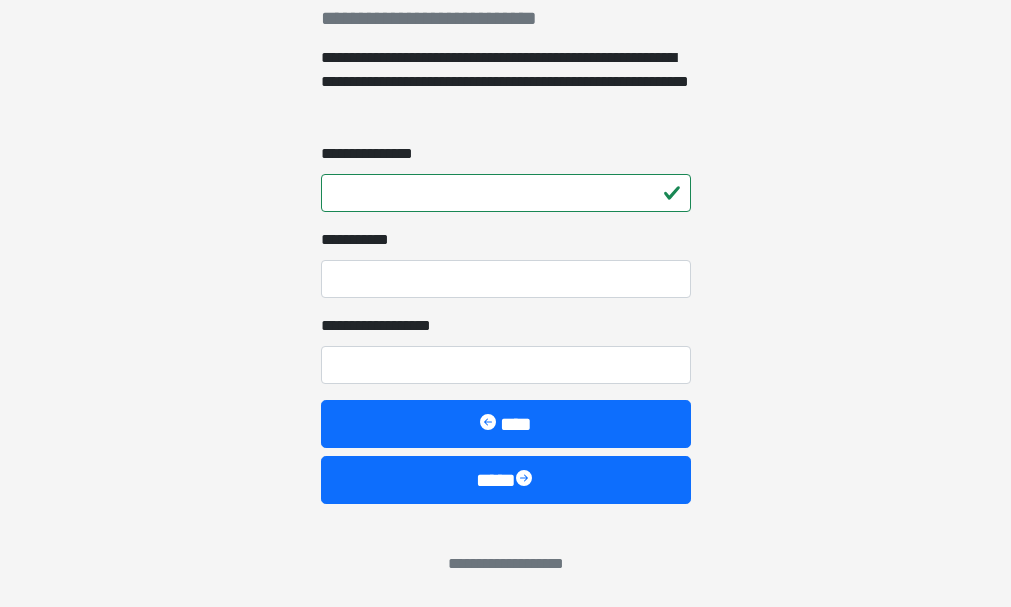 click on "**********" at bounding box center [505, -90] 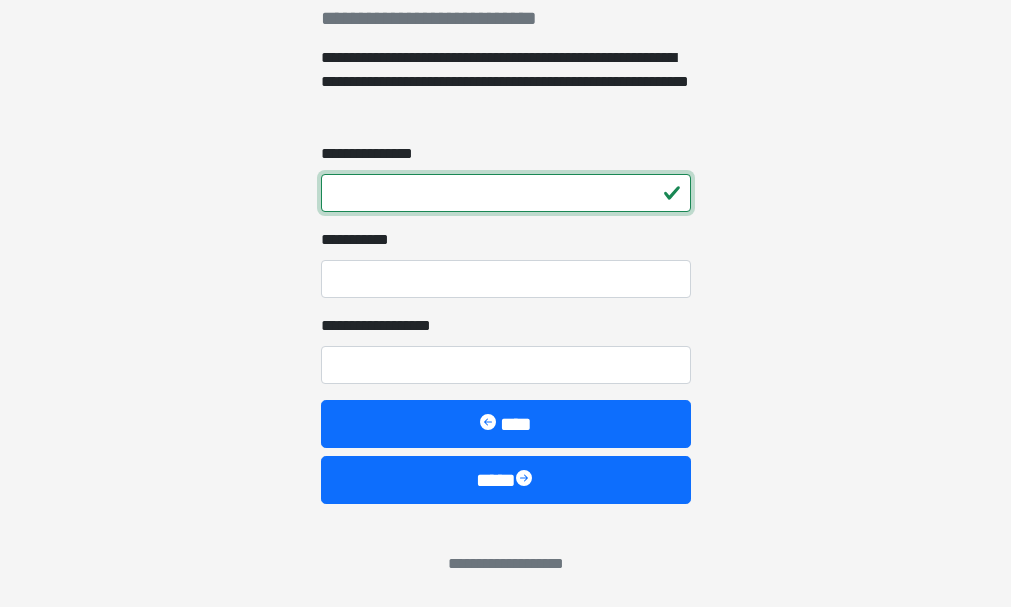 click on "**********" at bounding box center (506, 193) 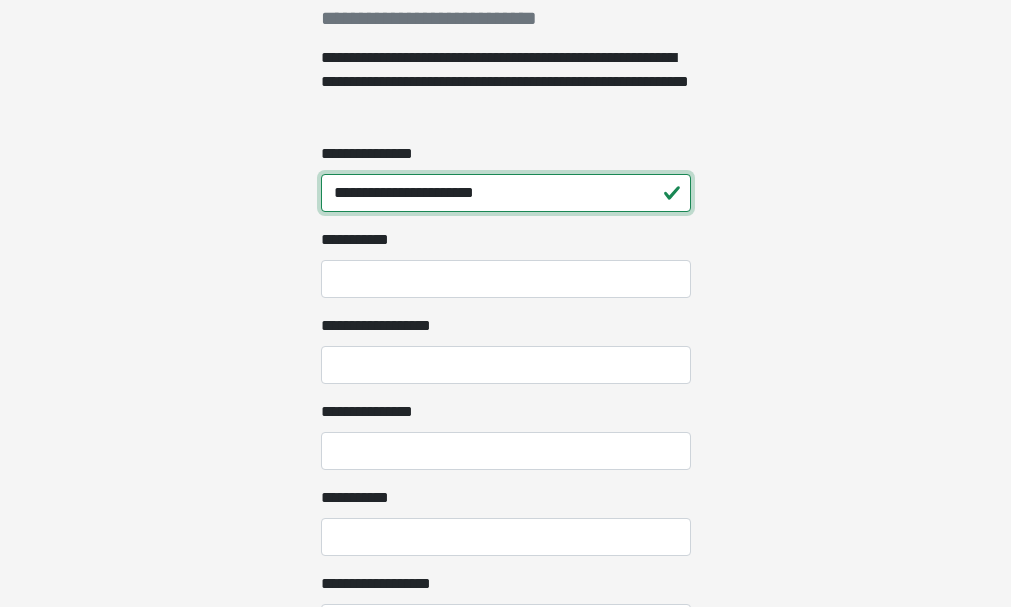type on "**********" 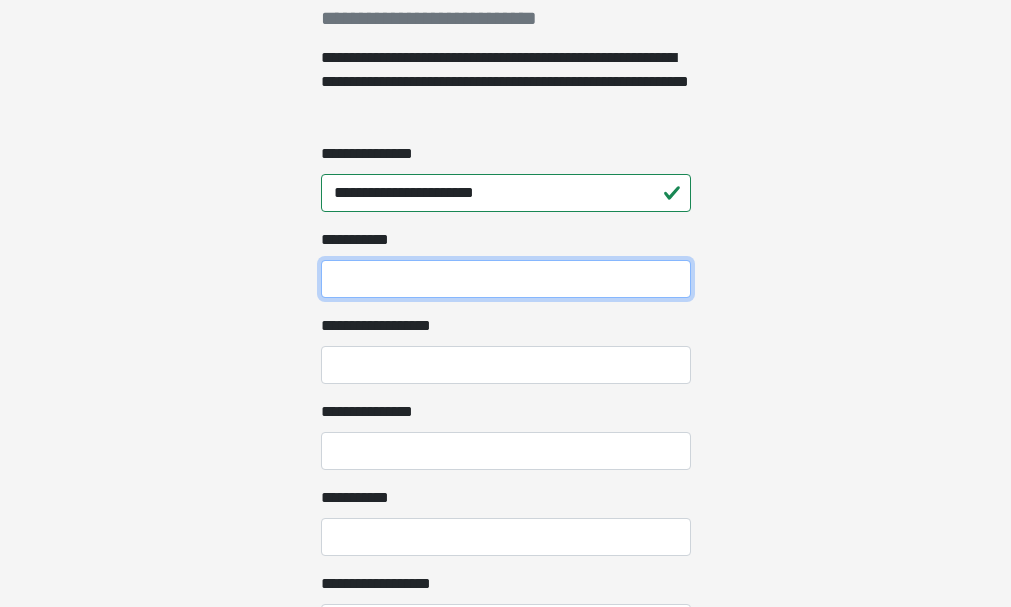 click on "**********" at bounding box center [506, 279] 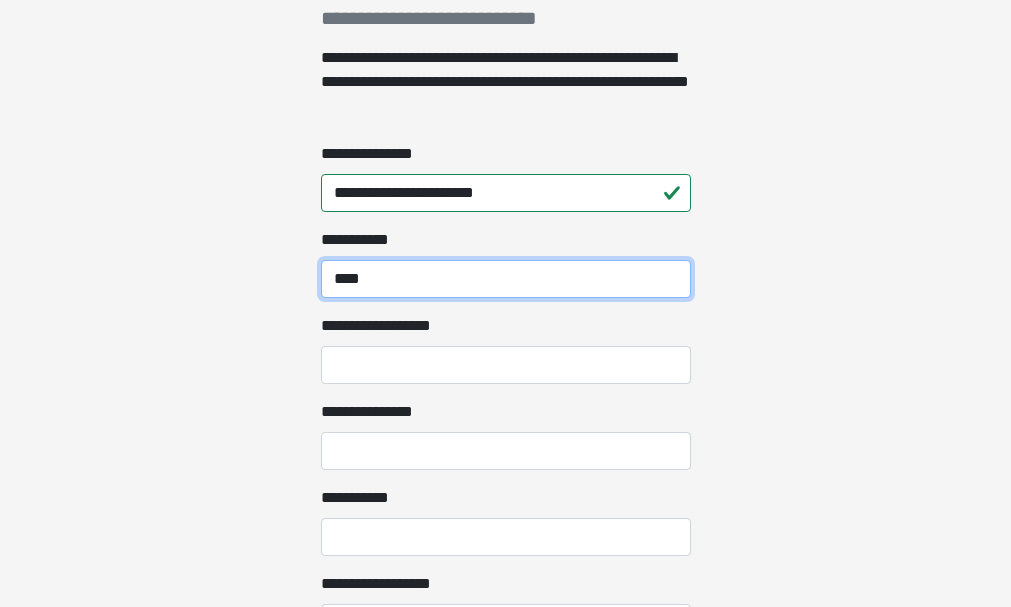 type on "****" 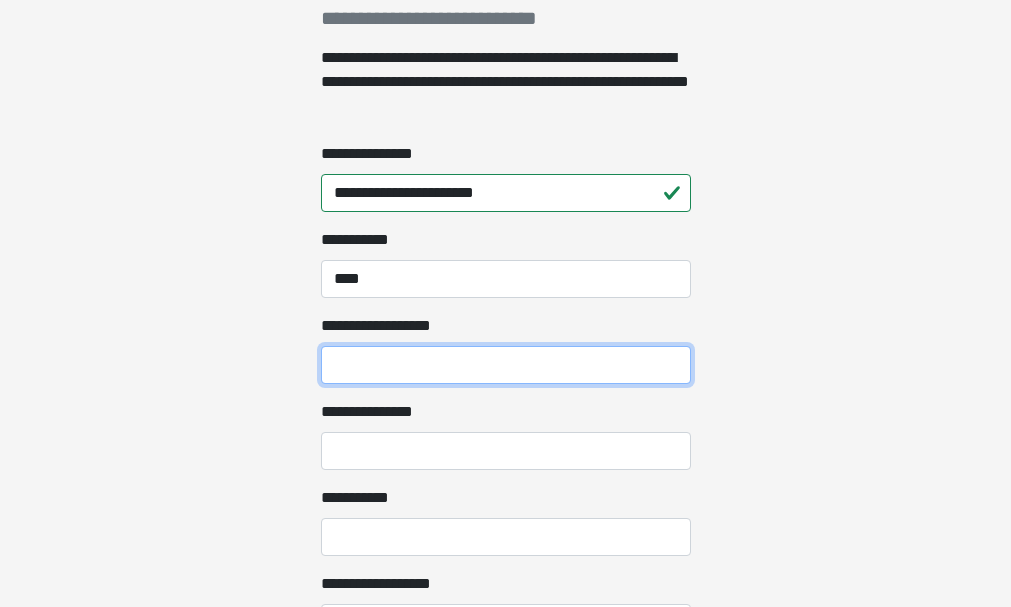 click on "**********" at bounding box center (506, 365) 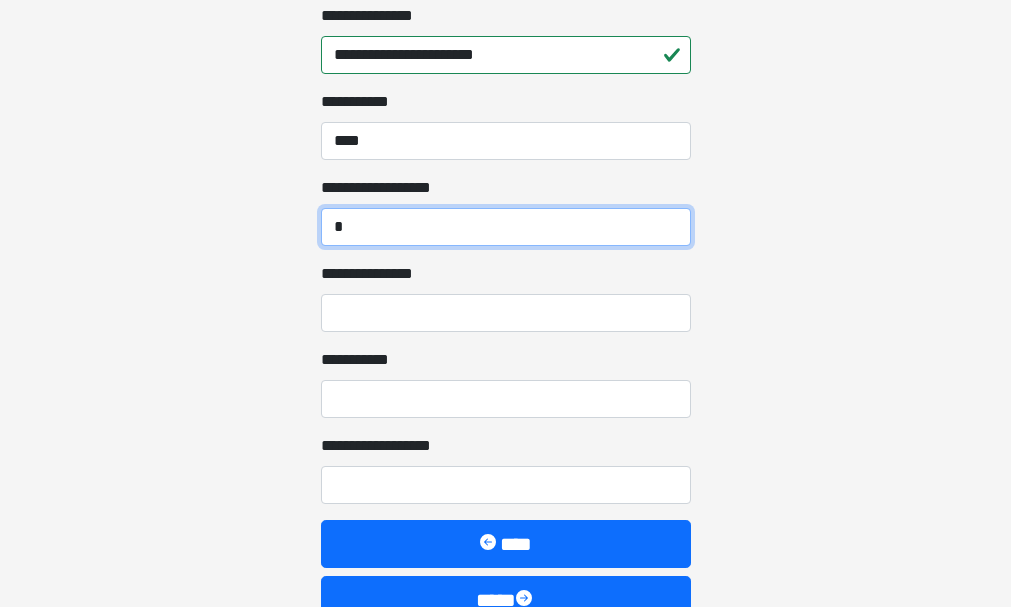 scroll, scrollTop: 651, scrollLeft: 0, axis: vertical 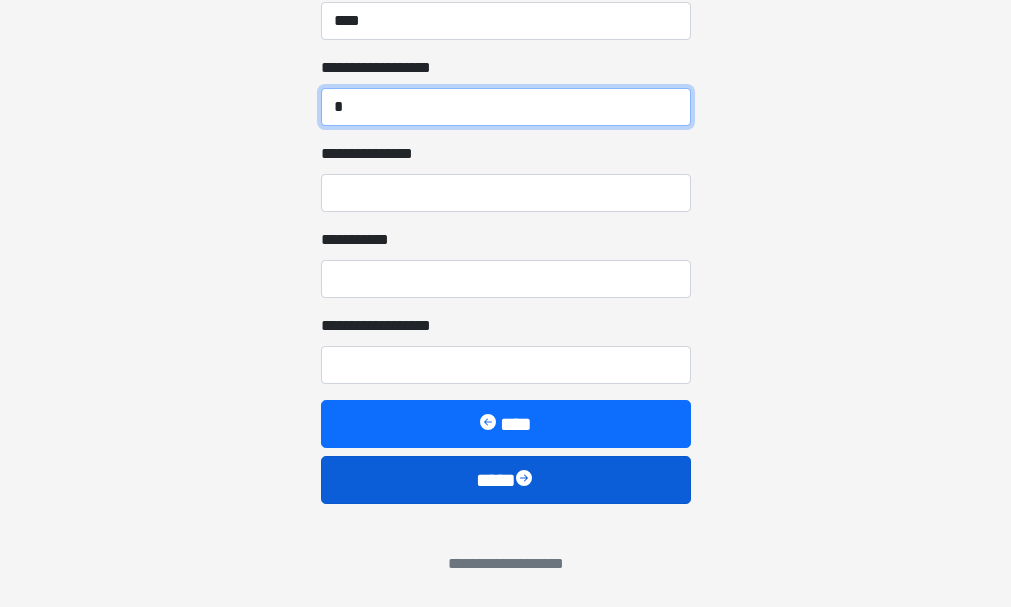 type on "*" 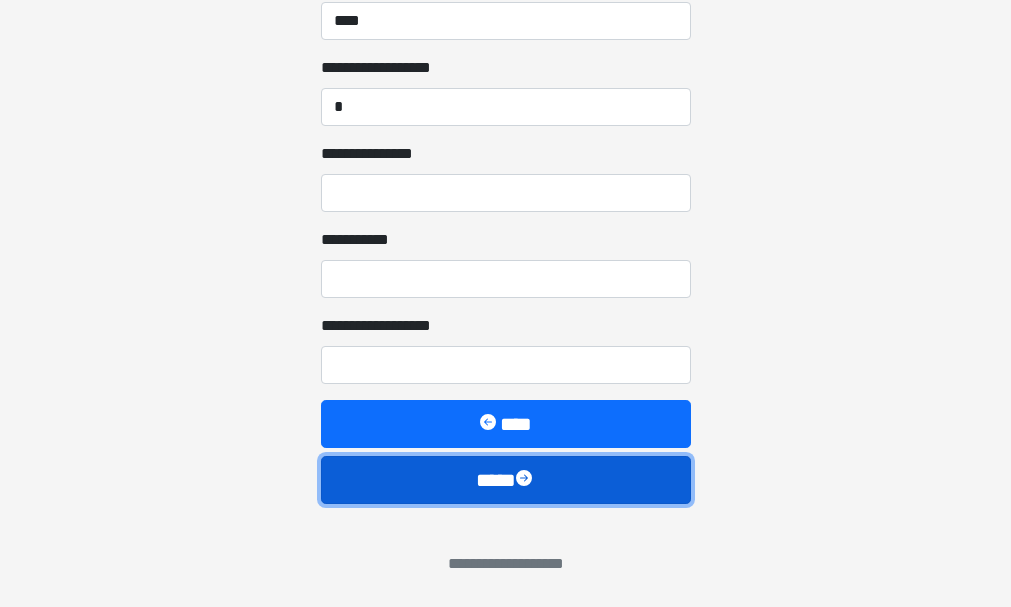 click on "****" at bounding box center (506, 480) 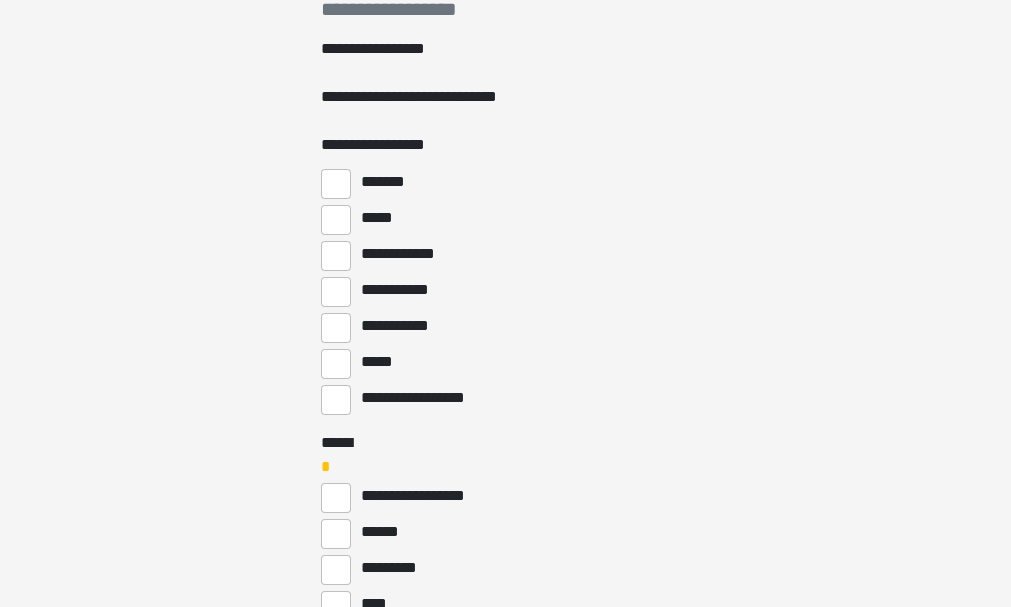 scroll, scrollTop: 403, scrollLeft: 0, axis: vertical 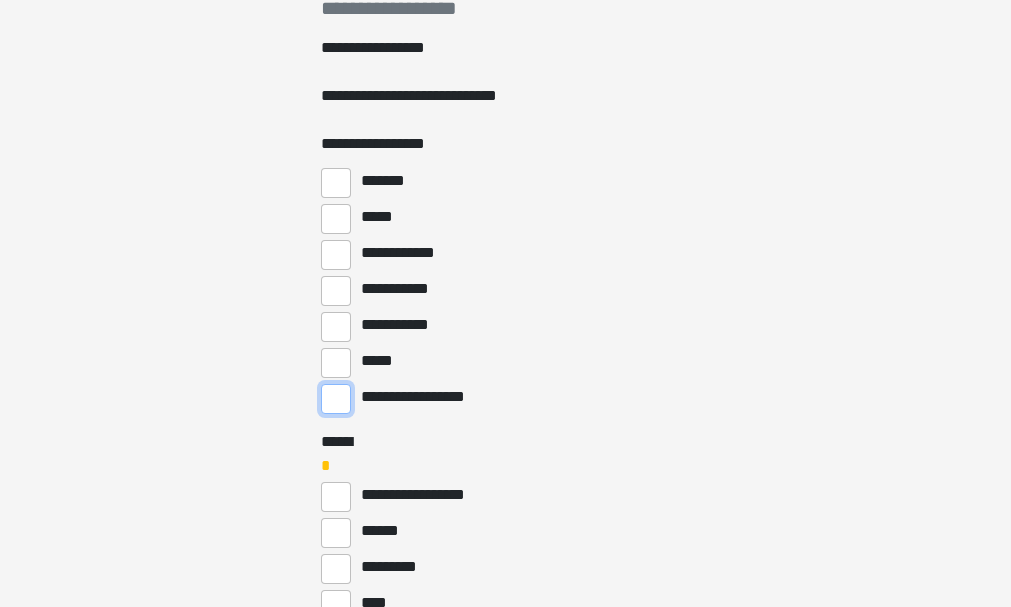 click on "**********" at bounding box center (336, 399) 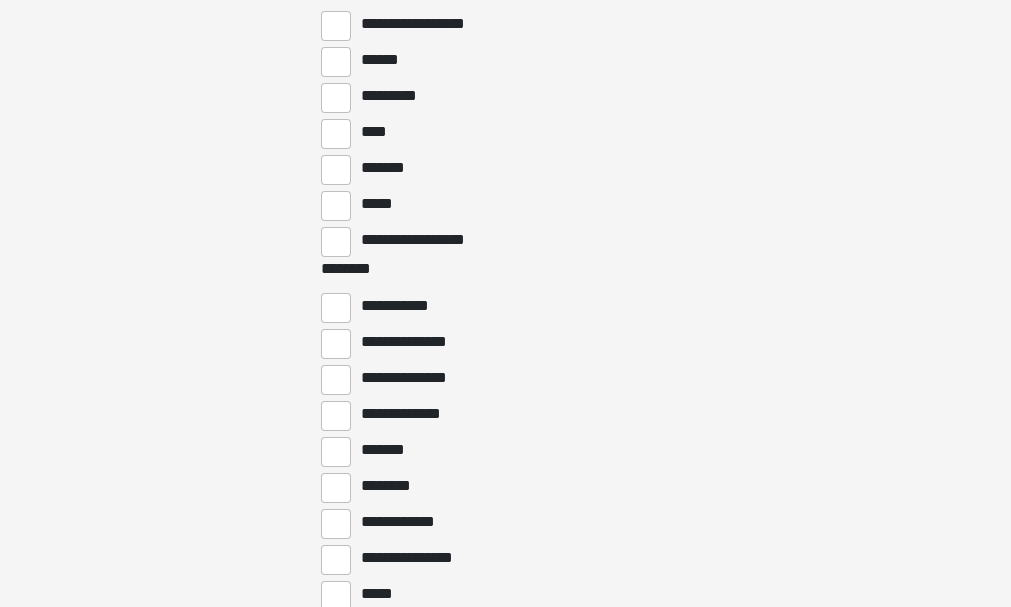 scroll, scrollTop: 881, scrollLeft: 0, axis: vertical 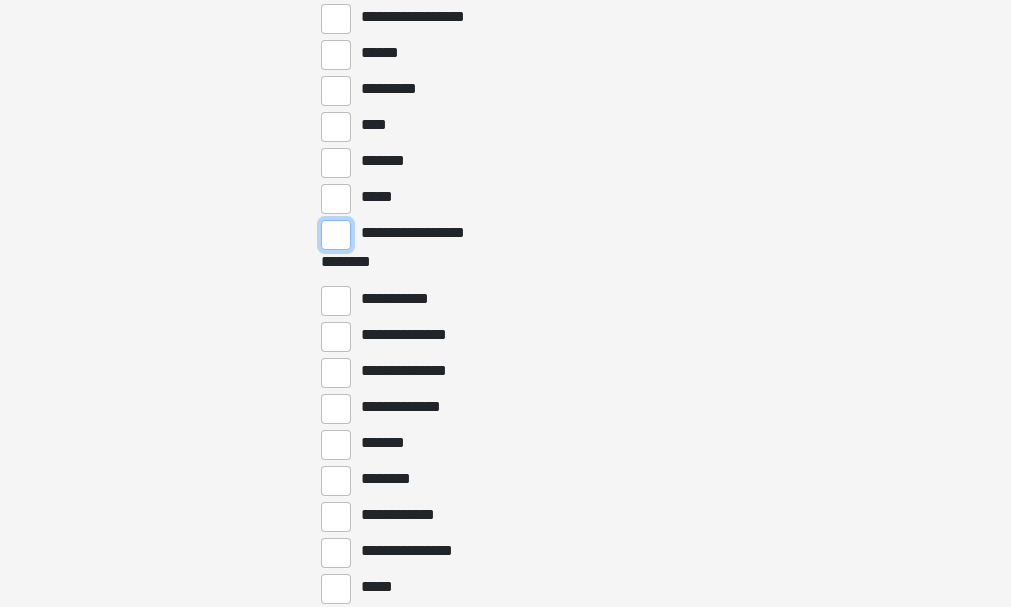 click on "**********" at bounding box center (336, 235) 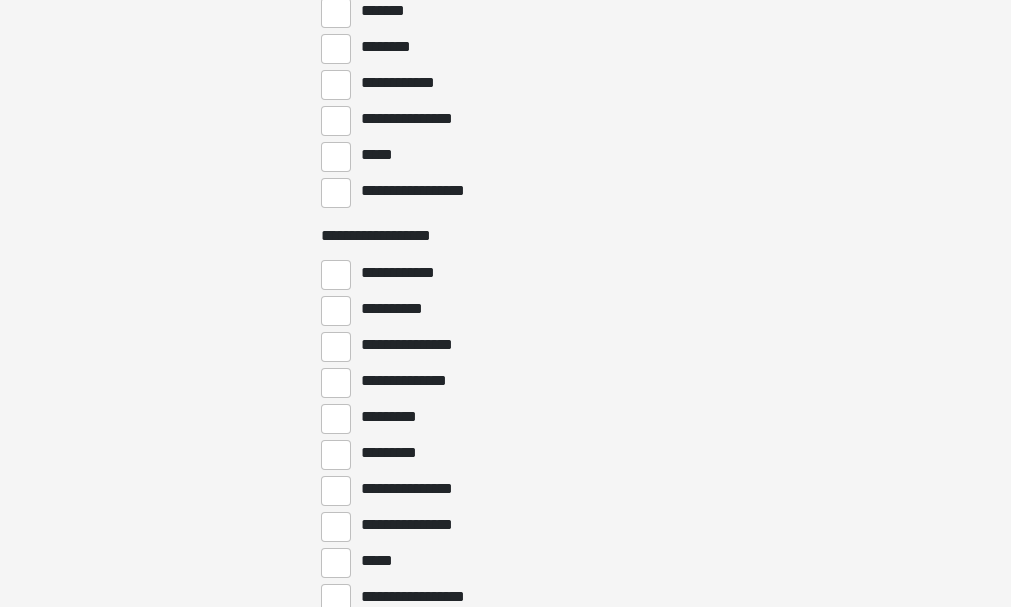 scroll, scrollTop: 1314, scrollLeft: 0, axis: vertical 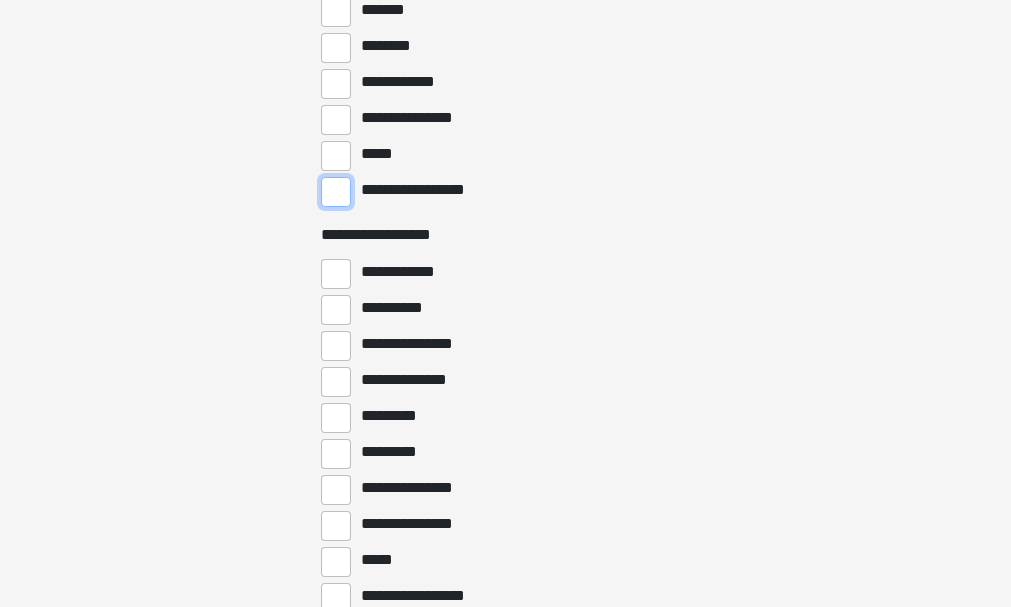 click on "**********" at bounding box center [336, 192] 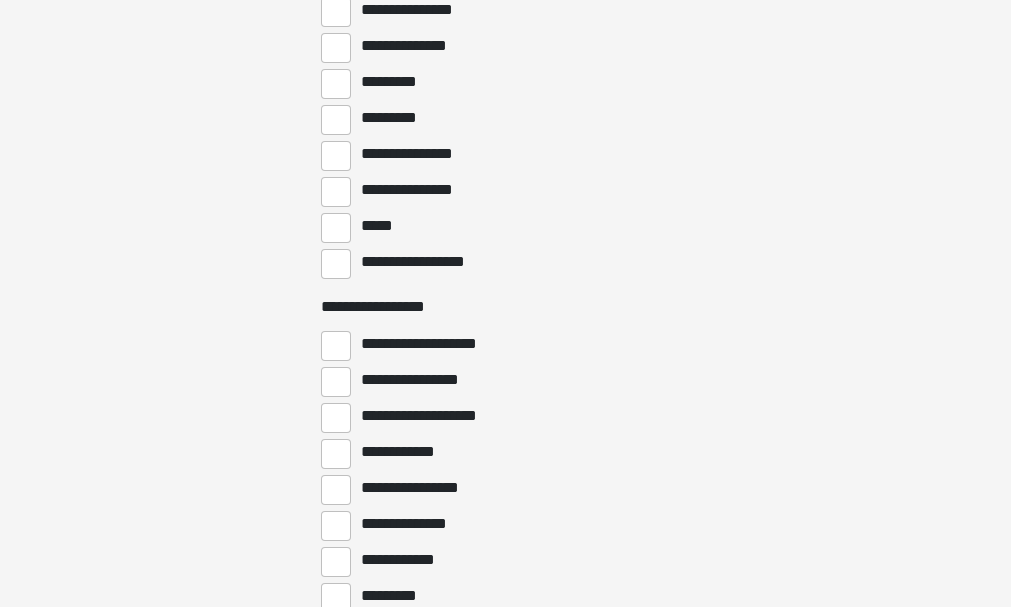scroll, scrollTop: 1702, scrollLeft: 0, axis: vertical 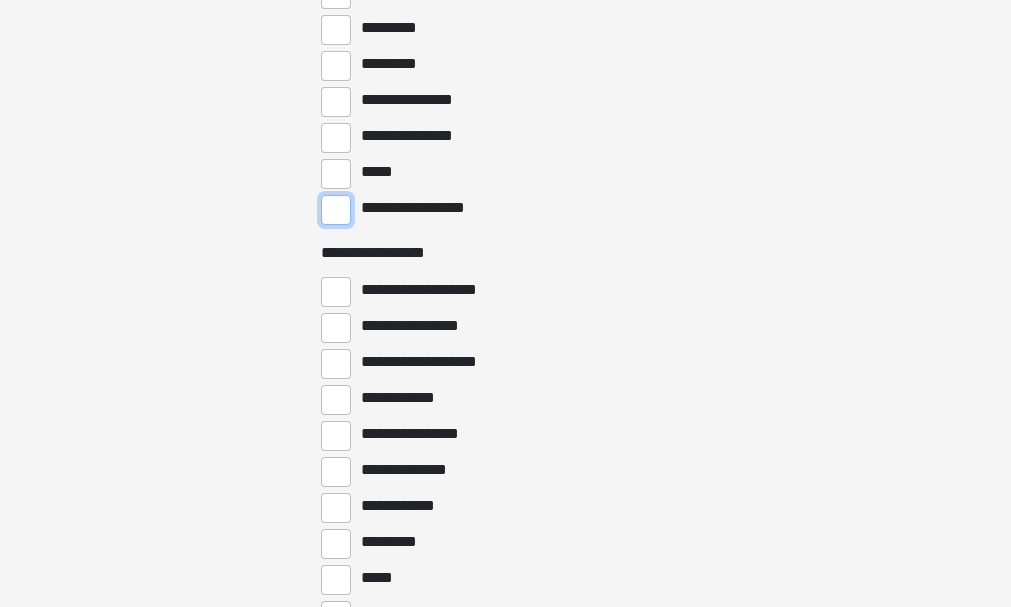 click on "**********" at bounding box center [336, 210] 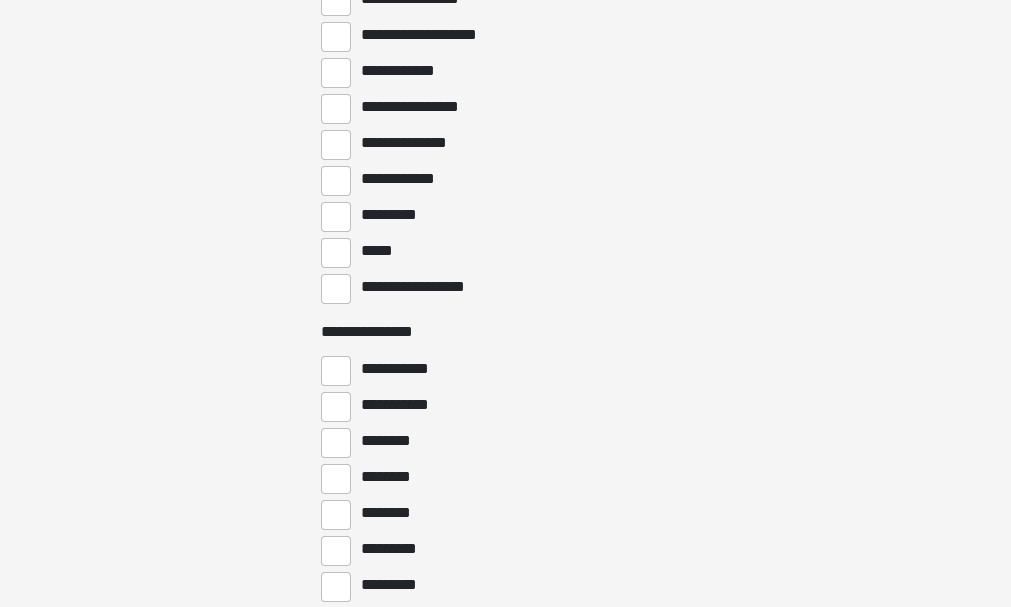 scroll, scrollTop: 2059, scrollLeft: 0, axis: vertical 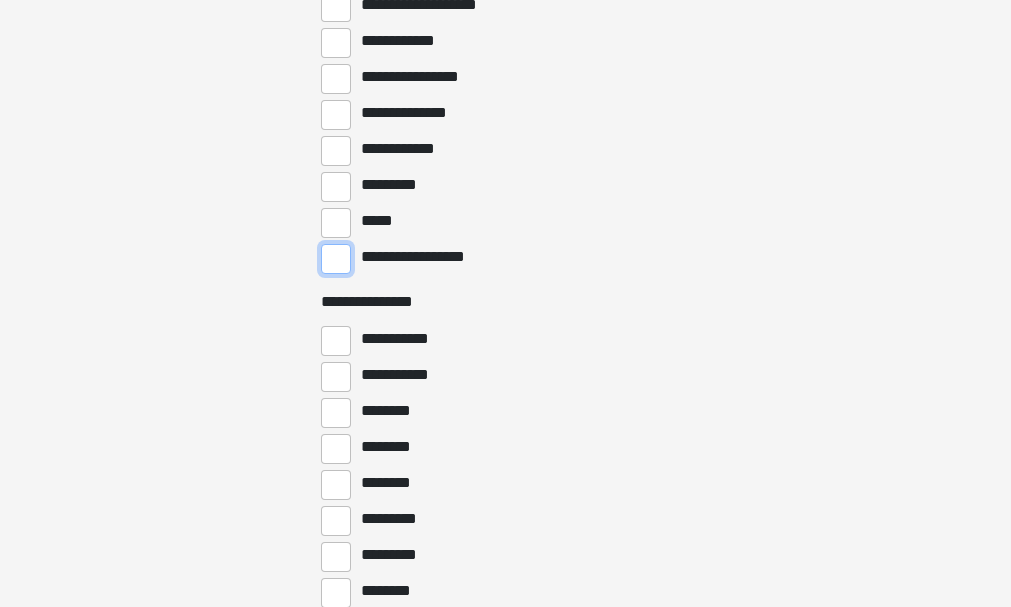 click on "**********" at bounding box center [336, 259] 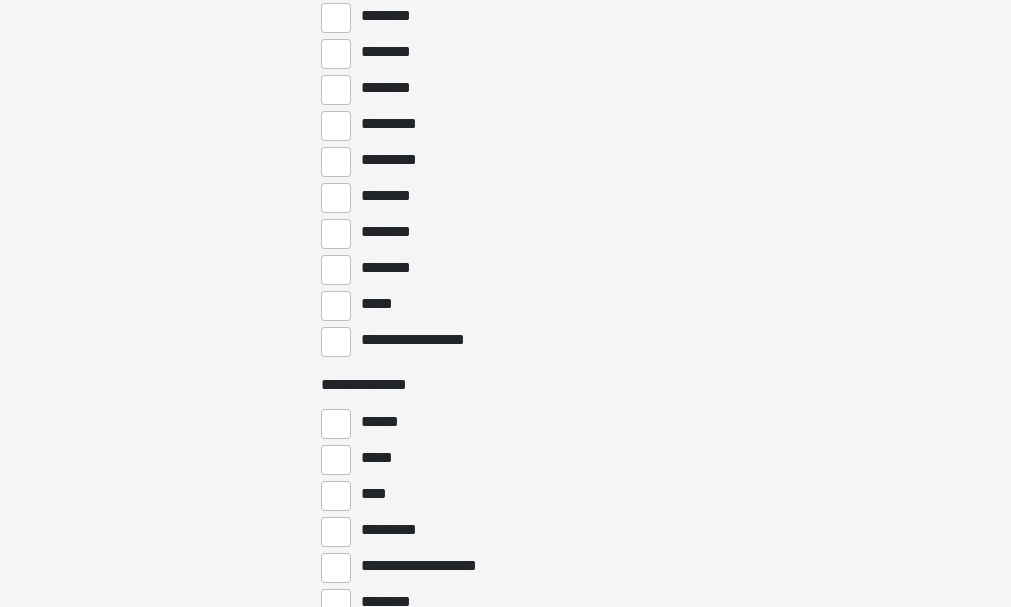 scroll, scrollTop: 2455, scrollLeft: 0, axis: vertical 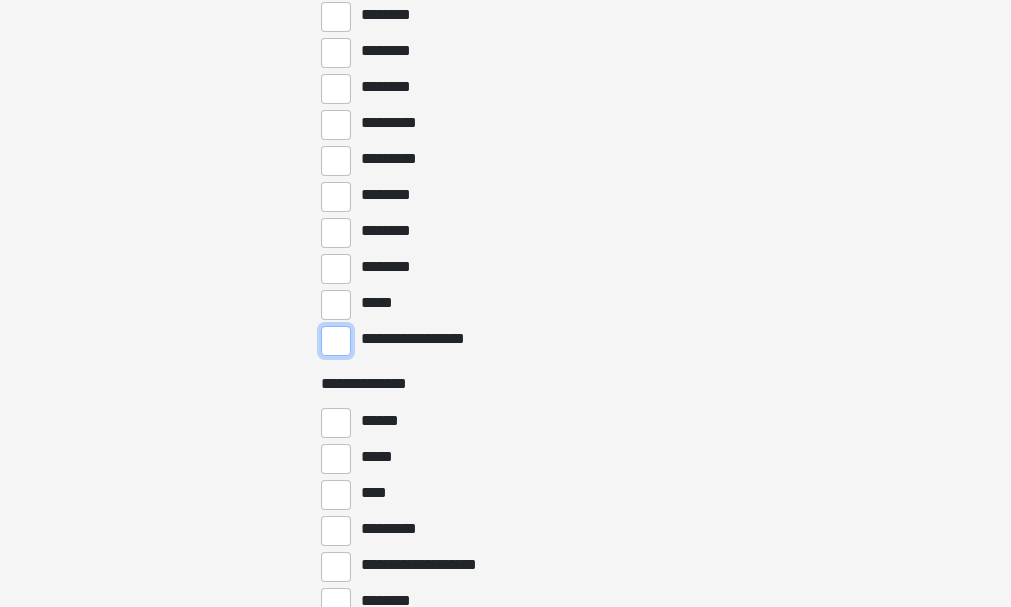 click on "**********" at bounding box center (336, 341) 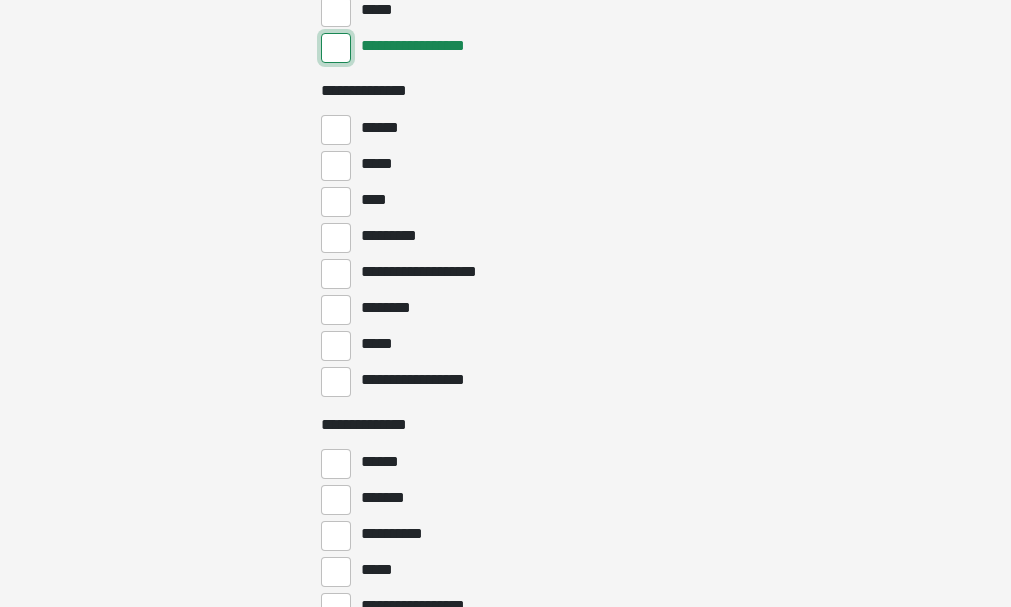 scroll, scrollTop: 2751, scrollLeft: 0, axis: vertical 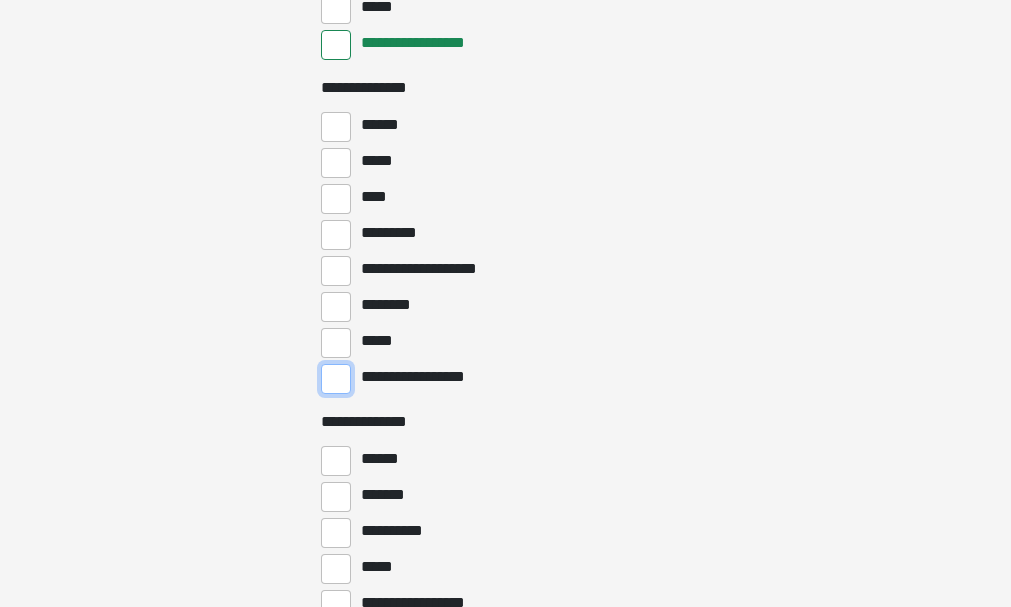 drag, startPoint x: 336, startPoint y: 382, endPoint x: 540, endPoint y: 501, distance: 236.17155 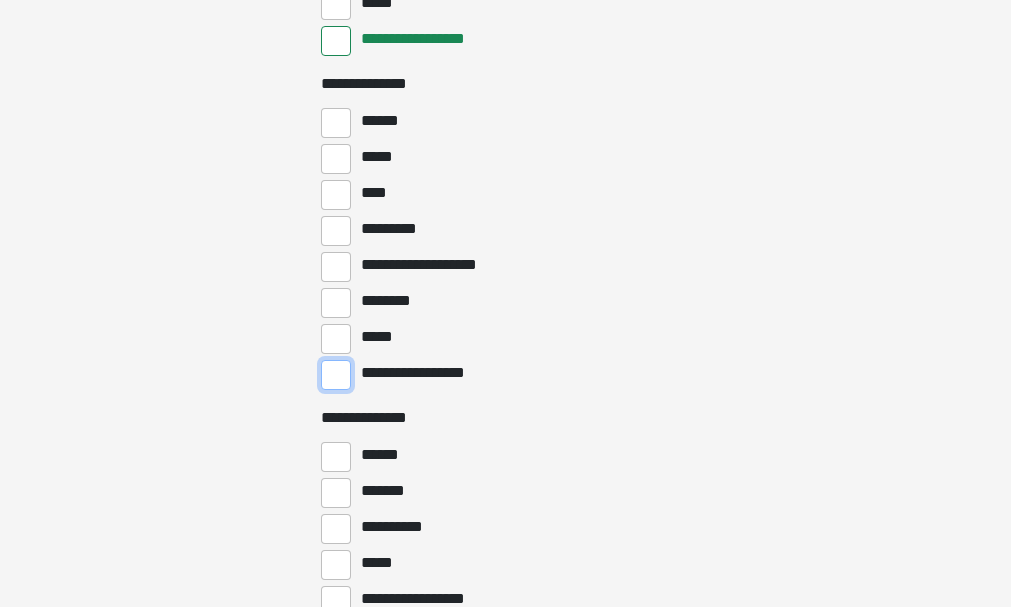 scroll, scrollTop: 2756, scrollLeft: 0, axis: vertical 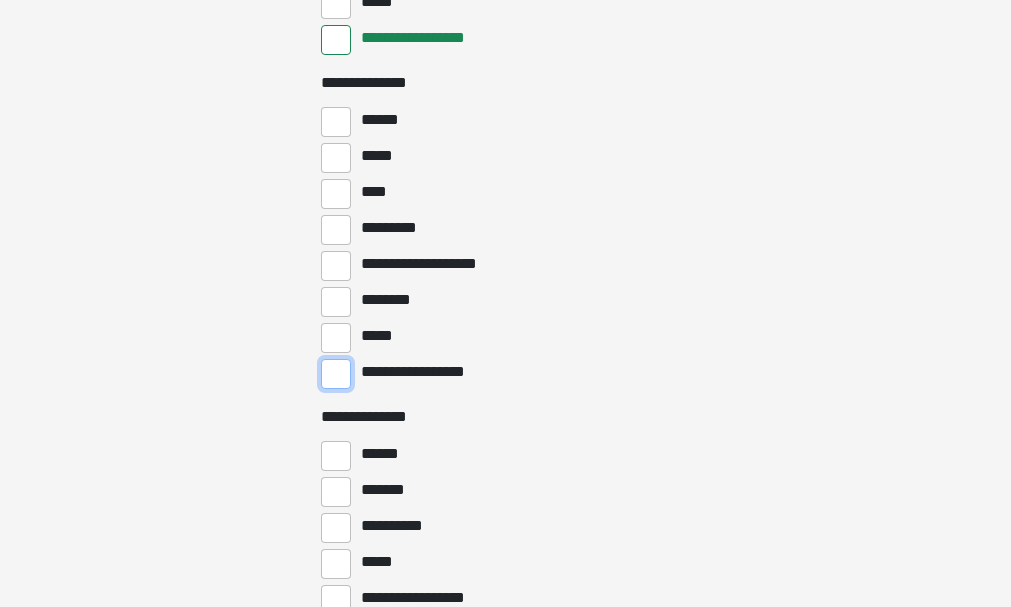 click on "**********" at bounding box center (336, 374) 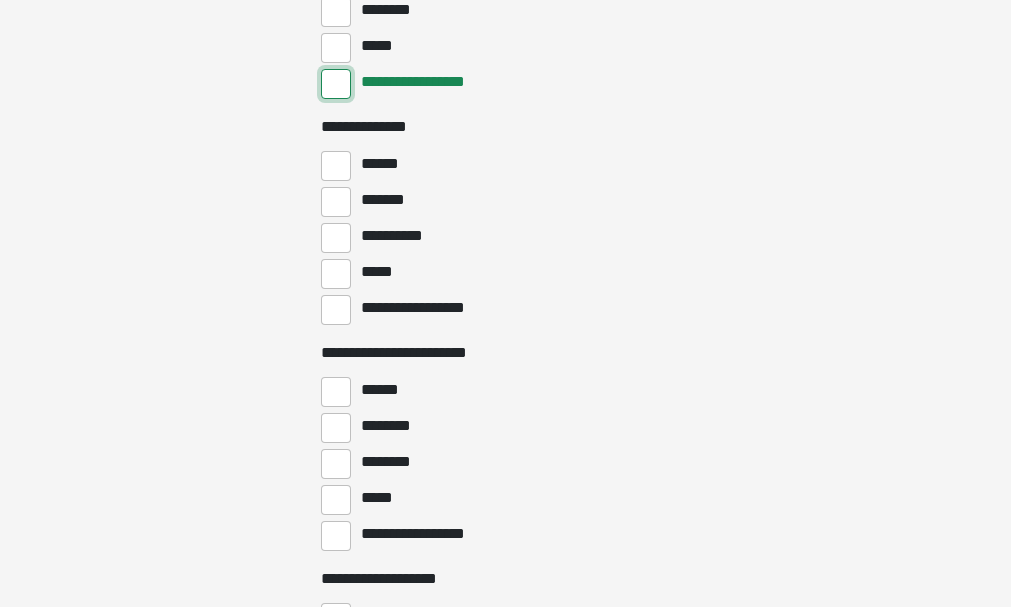 scroll, scrollTop: 3063, scrollLeft: 0, axis: vertical 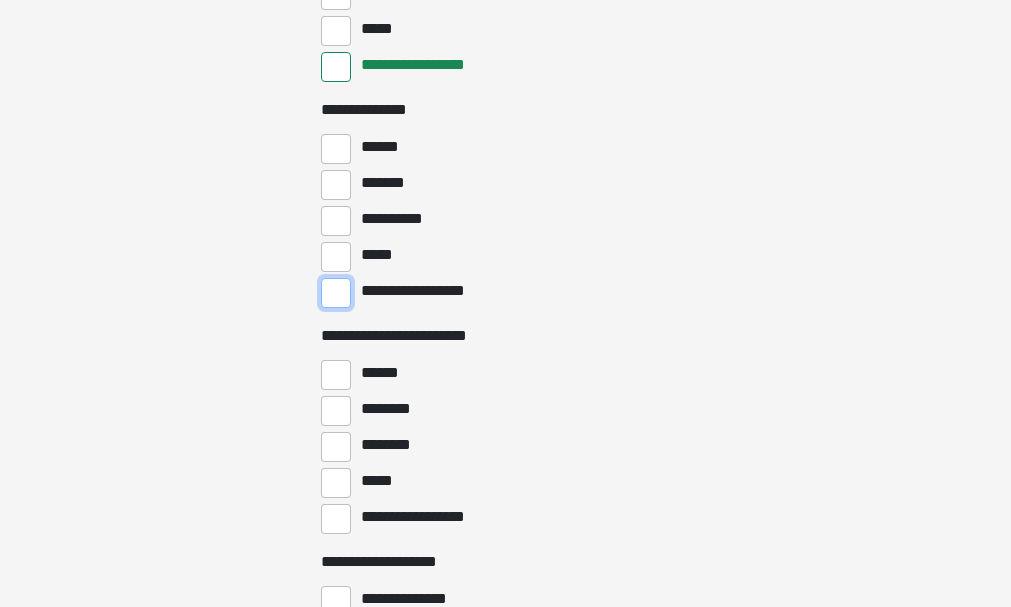 click on "**********" at bounding box center [336, 293] 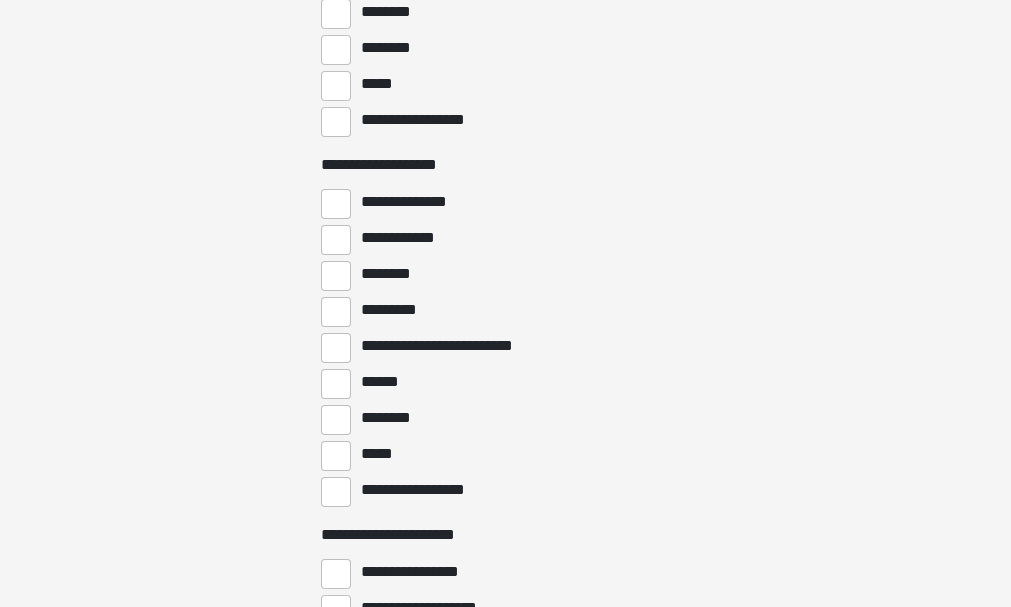 scroll, scrollTop: 3462, scrollLeft: 0, axis: vertical 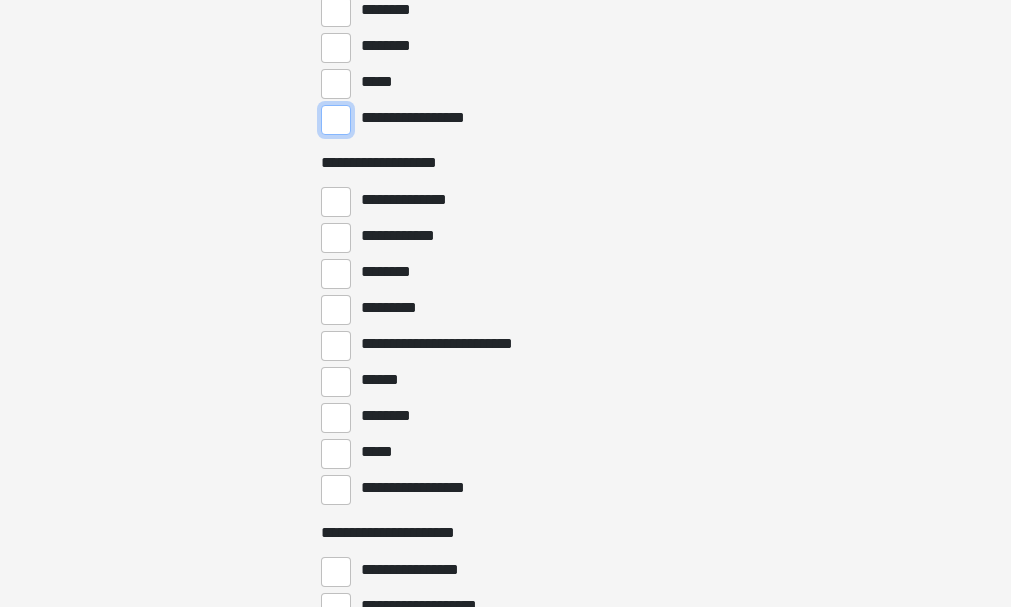 click on "**********" at bounding box center (336, 120) 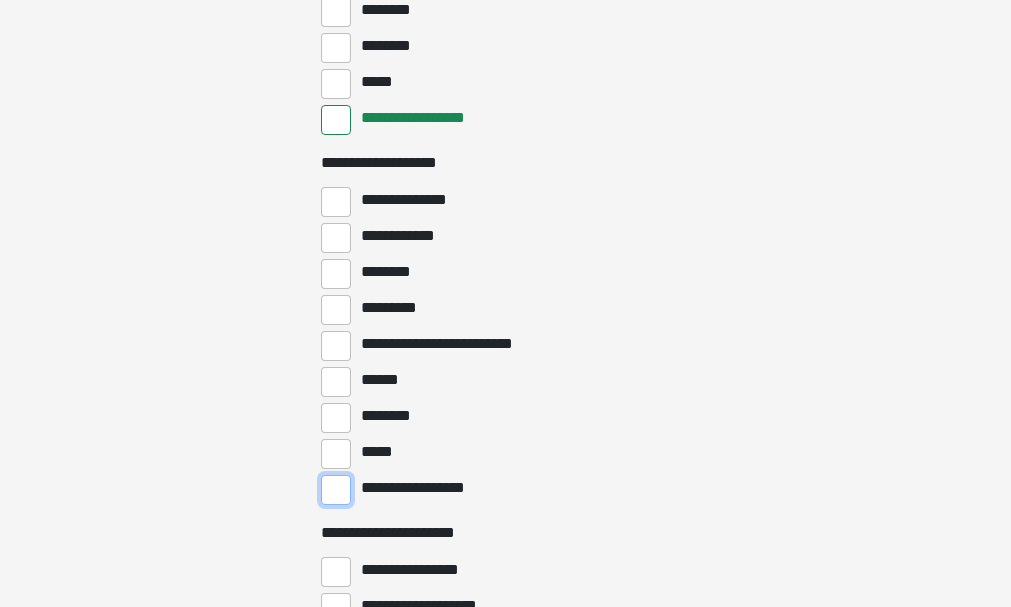 click on "**********" at bounding box center [336, 490] 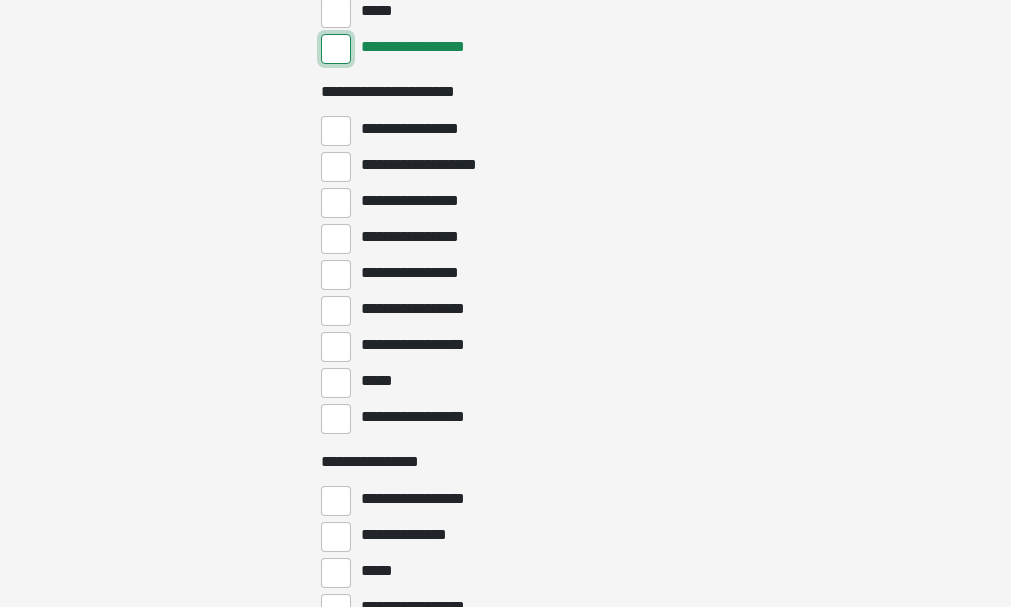 scroll, scrollTop: 3904, scrollLeft: 0, axis: vertical 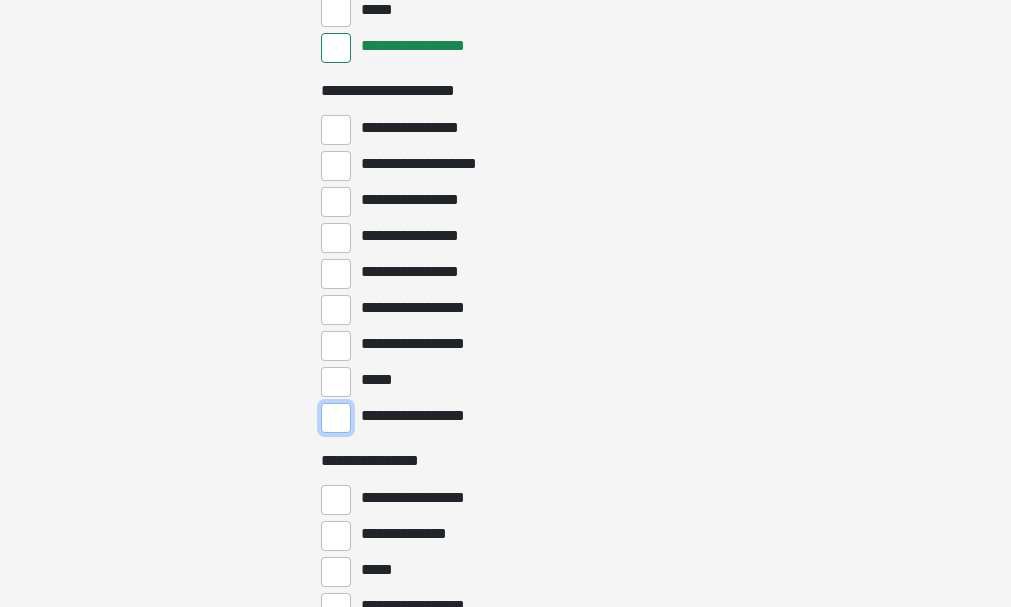 click on "**********" at bounding box center (336, 418) 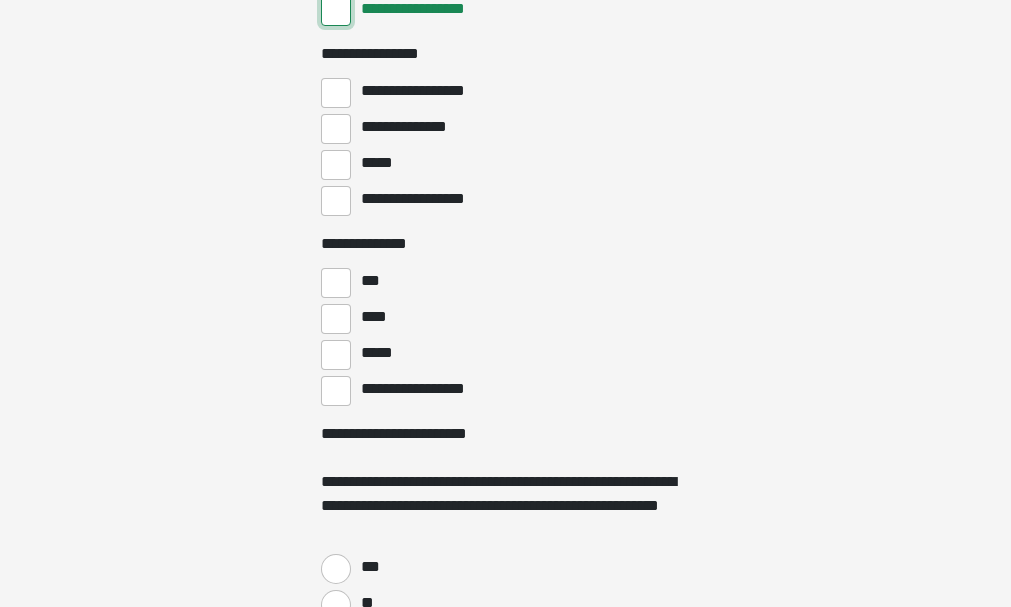 scroll, scrollTop: 4310, scrollLeft: 0, axis: vertical 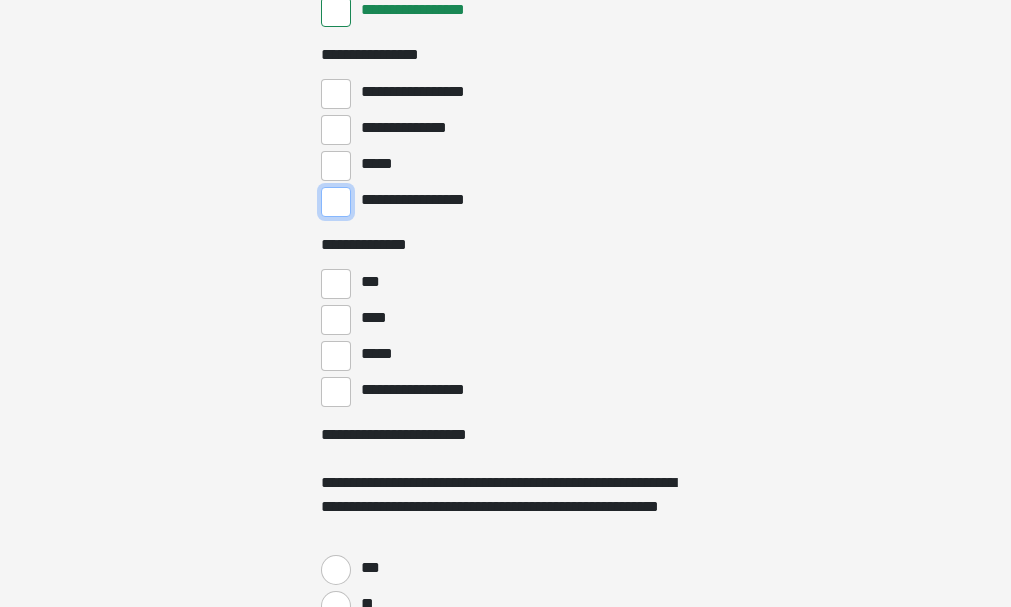 click on "**********" at bounding box center (336, 202) 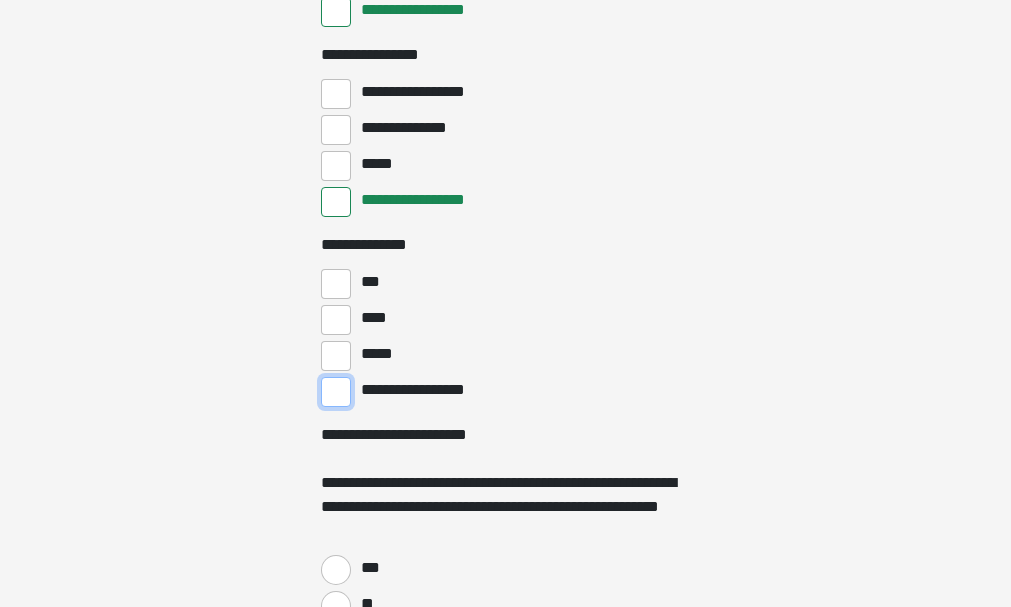 click on "**********" at bounding box center (336, 392) 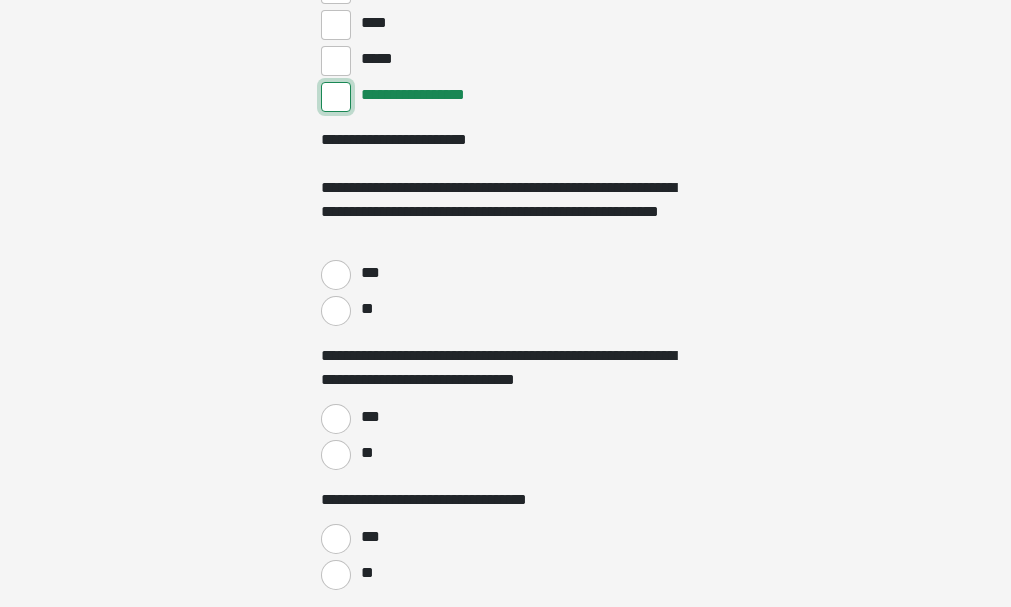 scroll, scrollTop: 4611, scrollLeft: 0, axis: vertical 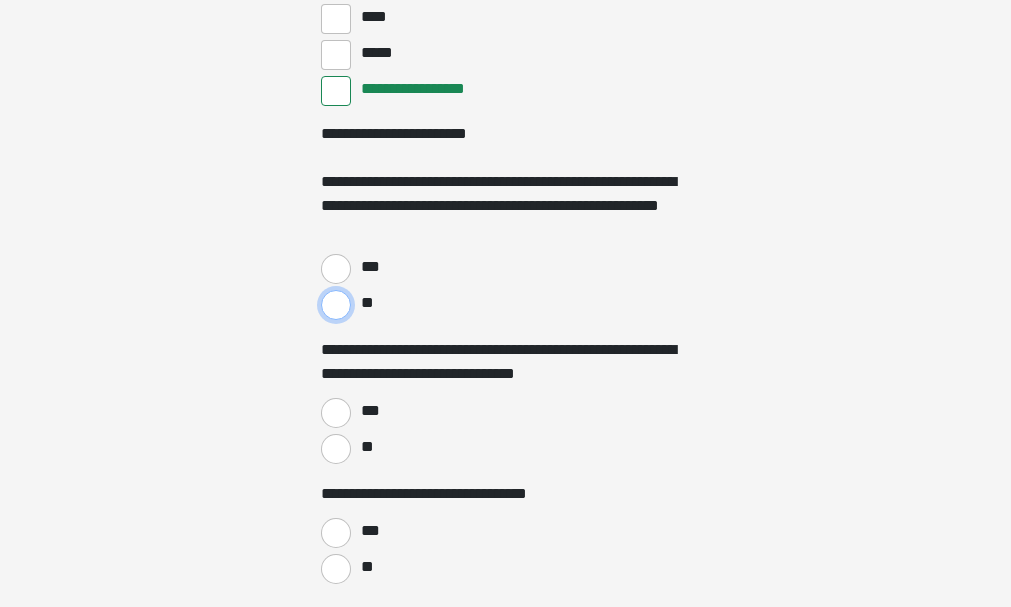 click on "**" at bounding box center (336, 305) 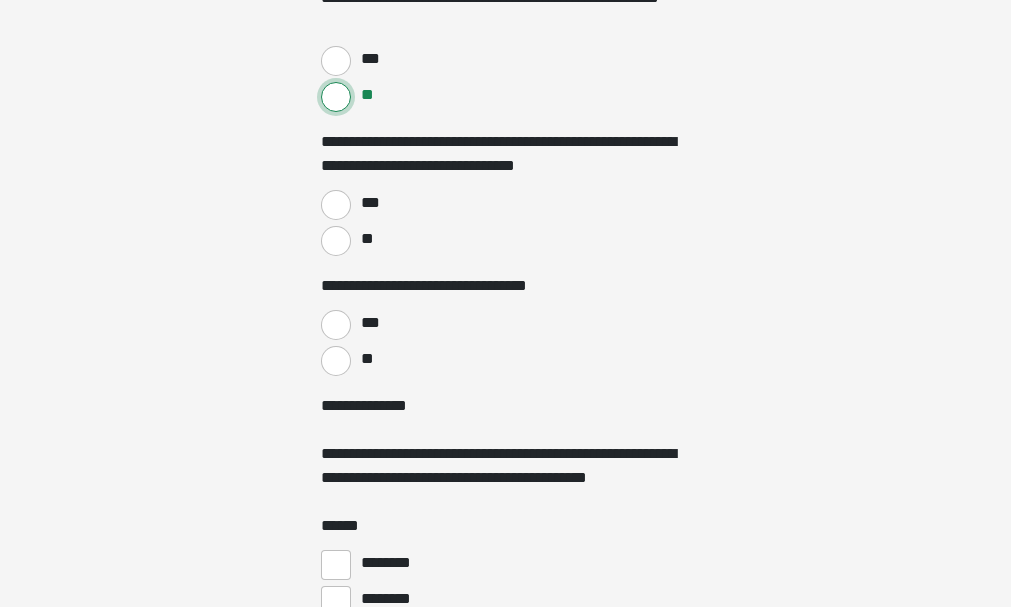 scroll, scrollTop: 4832, scrollLeft: 0, axis: vertical 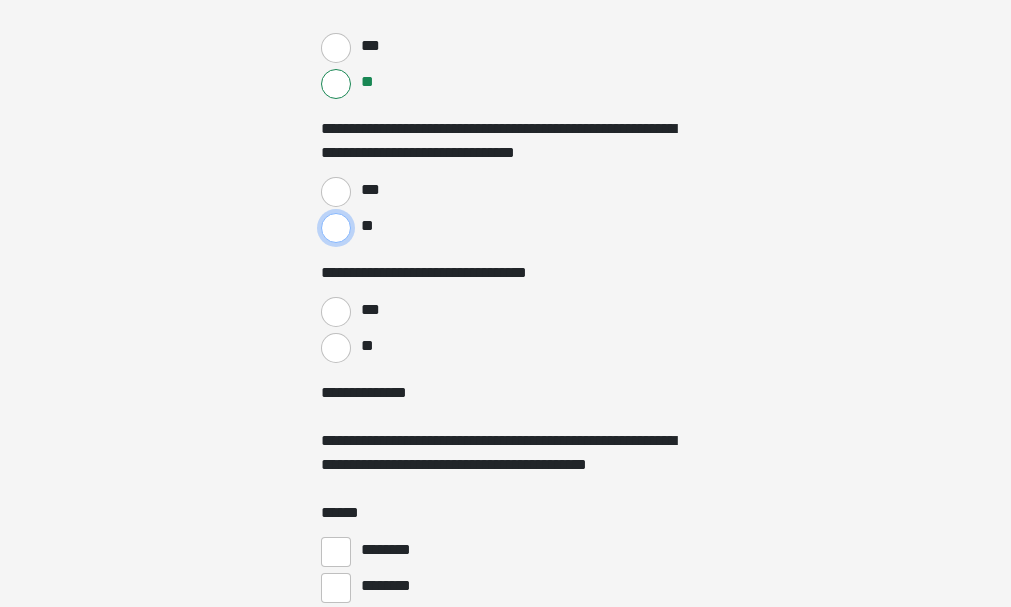 click on "**" at bounding box center [336, 228] 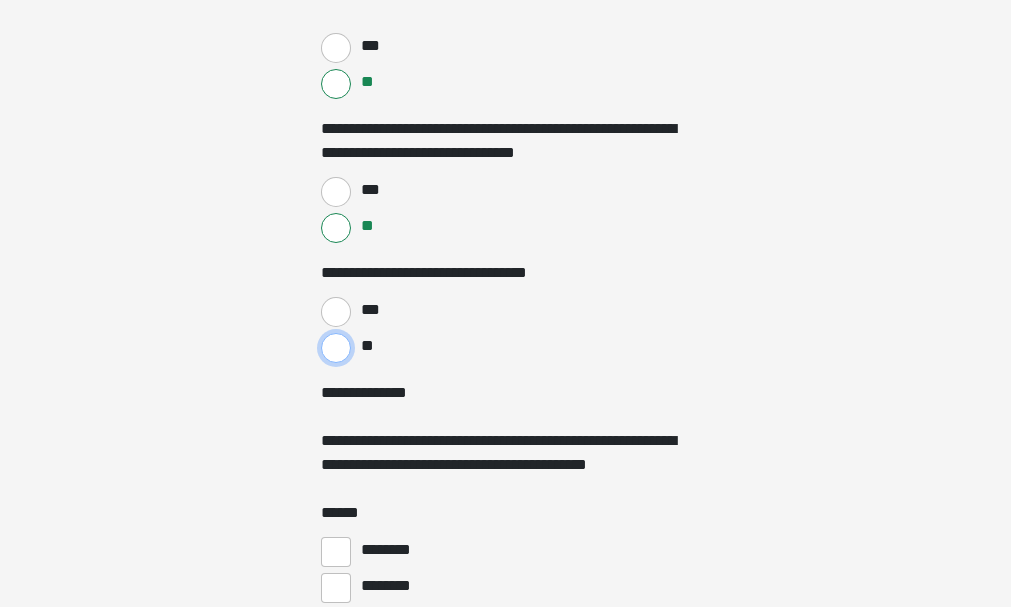 click on "**" at bounding box center [336, 348] 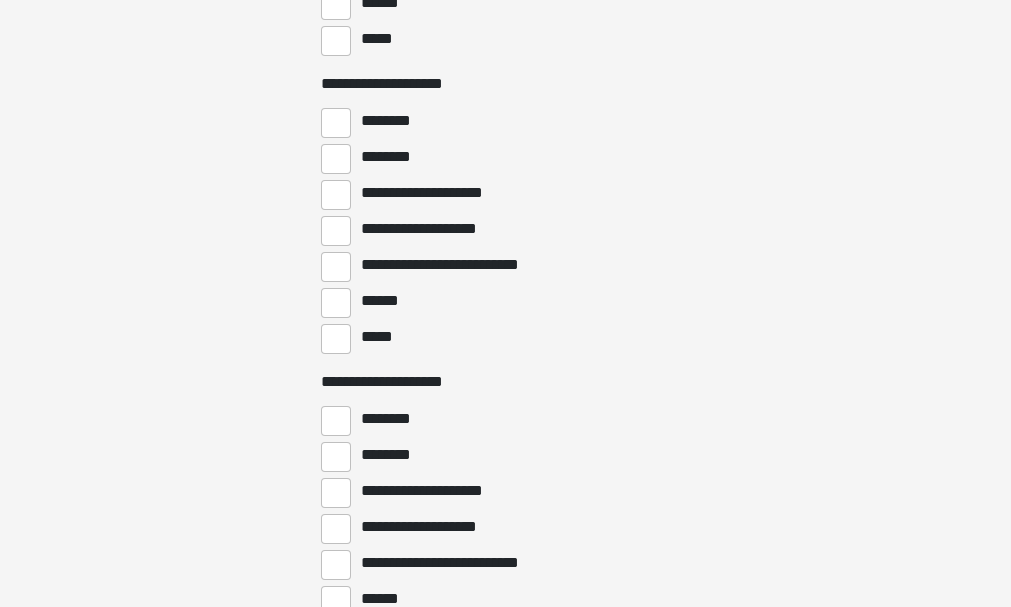 scroll, scrollTop: 6752, scrollLeft: 0, axis: vertical 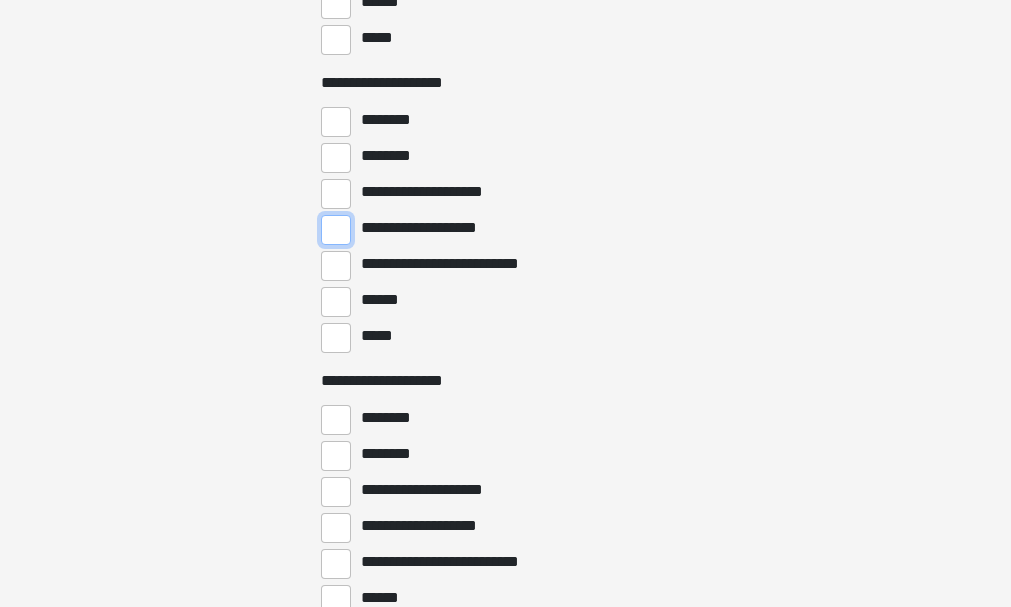 click on "**********" at bounding box center (336, 230) 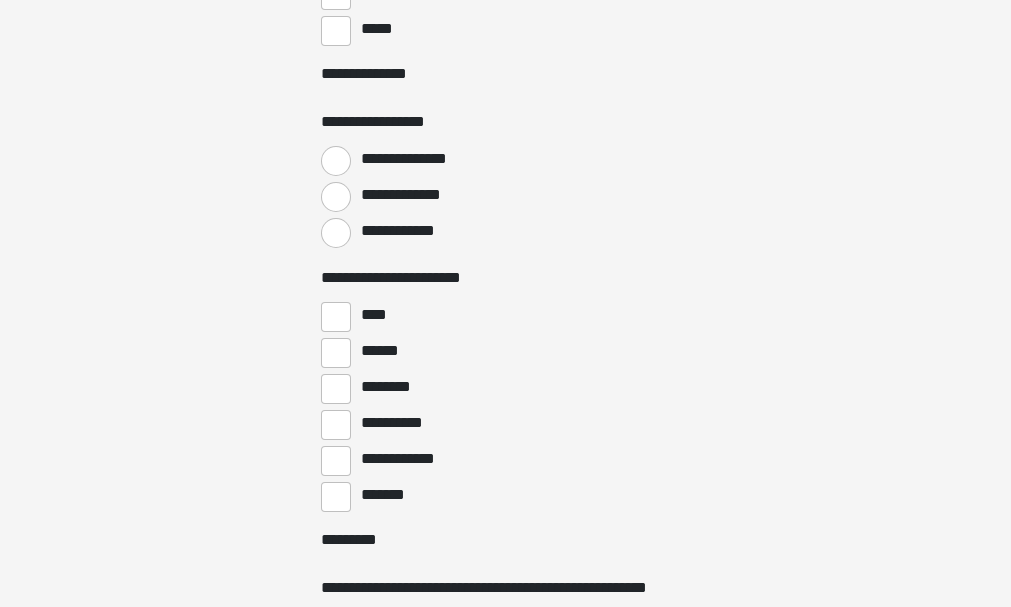 scroll, scrollTop: 7437, scrollLeft: 0, axis: vertical 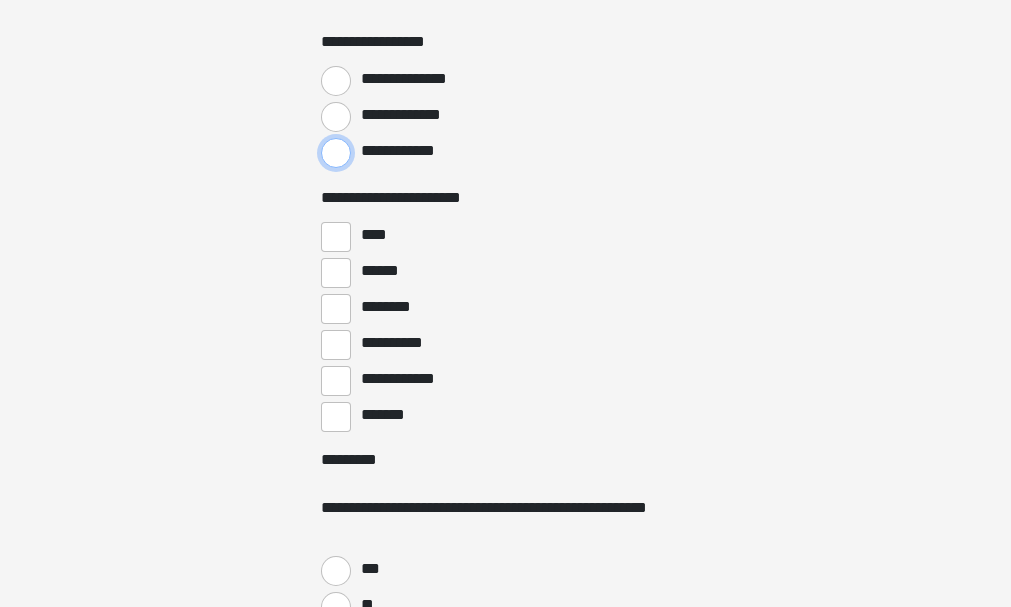 click on "**********" at bounding box center (336, 153) 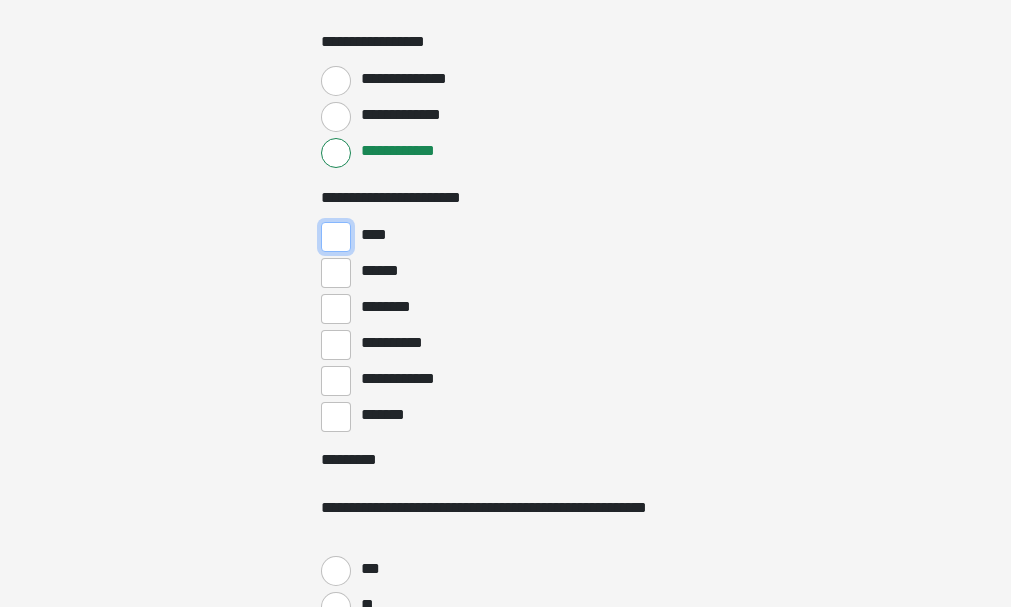click on "****" at bounding box center [336, 237] 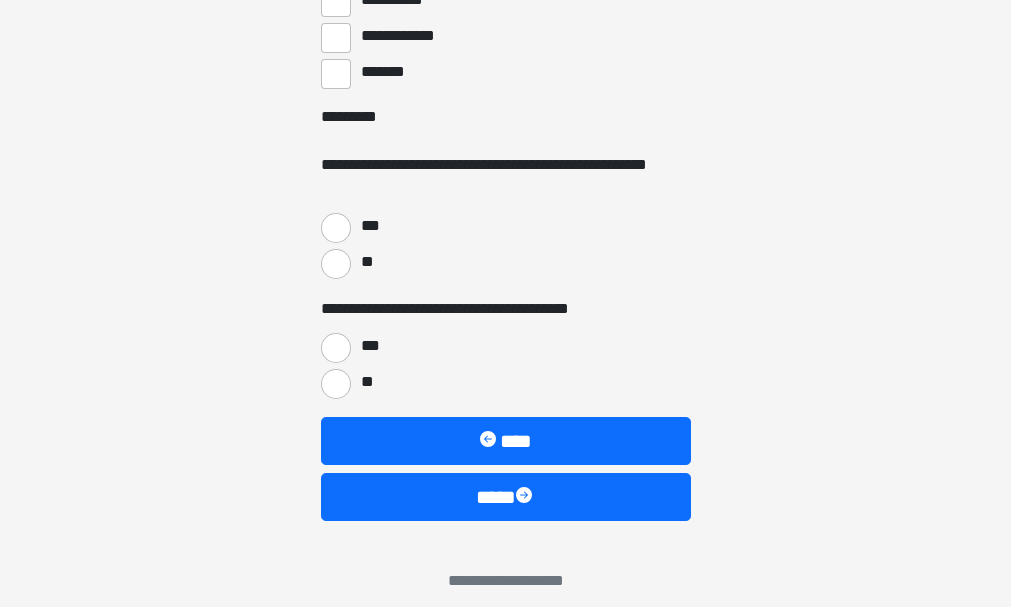 scroll, scrollTop: 7797, scrollLeft: 0, axis: vertical 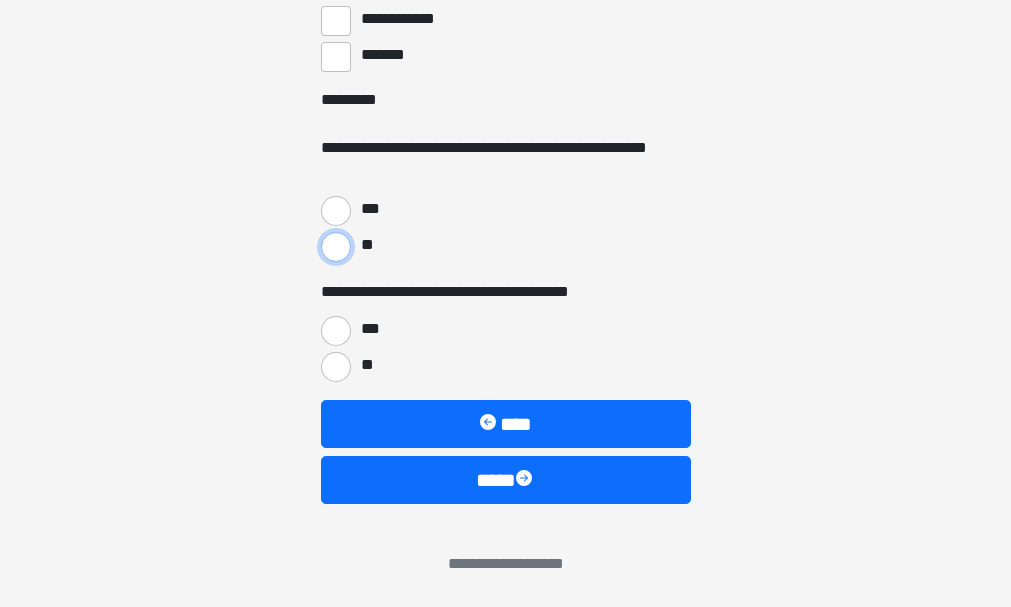 click on "**" at bounding box center [336, 247] 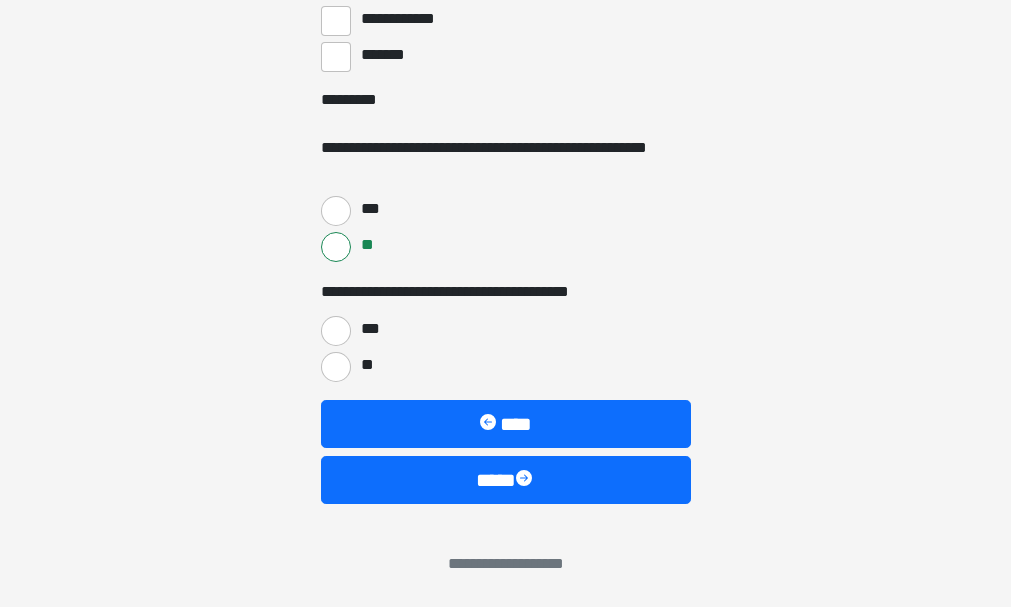 click on "**" at bounding box center (506, 365) 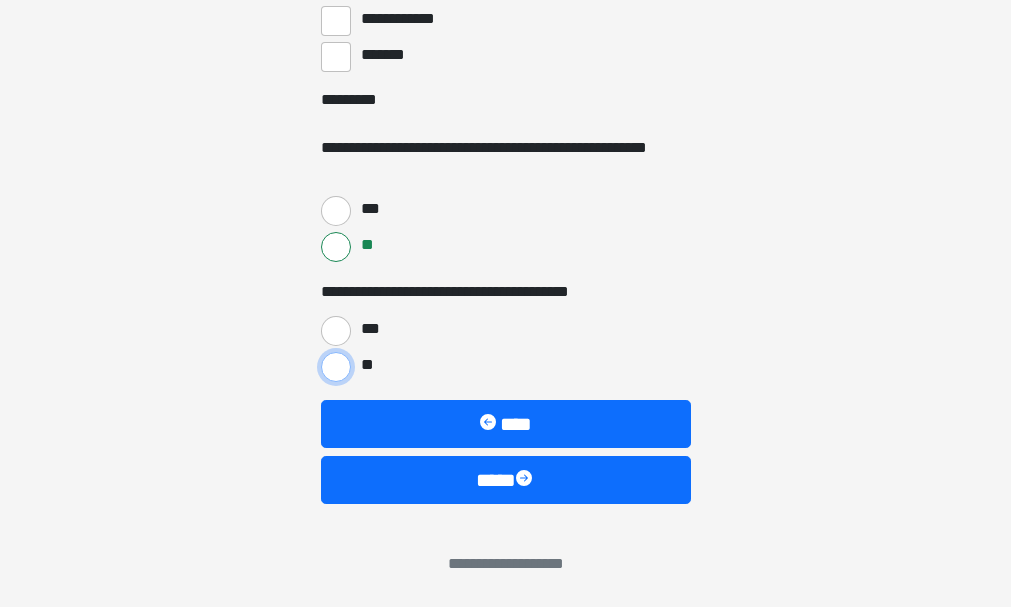 click on "**" at bounding box center (336, 367) 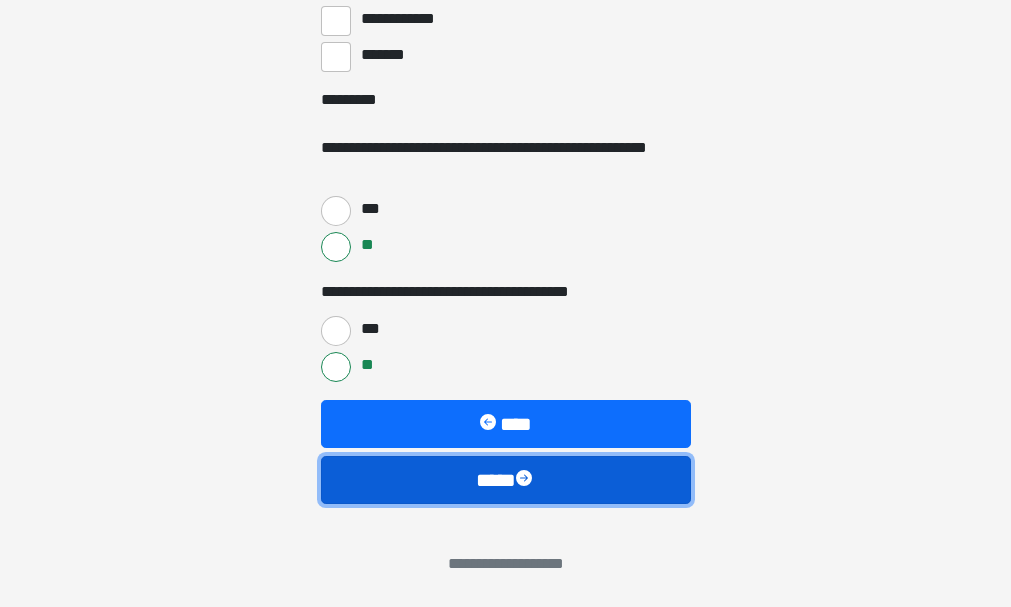 click on "****" at bounding box center [506, 480] 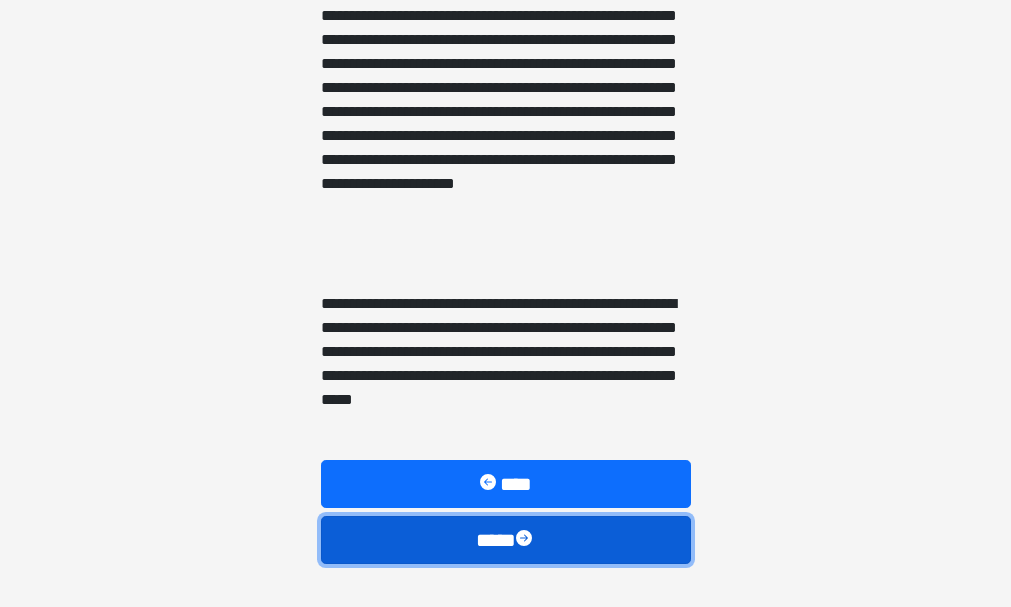 scroll, scrollTop: 2743, scrollLeft: 0, axis: vertical 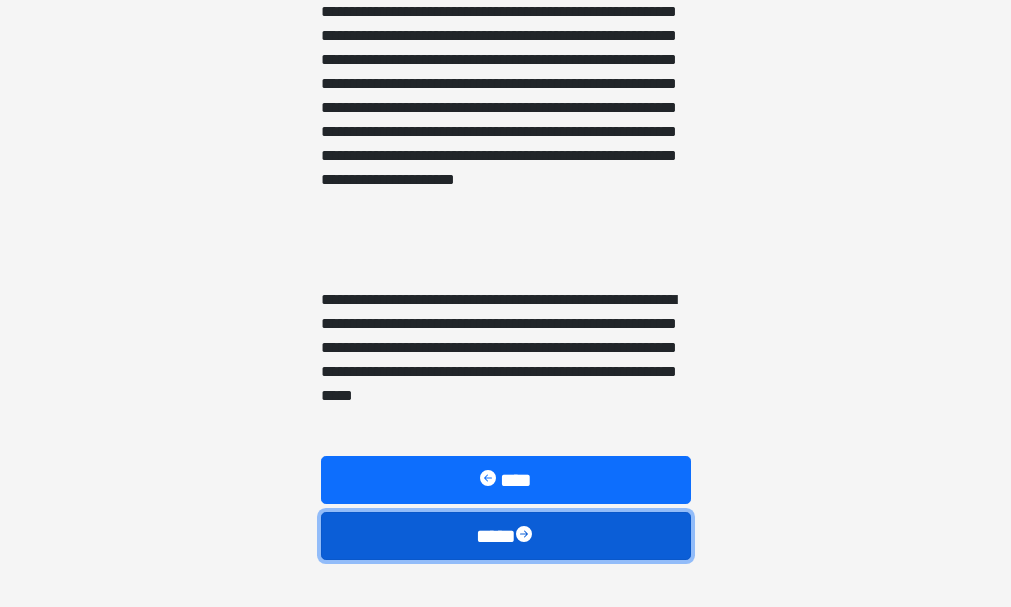 click on "****" at bounding box center (506, 536) 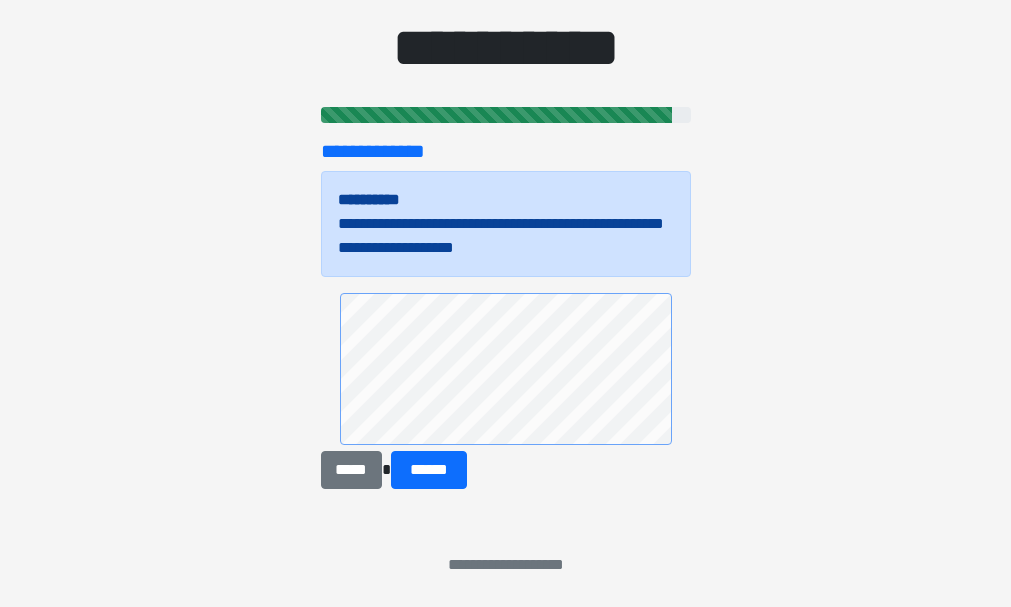 scroll, scrollTop: 229, scrollLeft: 0, axis: vertical 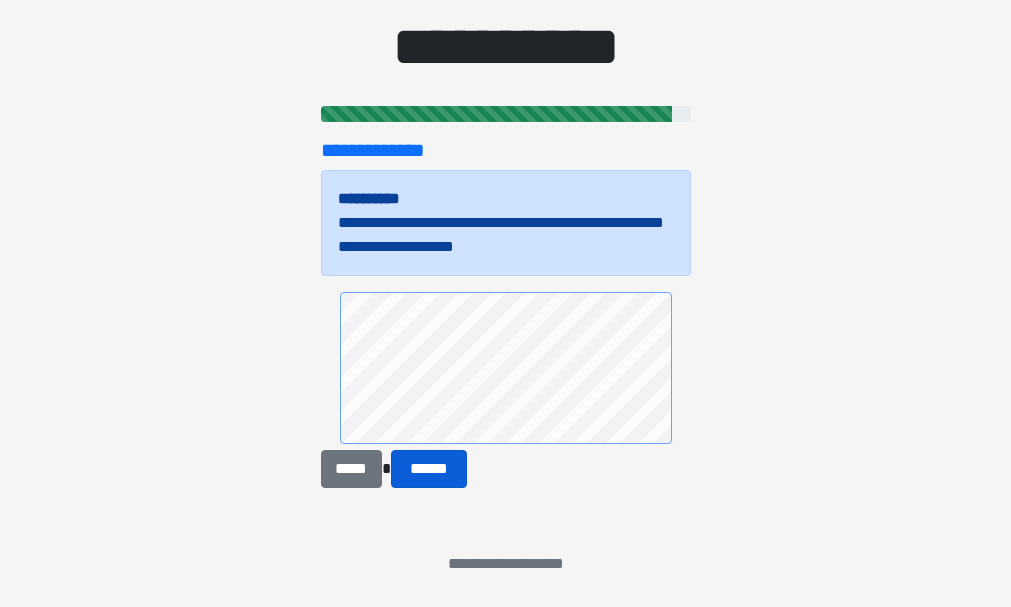 click on "******" at bounding box center [429, 469] 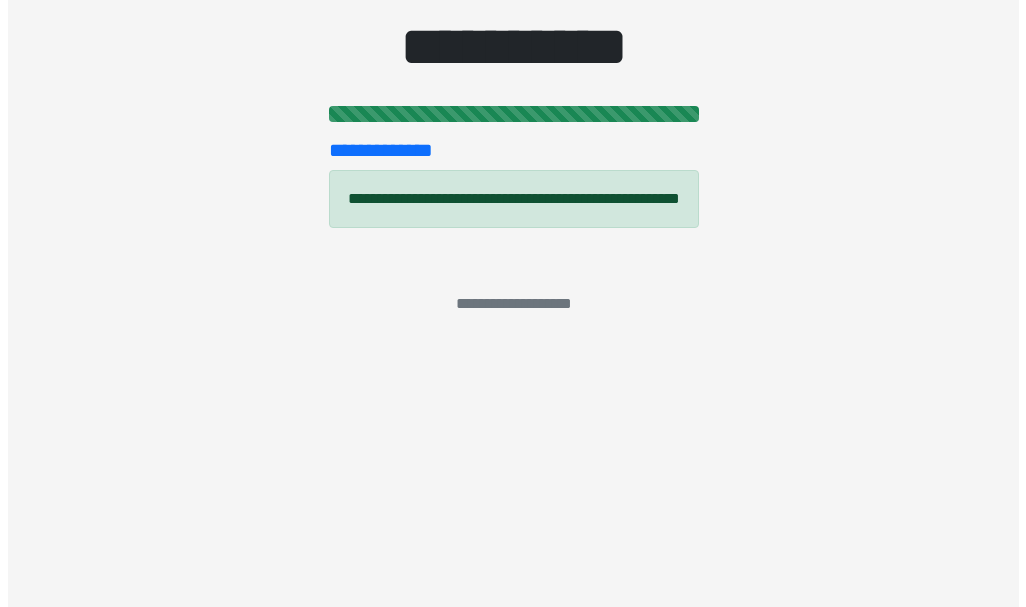 scroll, scrollTop: 0, scrollLeft: 0, axis: both 